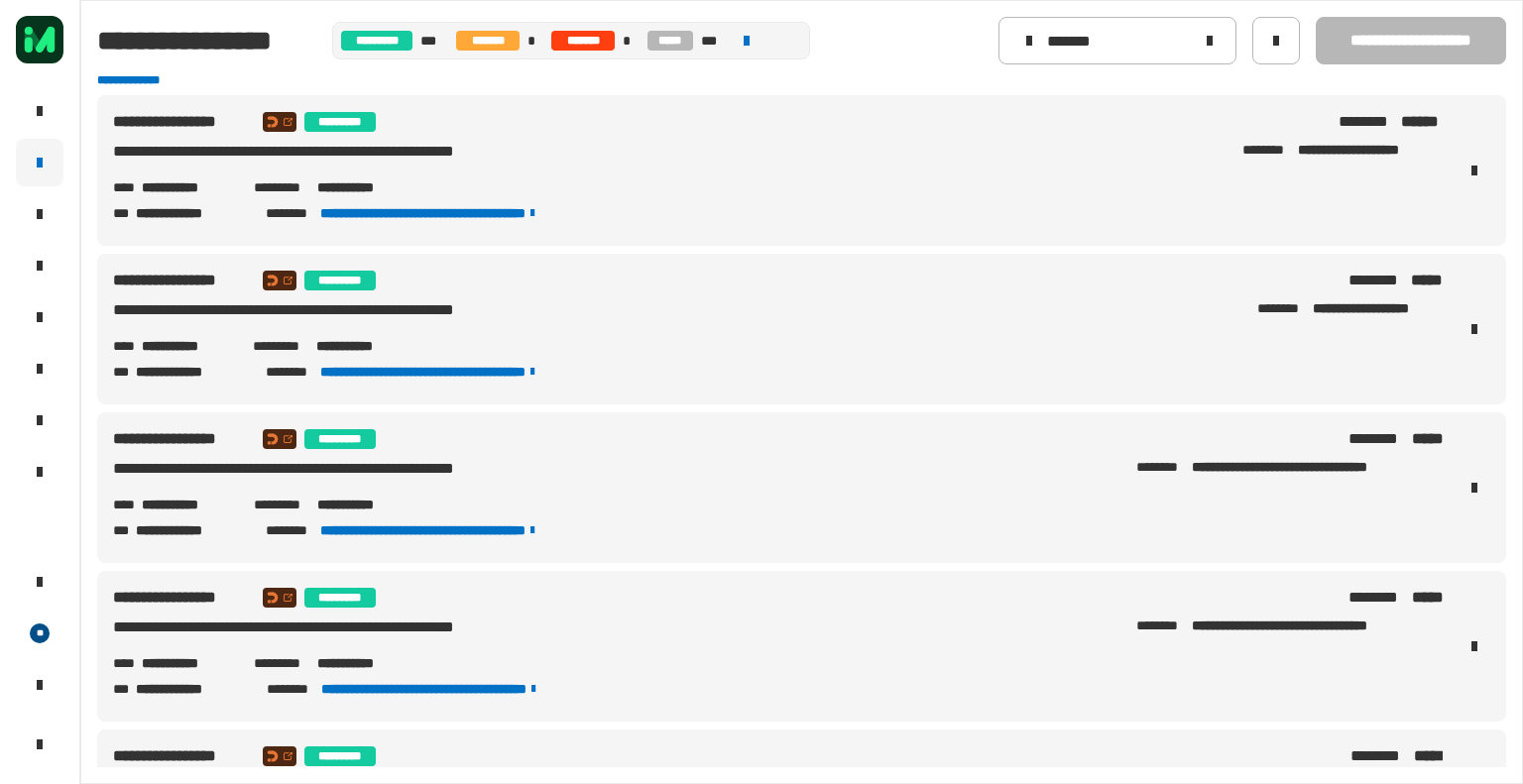 scroll, scrollTop: 0, scrollLeft: 0, axis: both 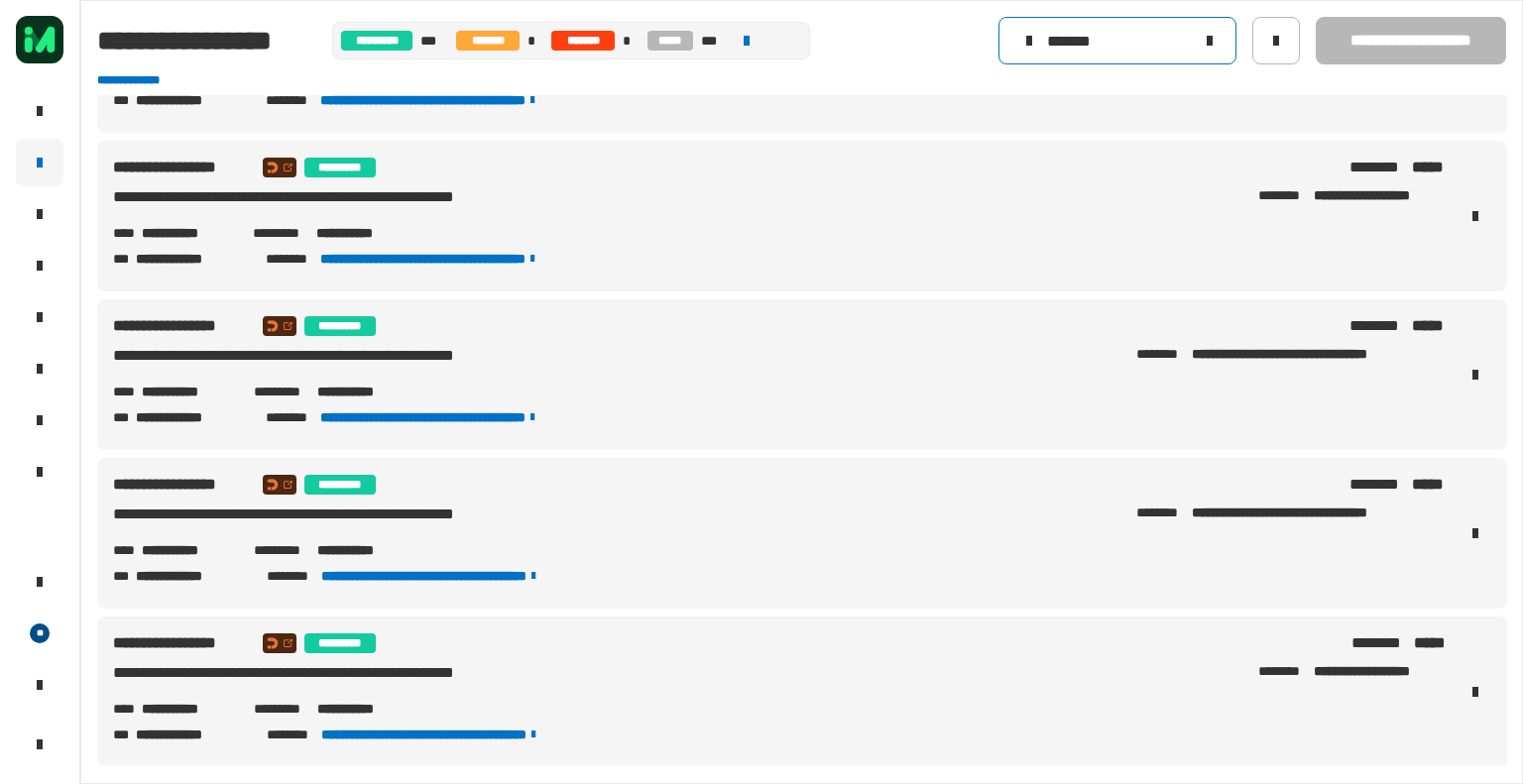 click on "*******" 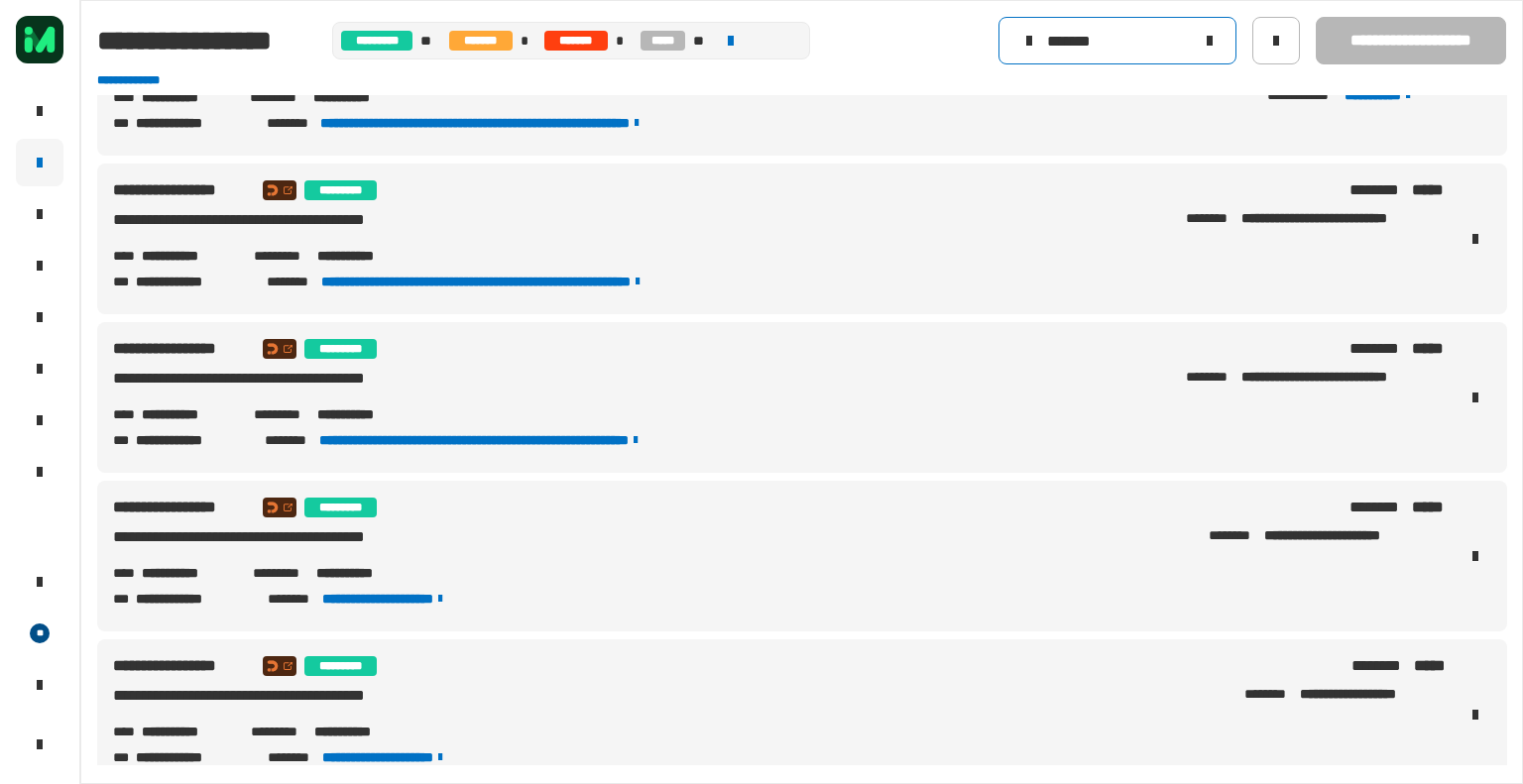 scroll, scrollTop: 91, scrollLeft: 0, axis: vertical 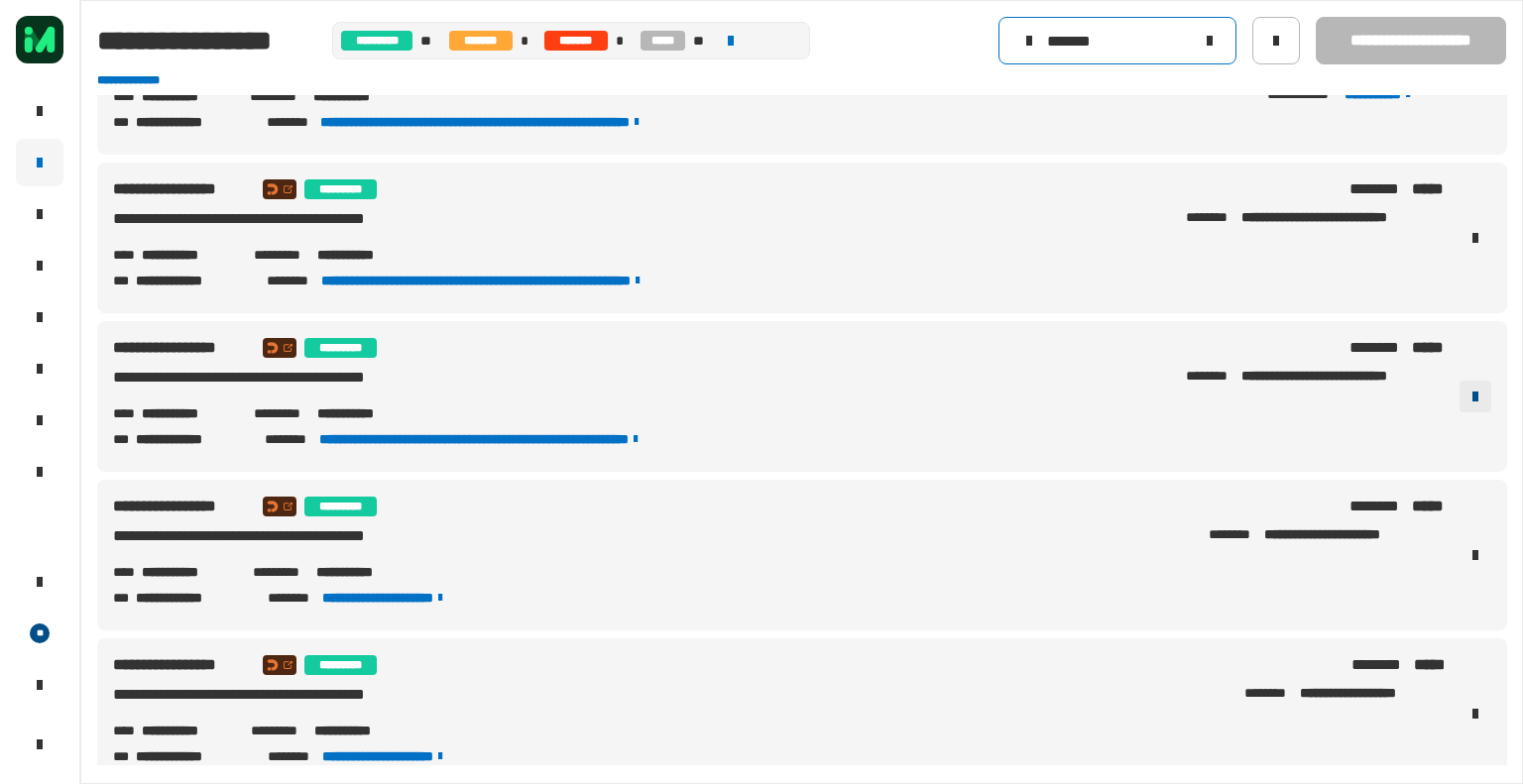 type on "*******" 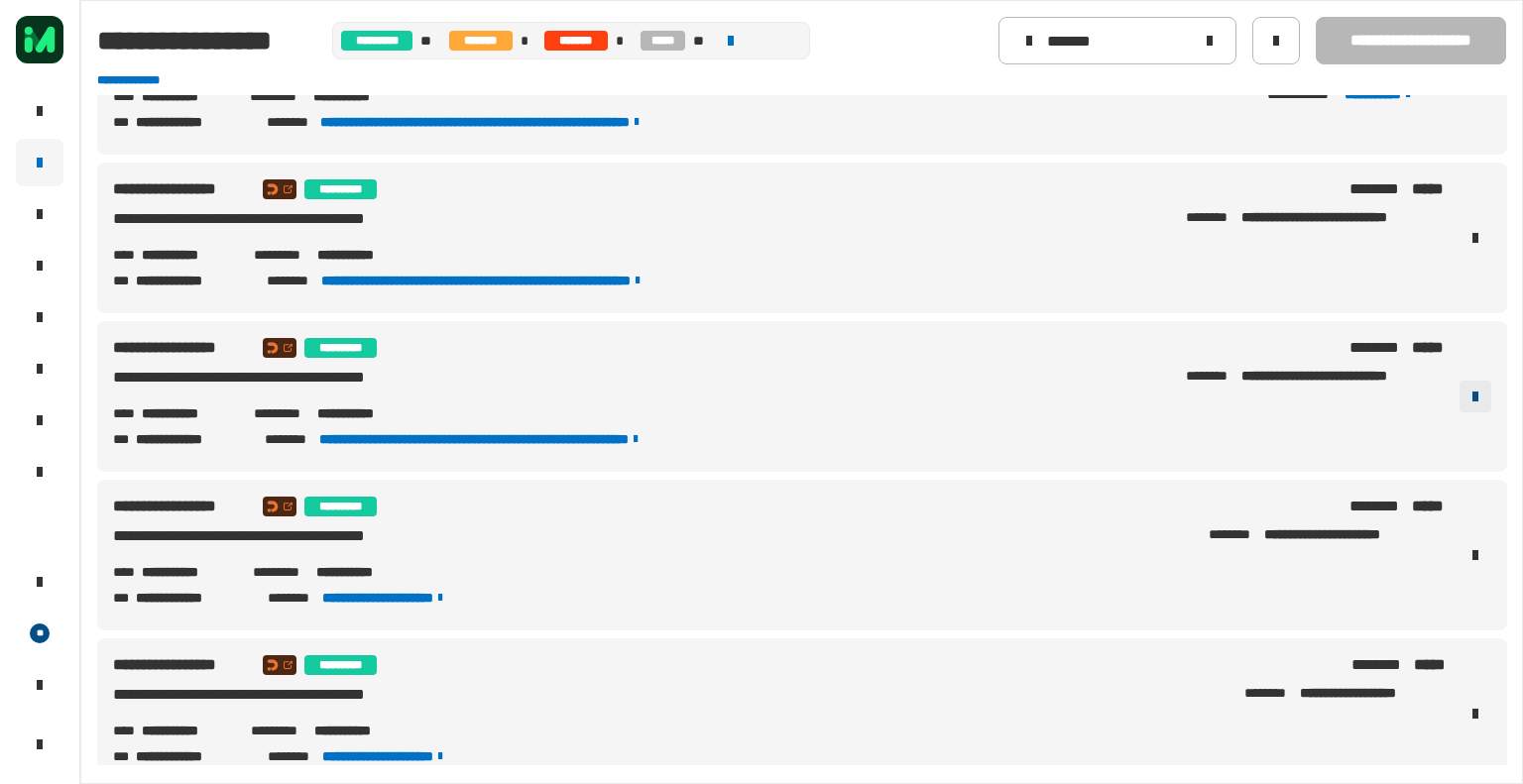 click at bounding box center [1475, 396] 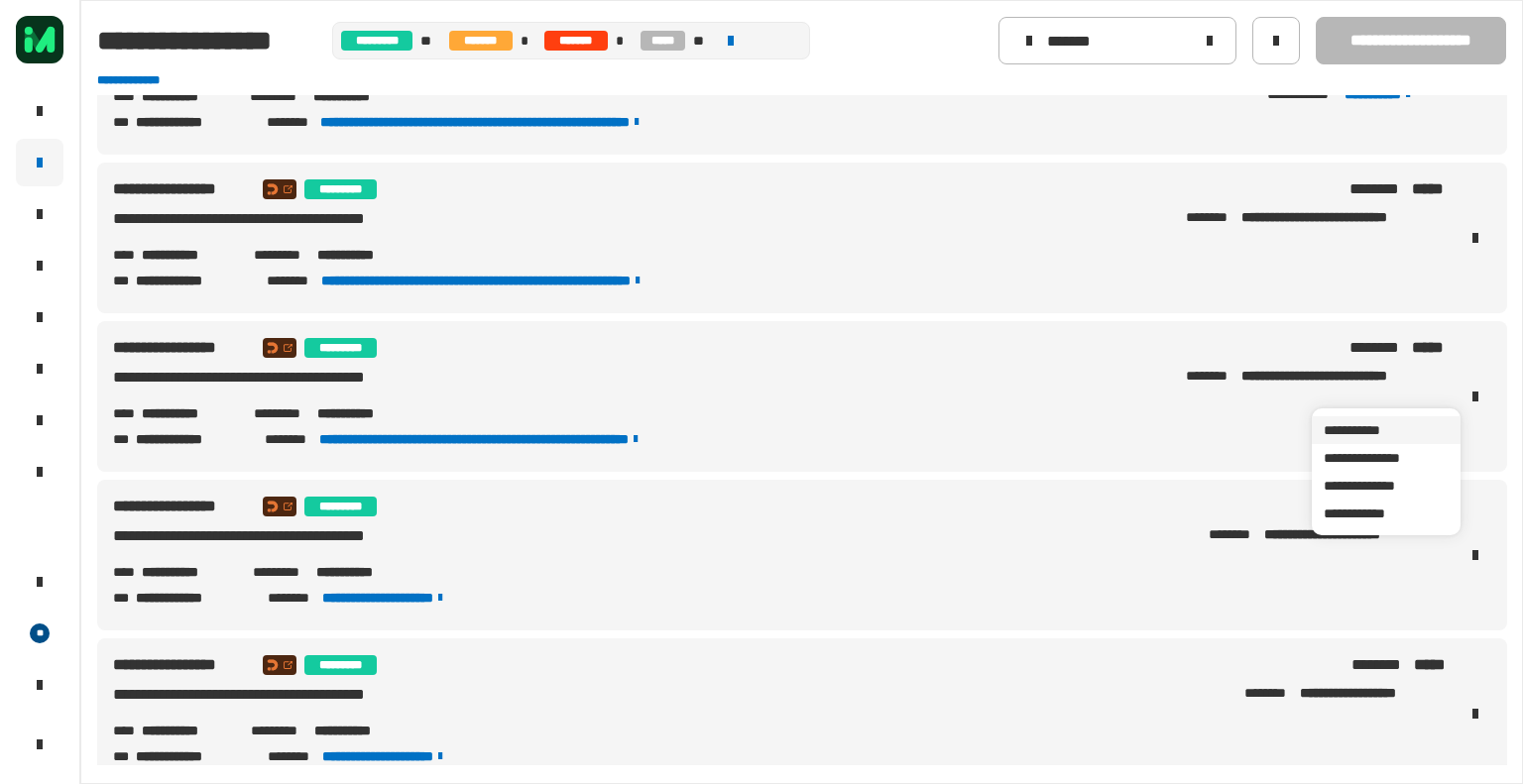 click on "**********" at bounding box center [1386, 430] 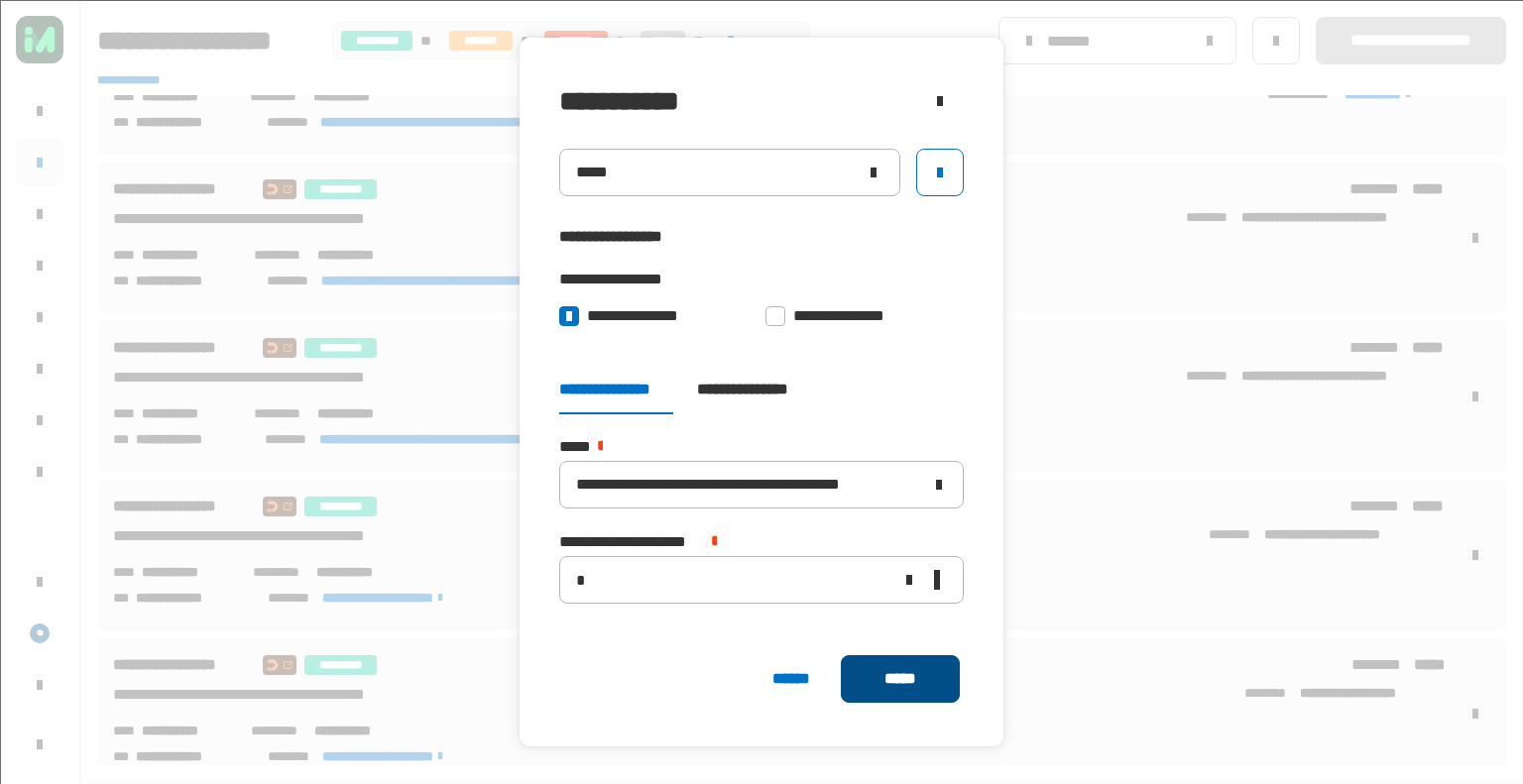 click on "*****" 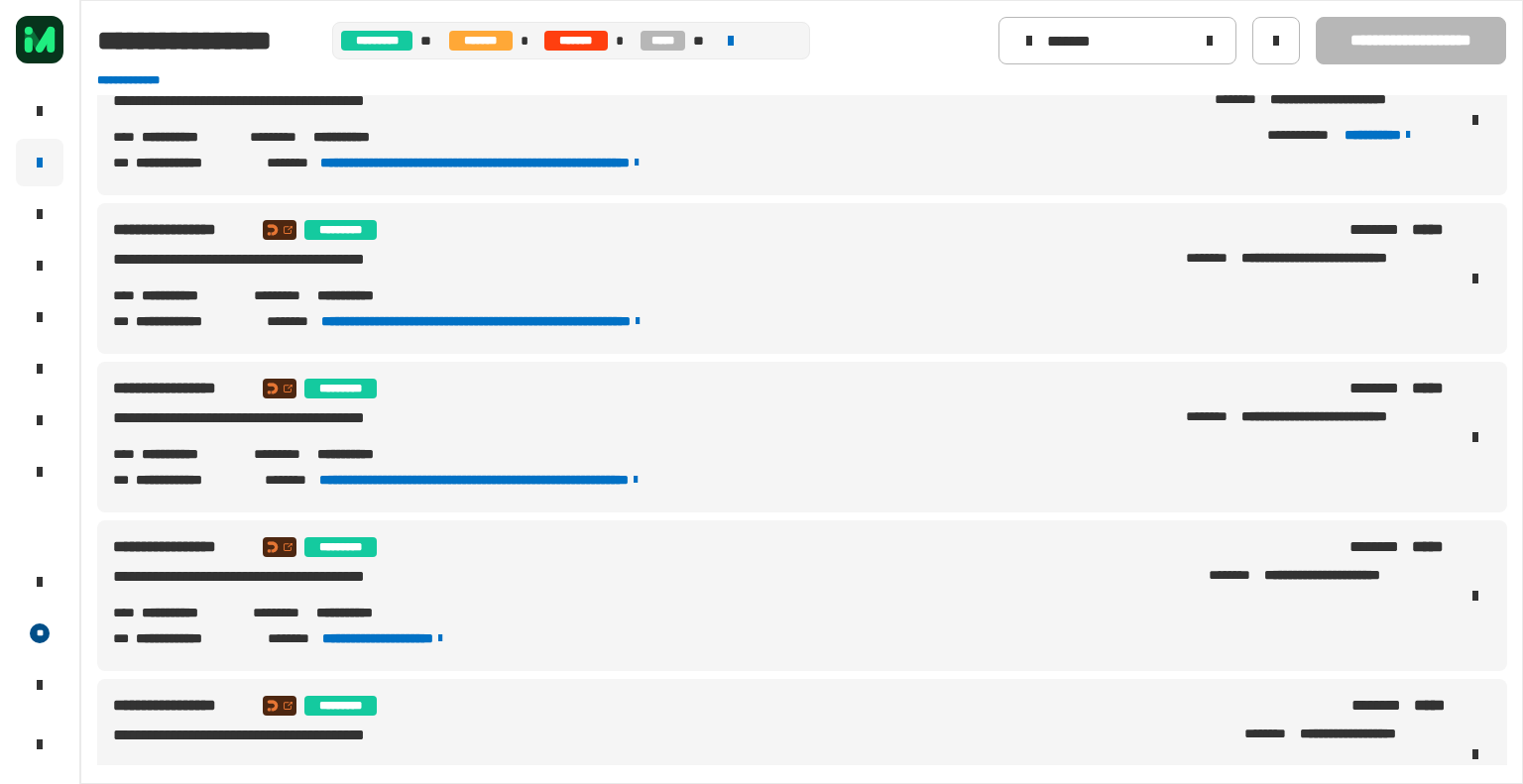 scroll, scrollTop: 0, scrollLeft: 0, axis: both 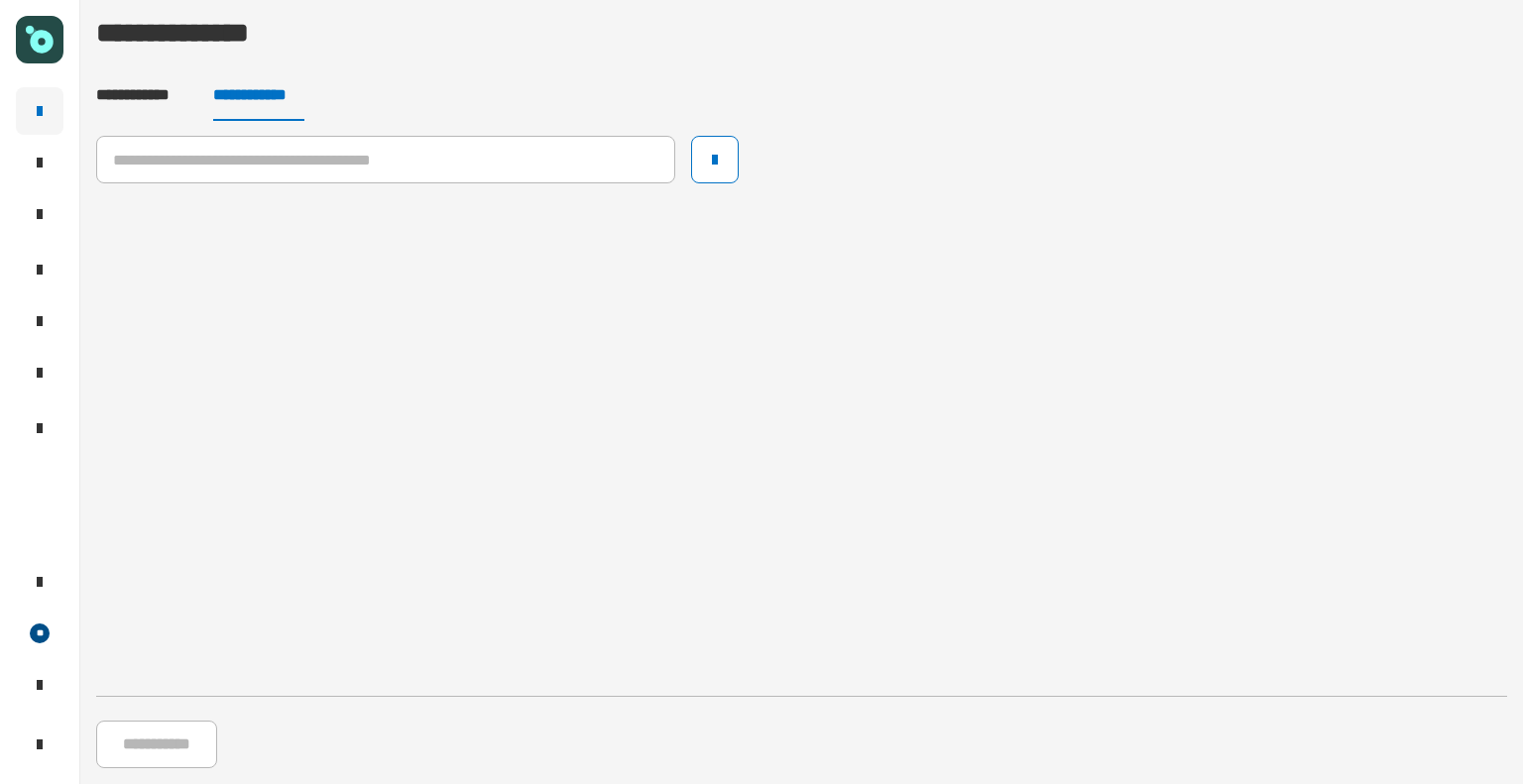 click on "**********" 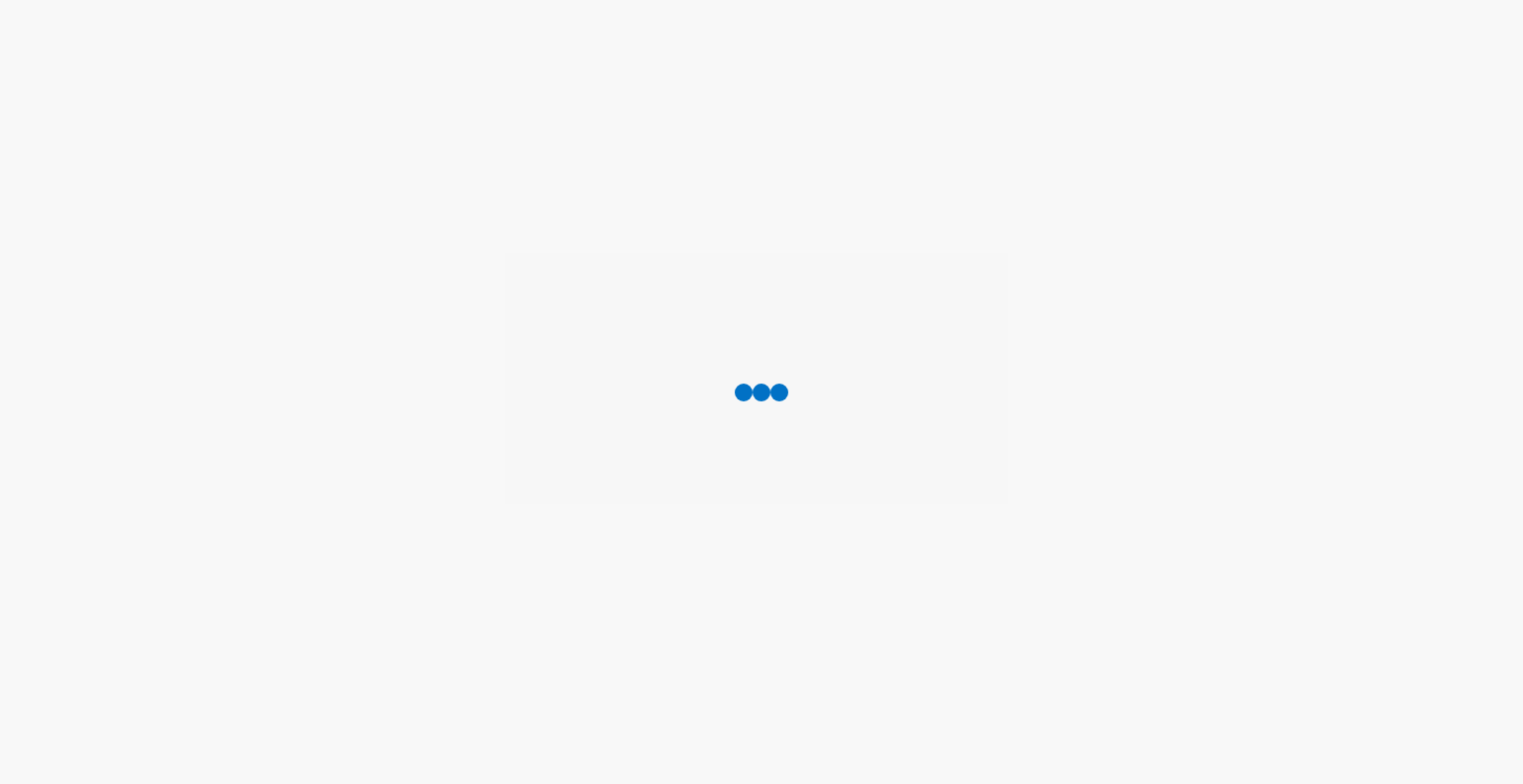 scroll, scrollTop: 0, scrollLeft: 0, axis: both 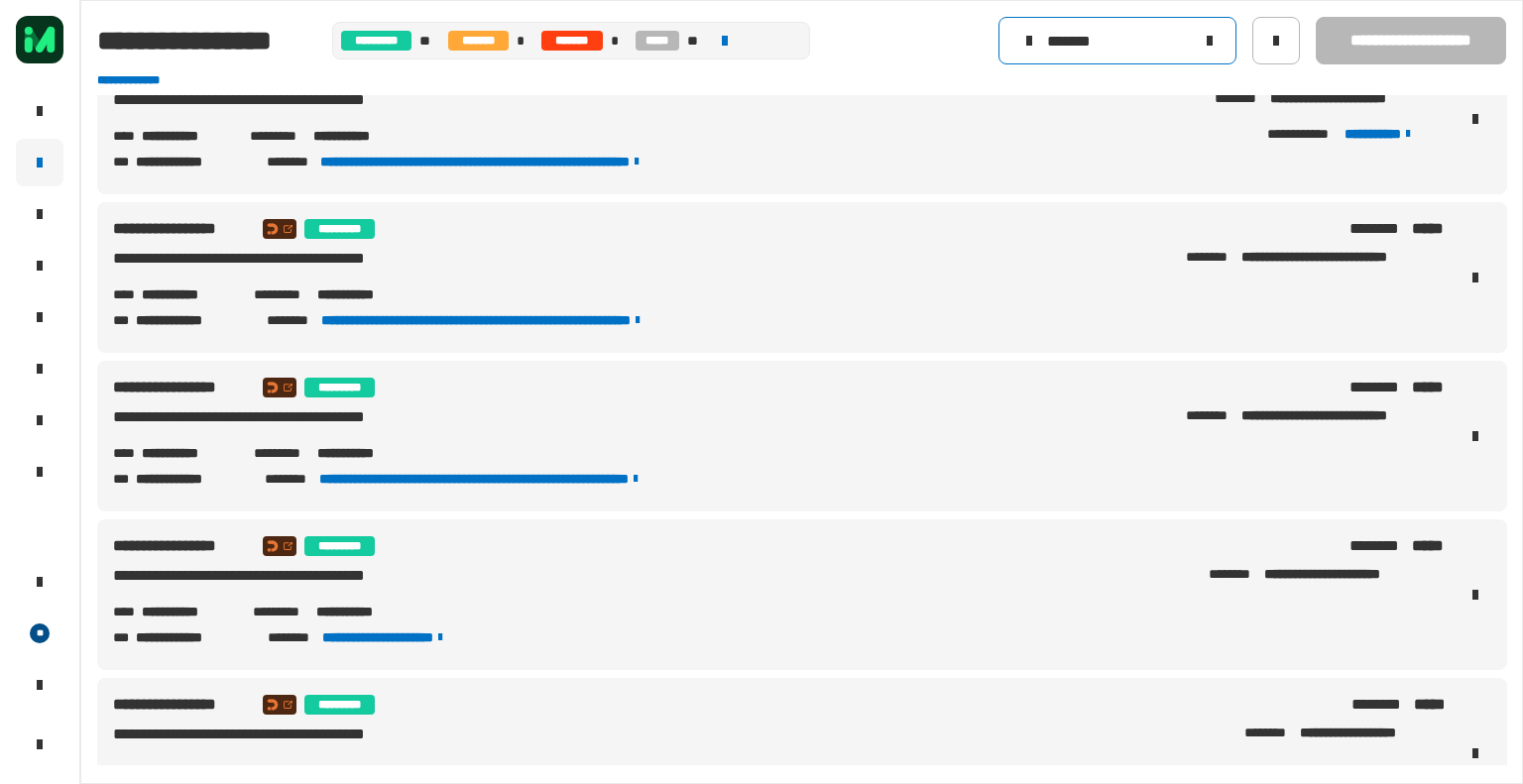 click on "*******" 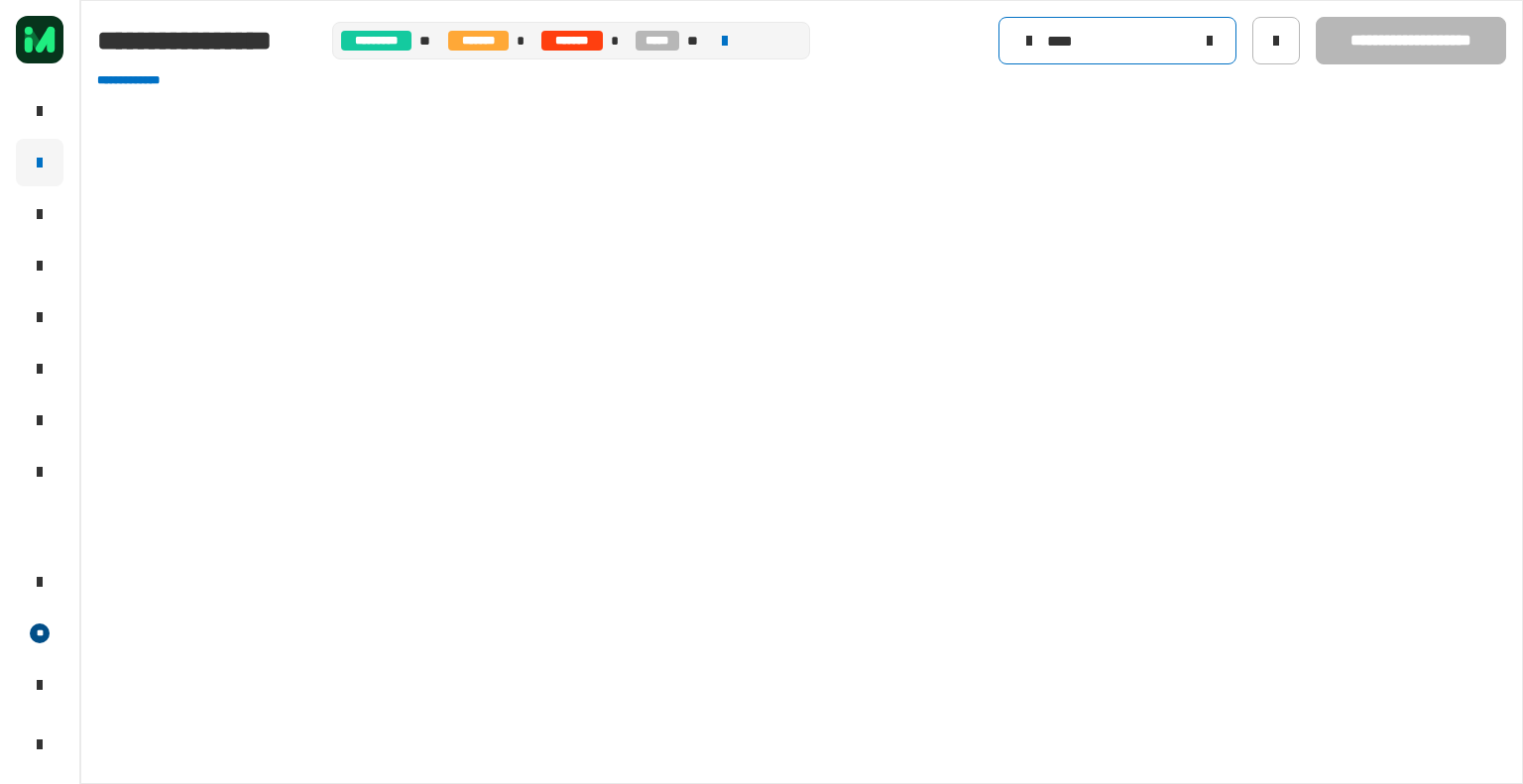 scroll, scrollTop: 0, scrollLeft: 0, axis: both 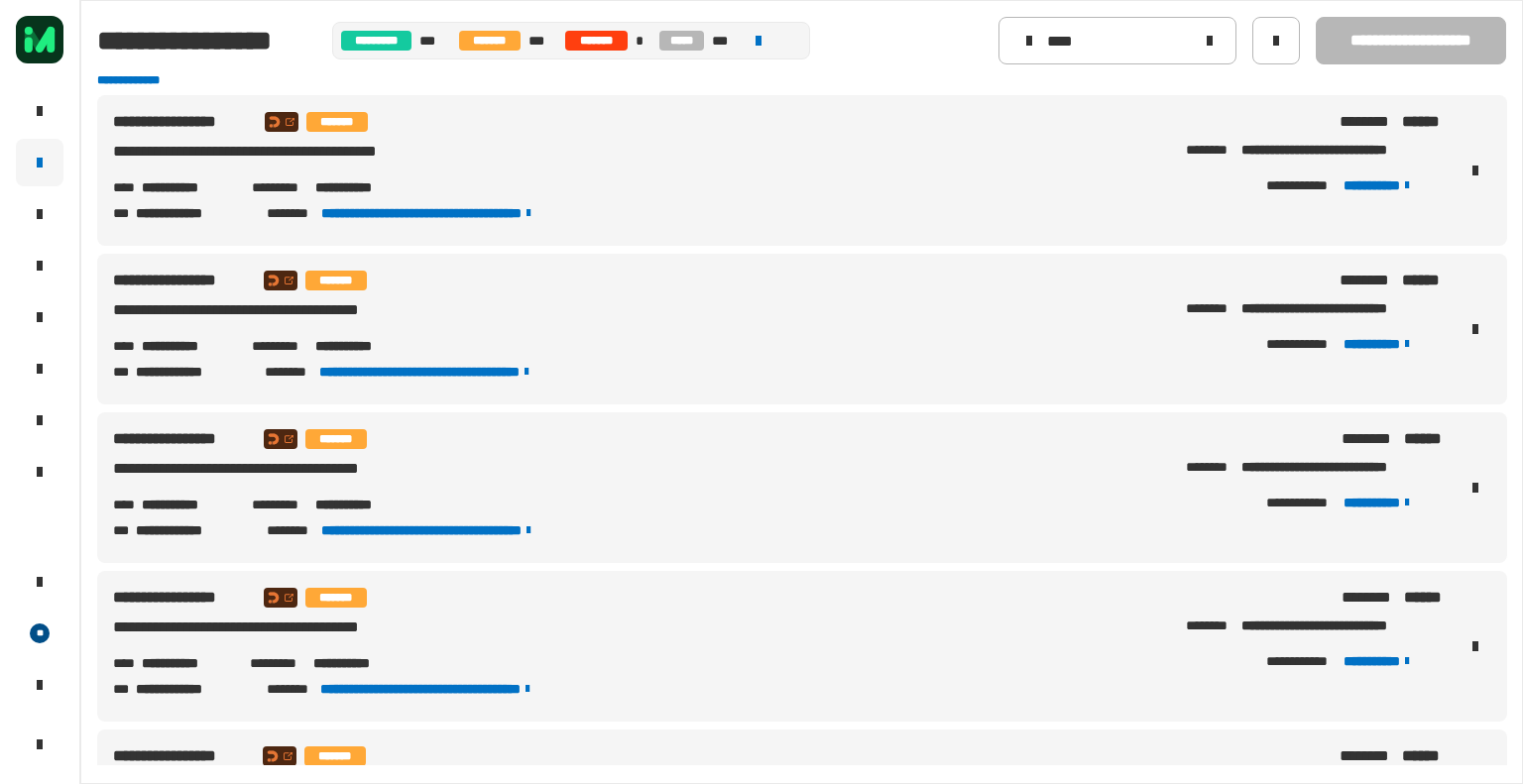 click on "**********" at bounding box center [778, 346] 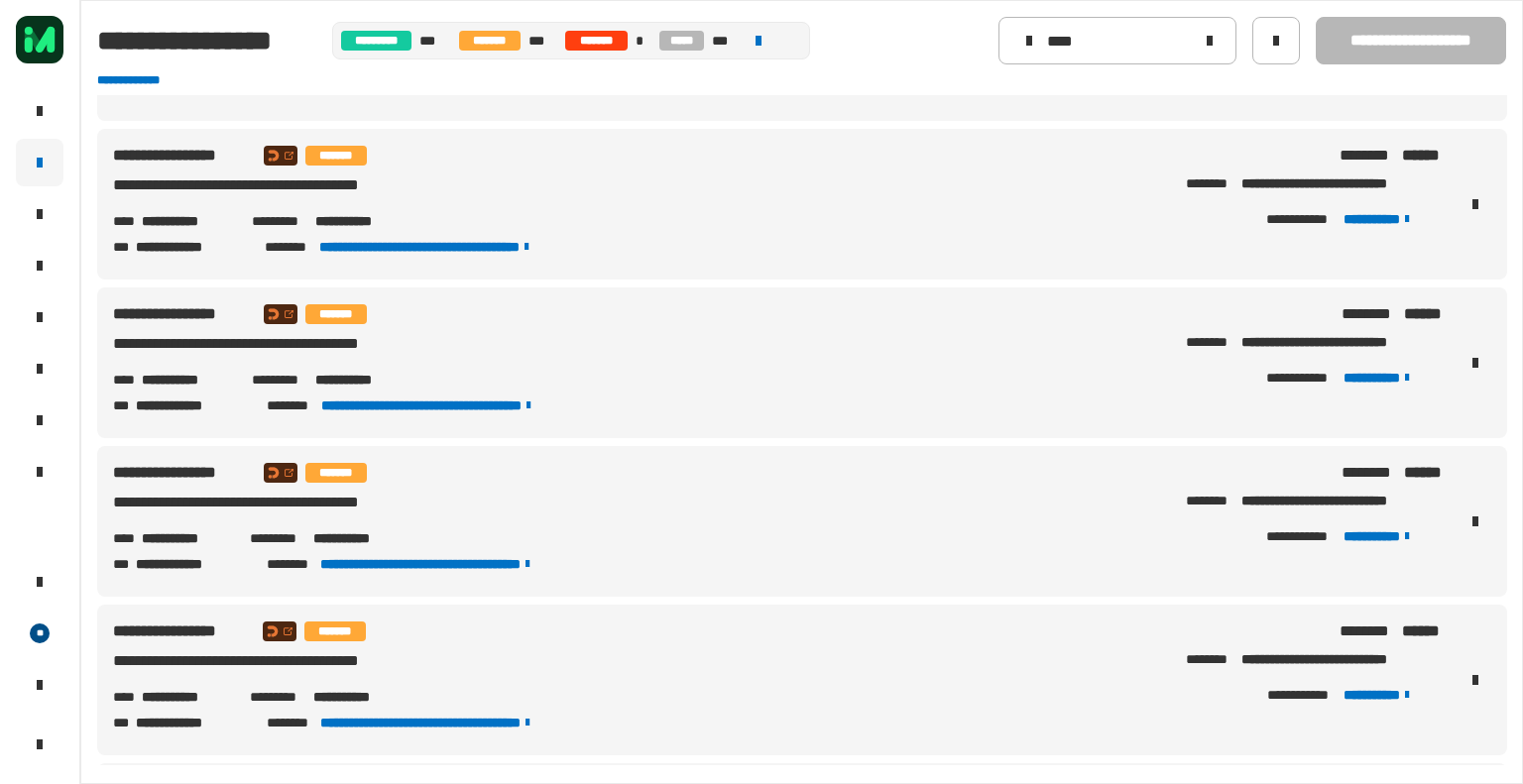 scroll, scrollTop: 0, scrollLeft: 0, axis: both 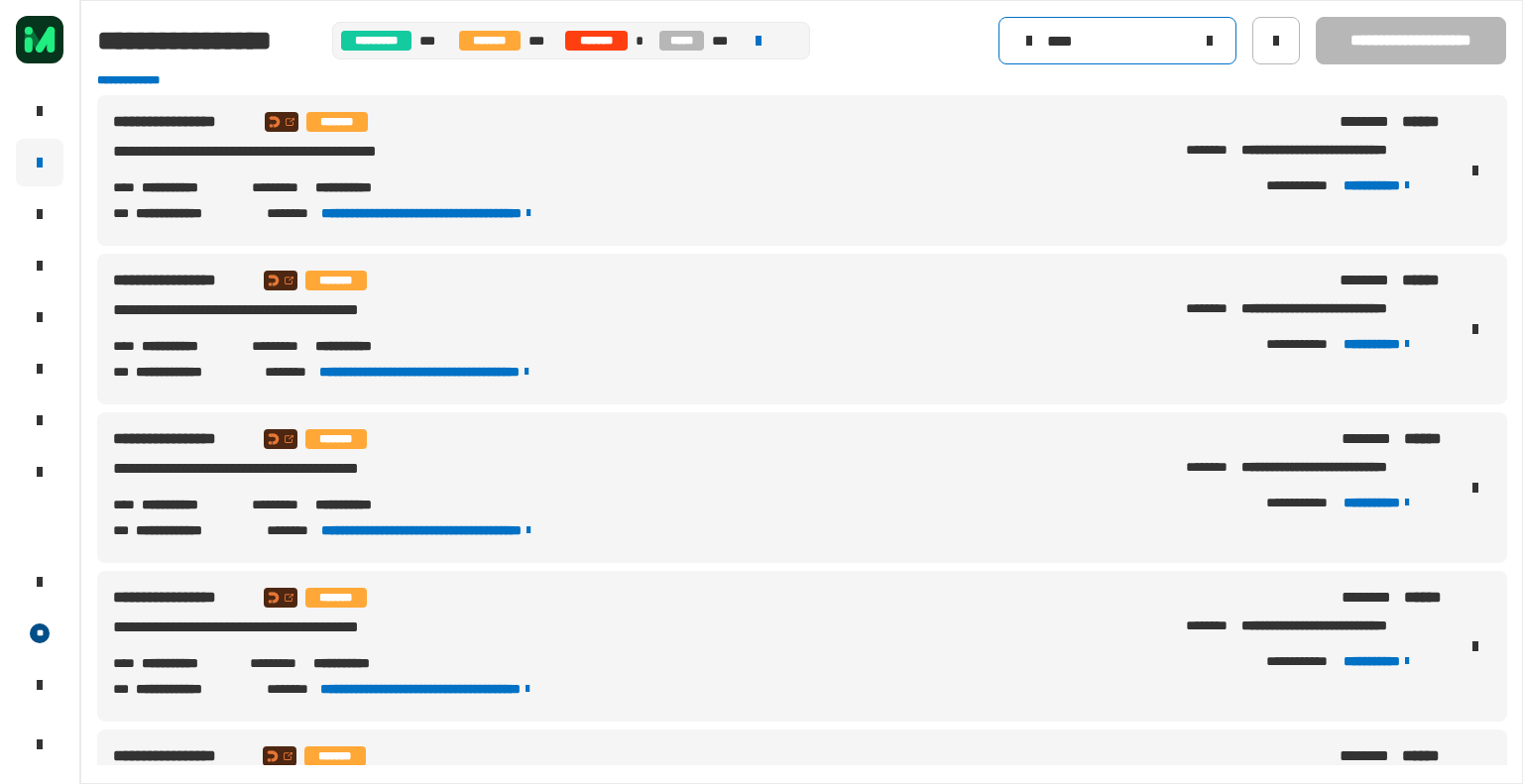 click on "****" 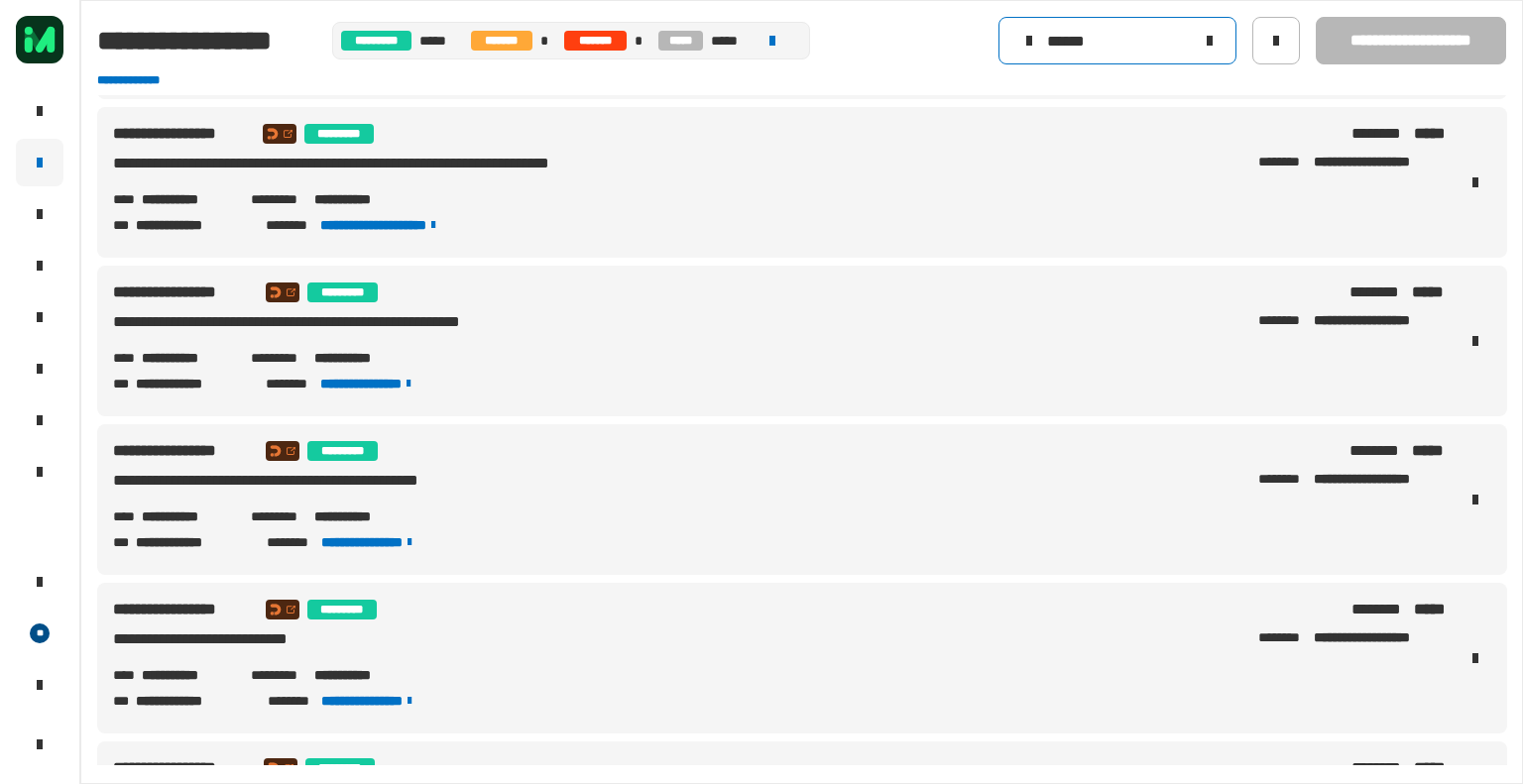 scroll, scrollTop: 1897, scrollLeft: 0, axis: vertical 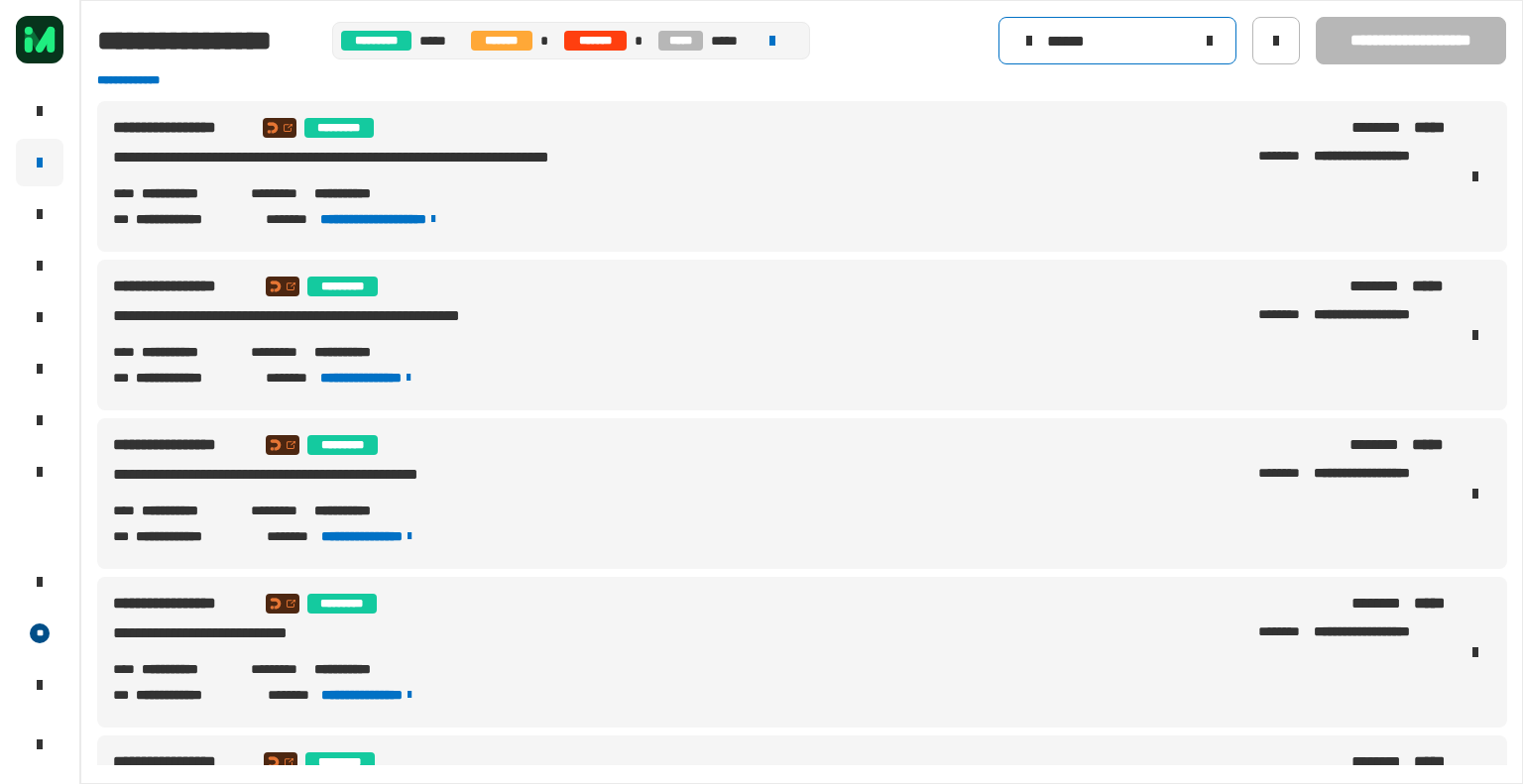 type on "******" 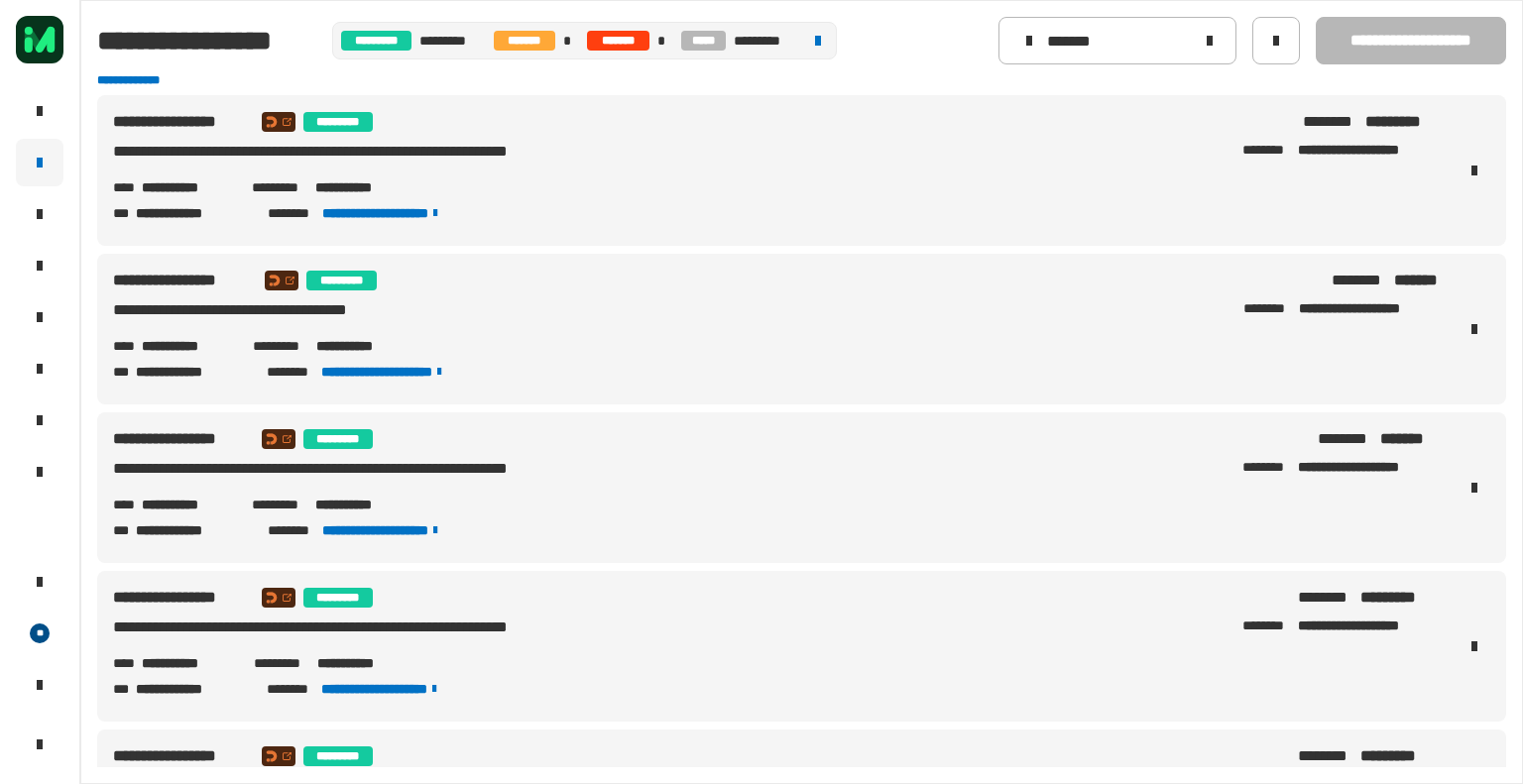 scroll, scrollTop: 0, scrollLeft: 0, axis: both 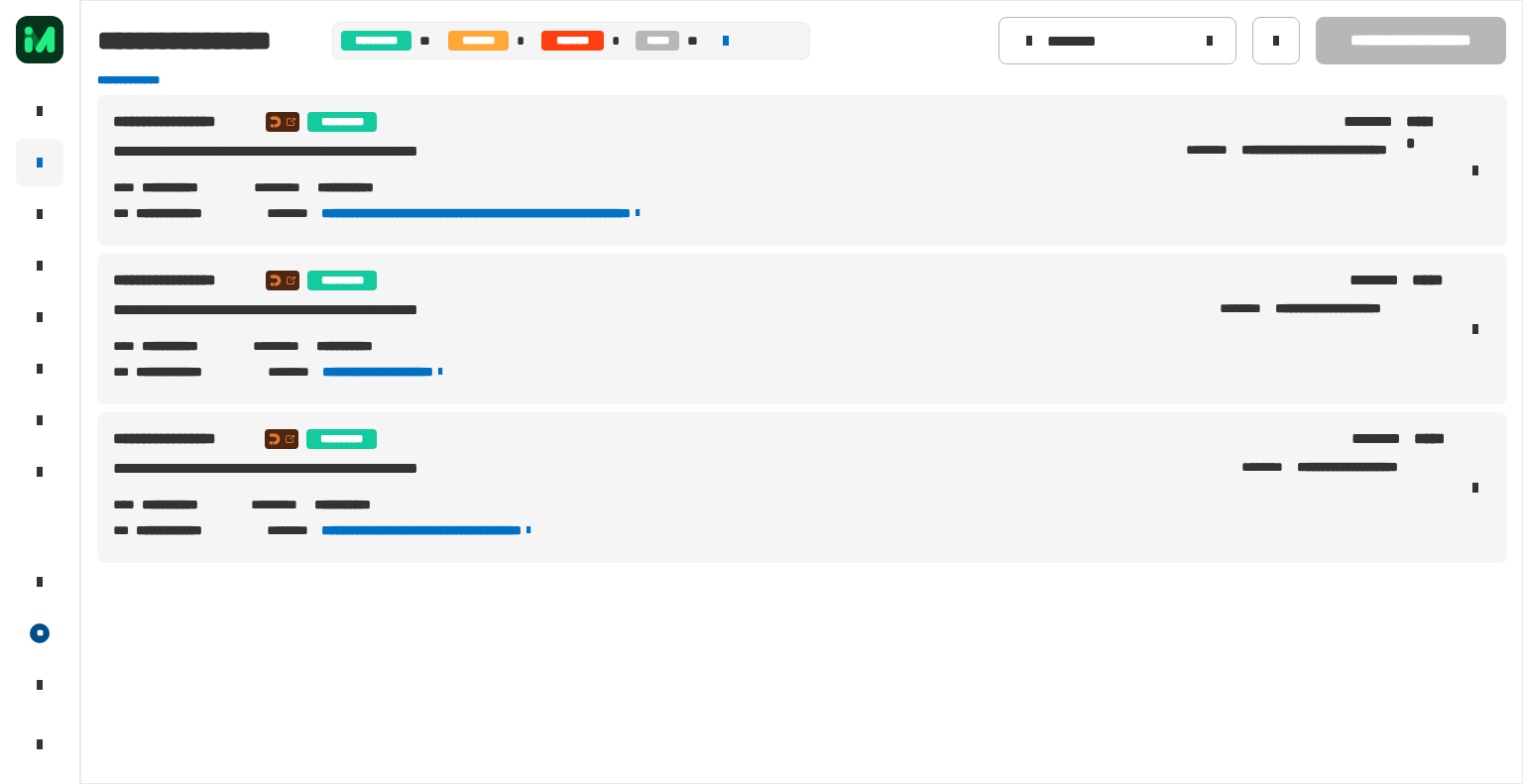 type on "********" 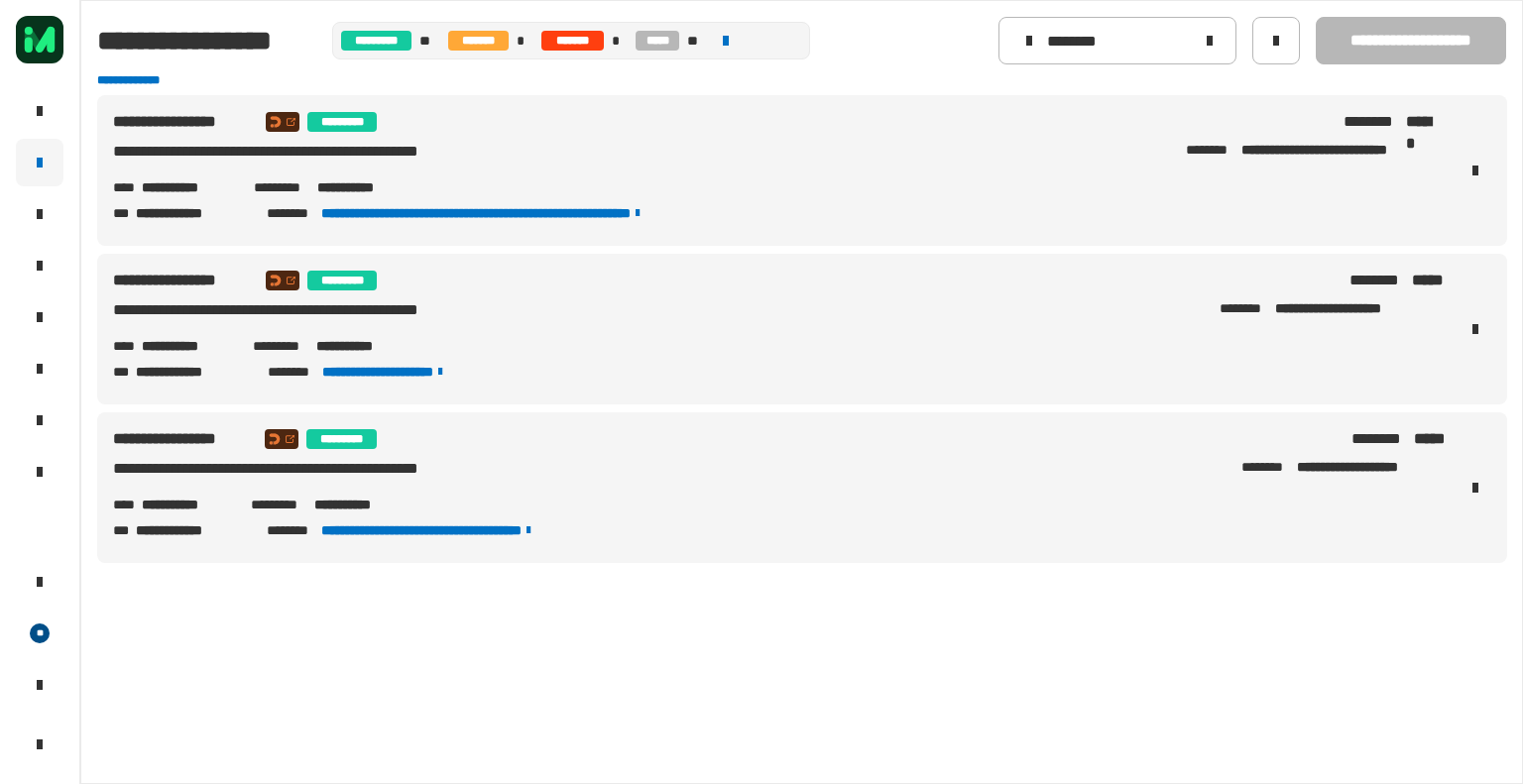 click on "**********" 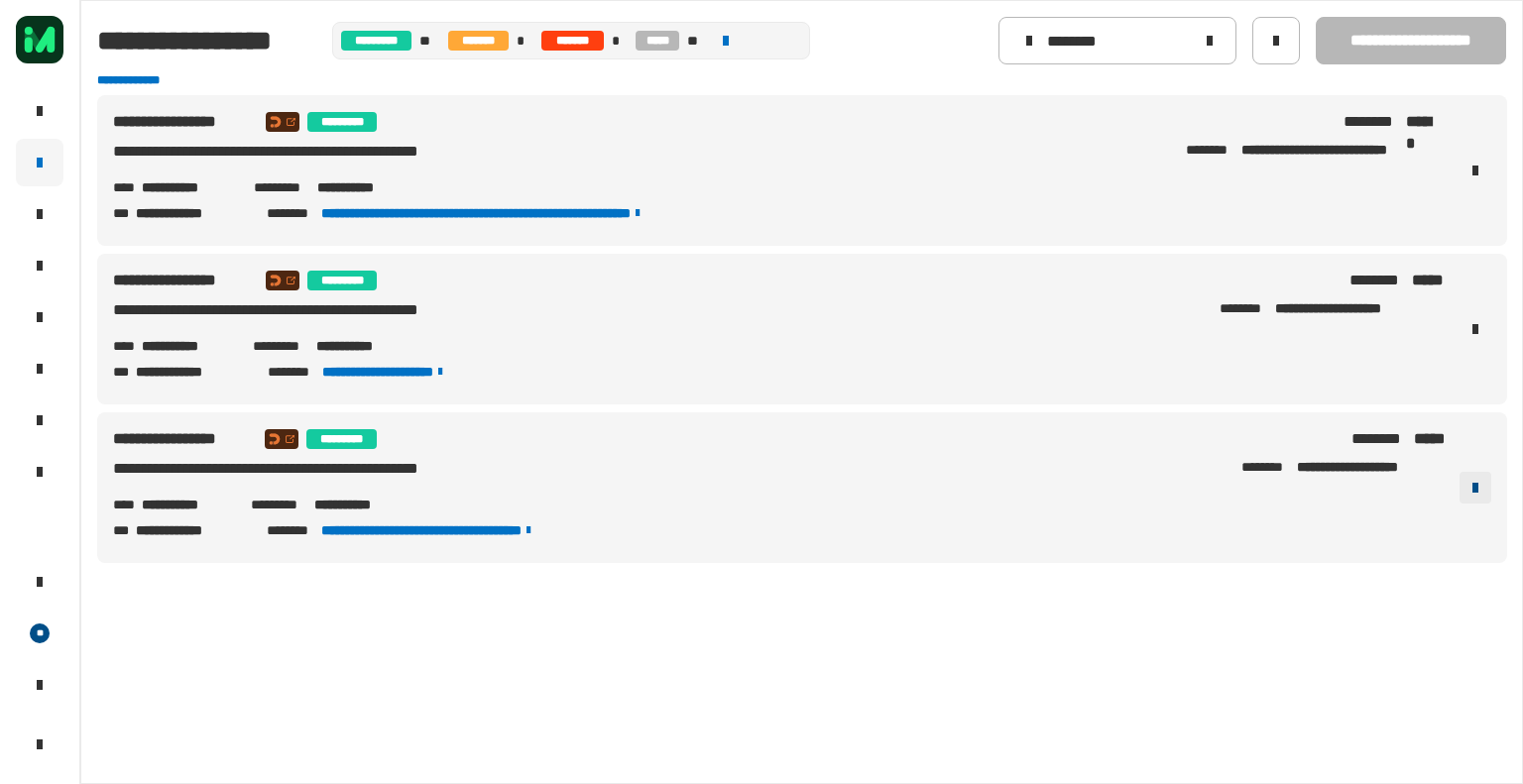 click at bounding box center [1475, 488] 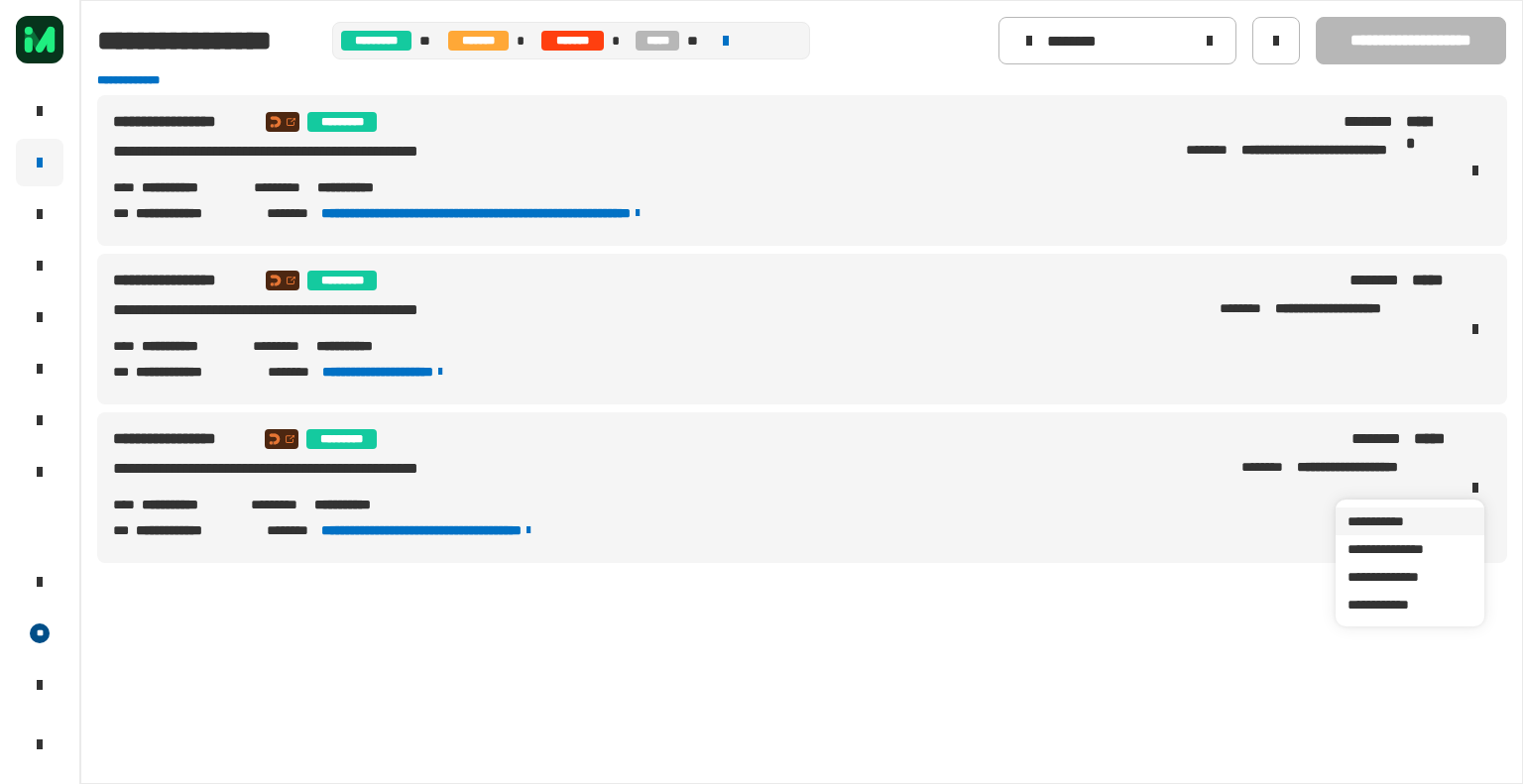 click on "**********" at bounding box center (1410, 521) 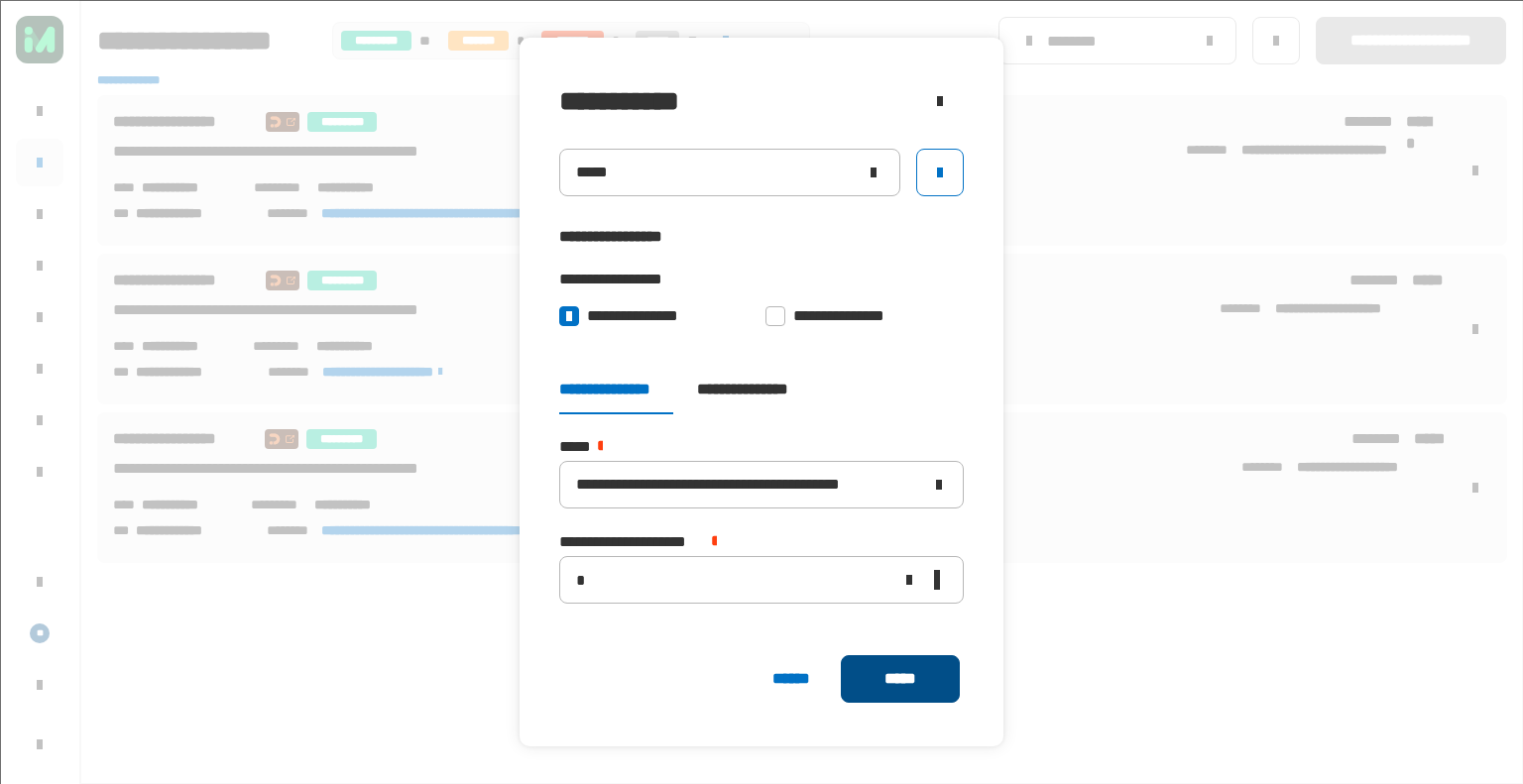 click on "*****" 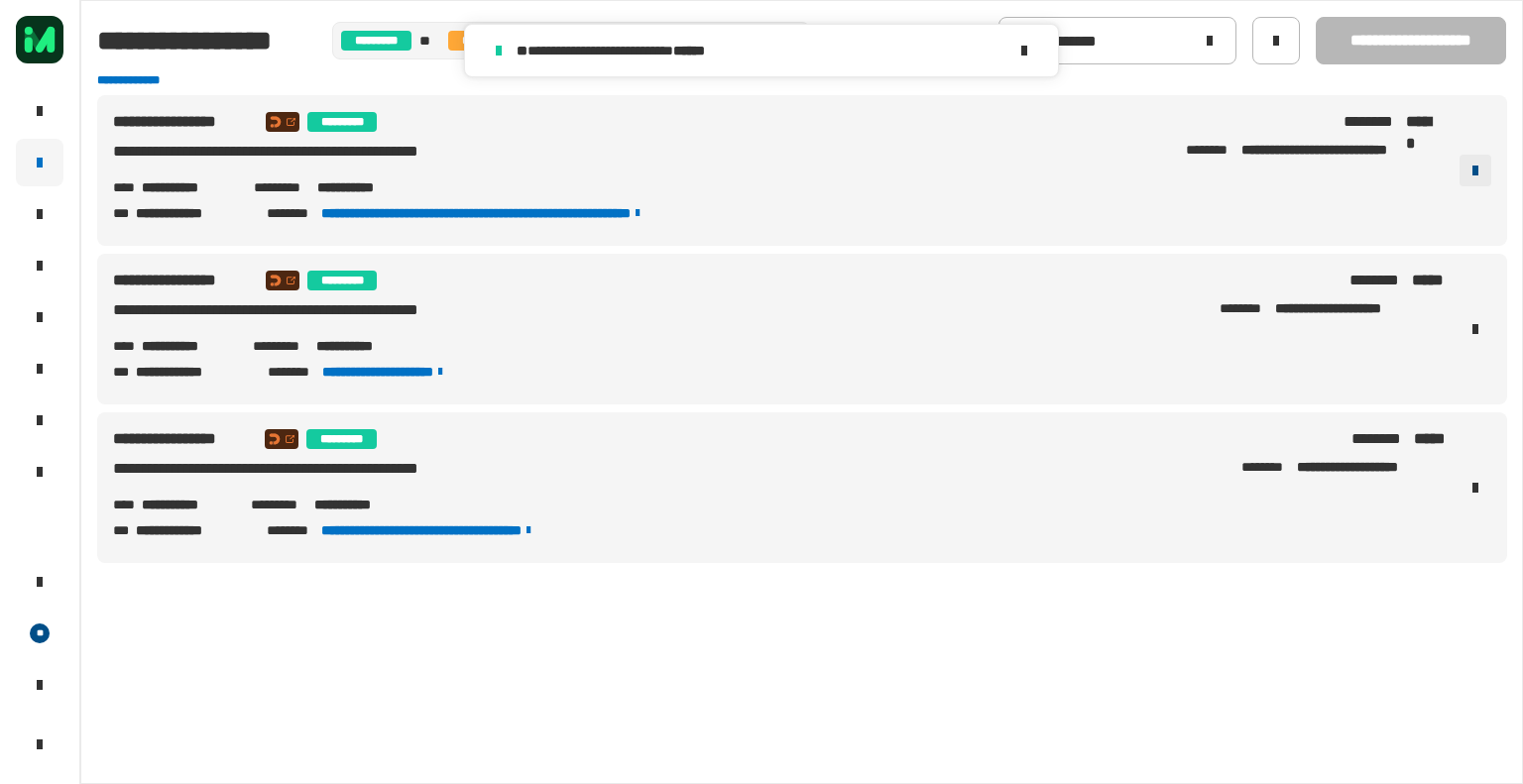 click at bounding box center (1475, 170) 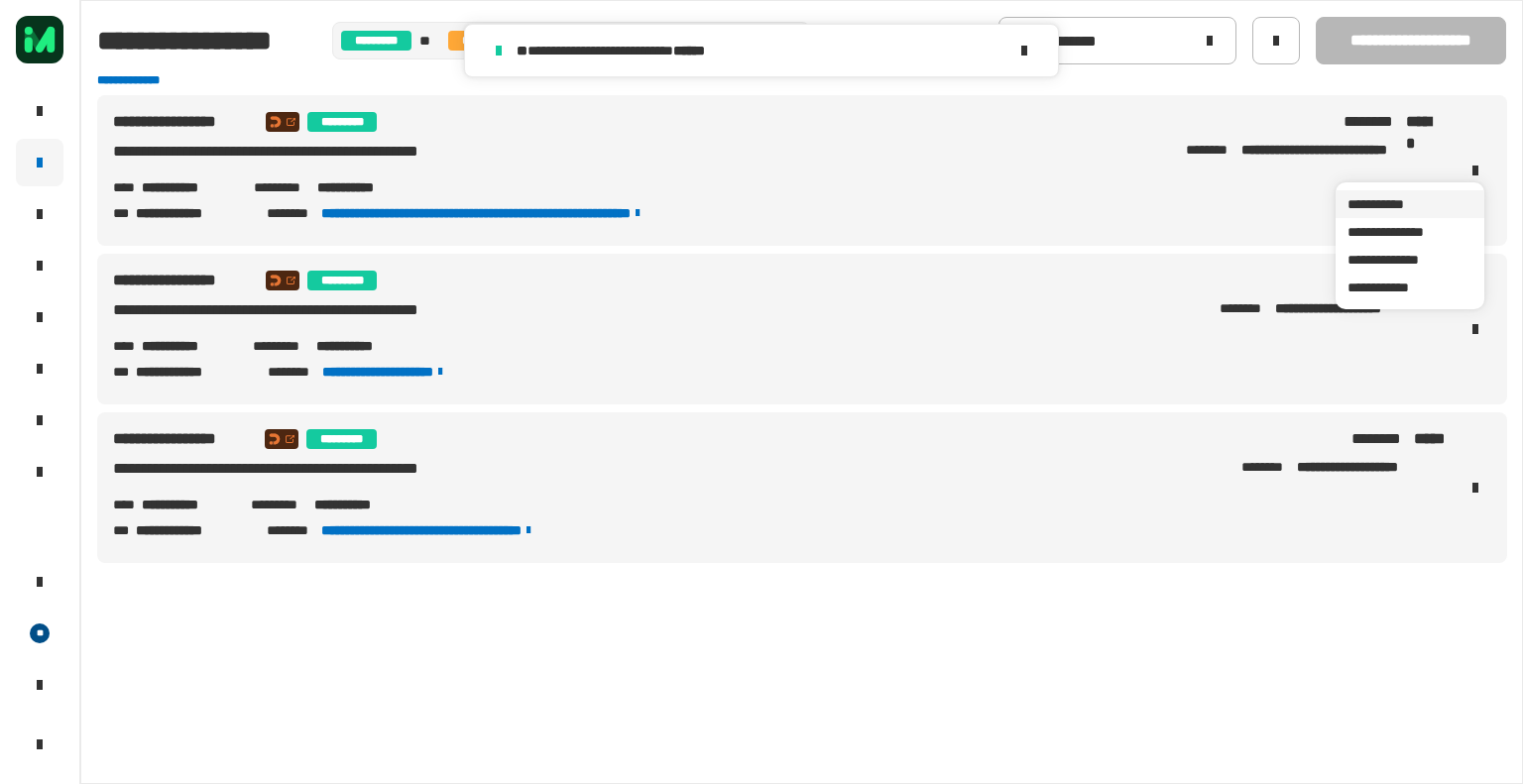 click on "**********" at bounding box center [1410, 204] 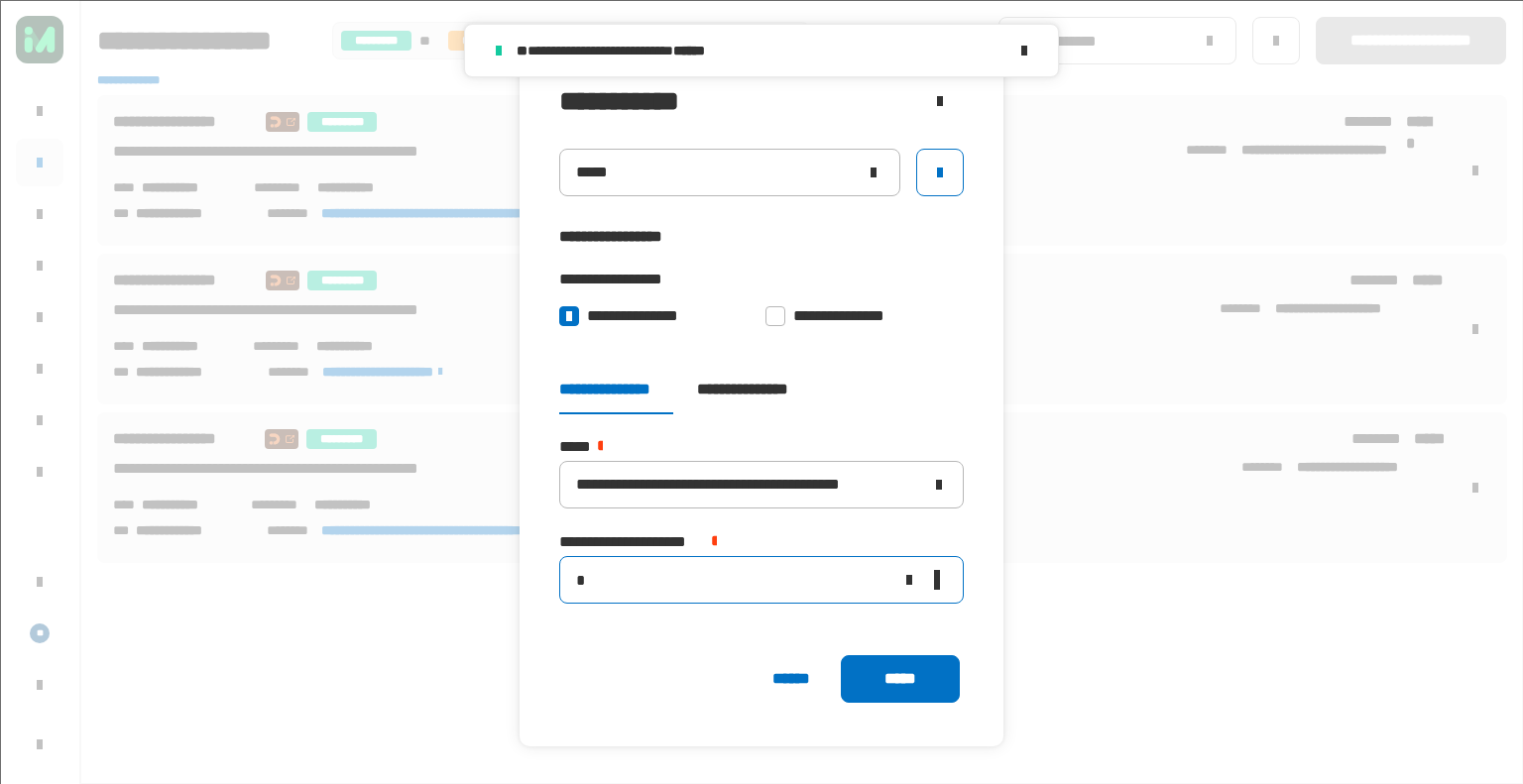 click on "*" 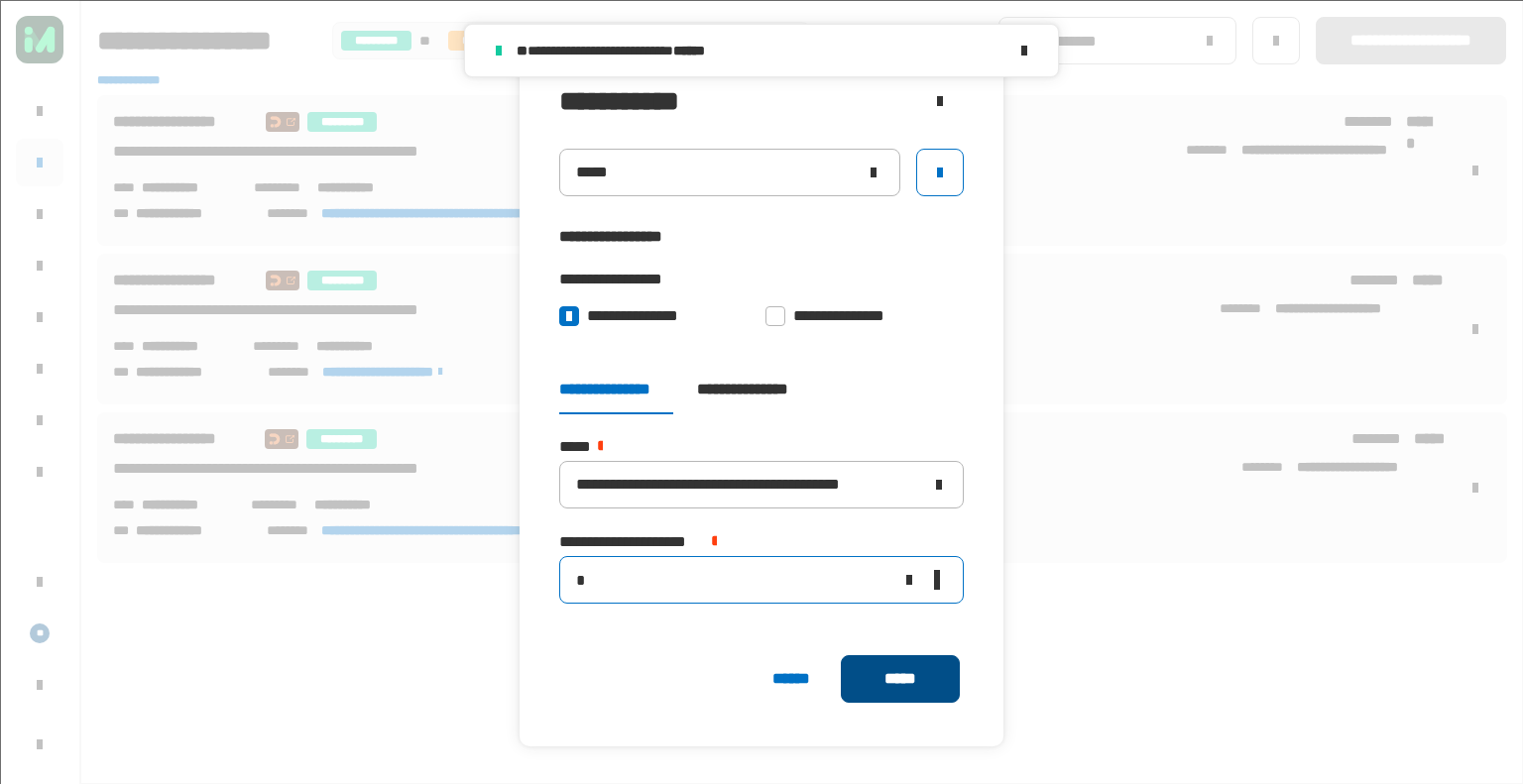 type on "*" 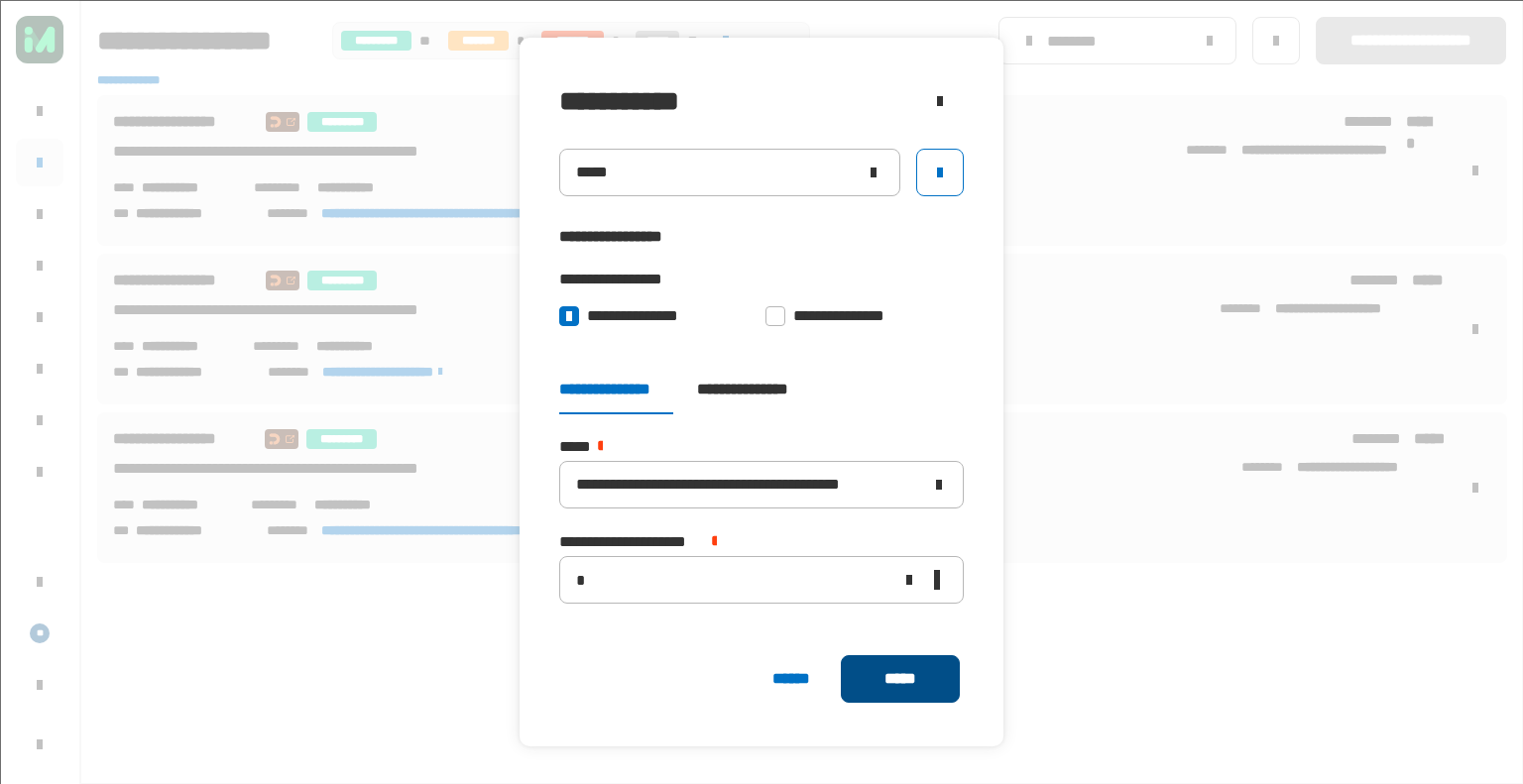 click on "*****" 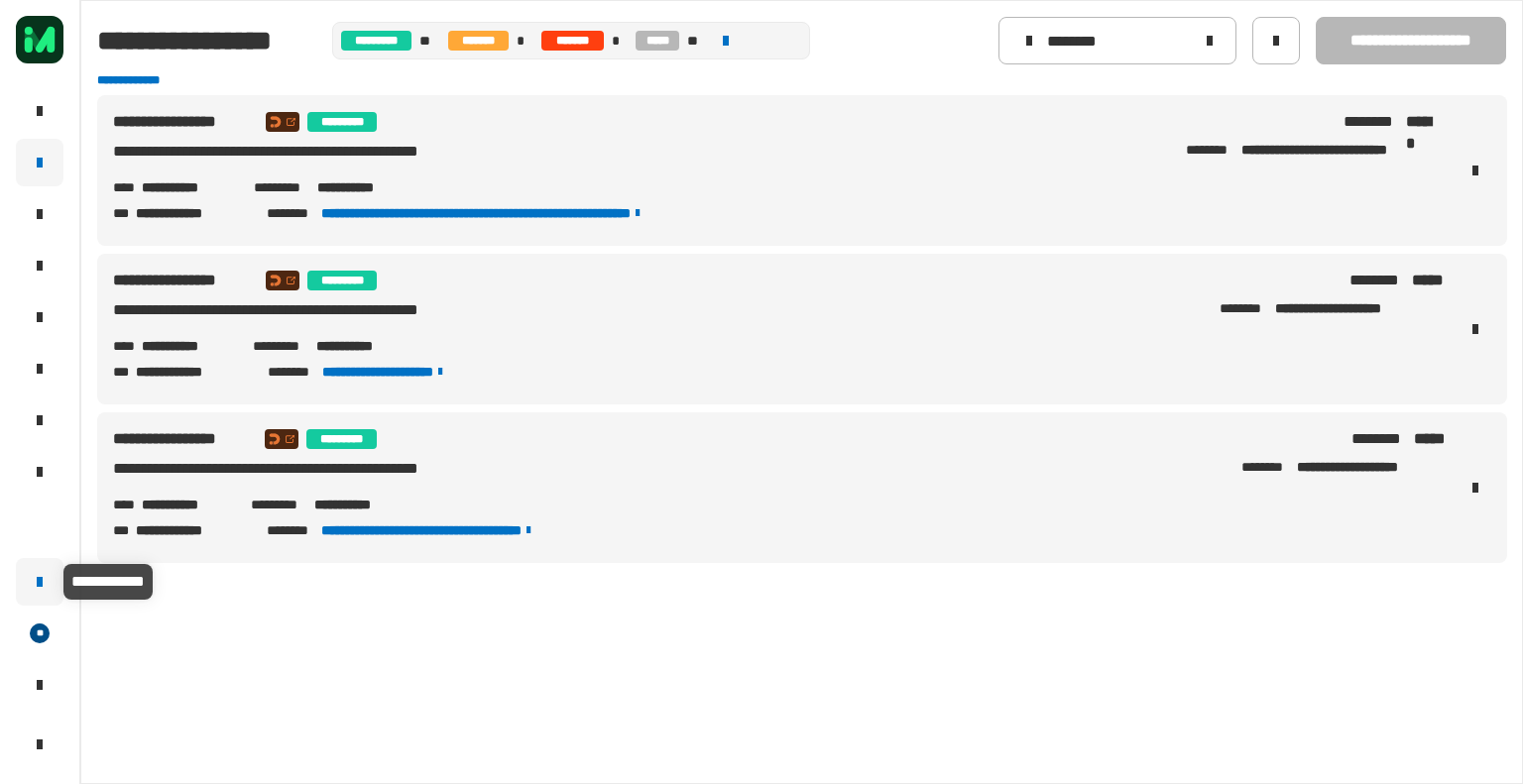 click 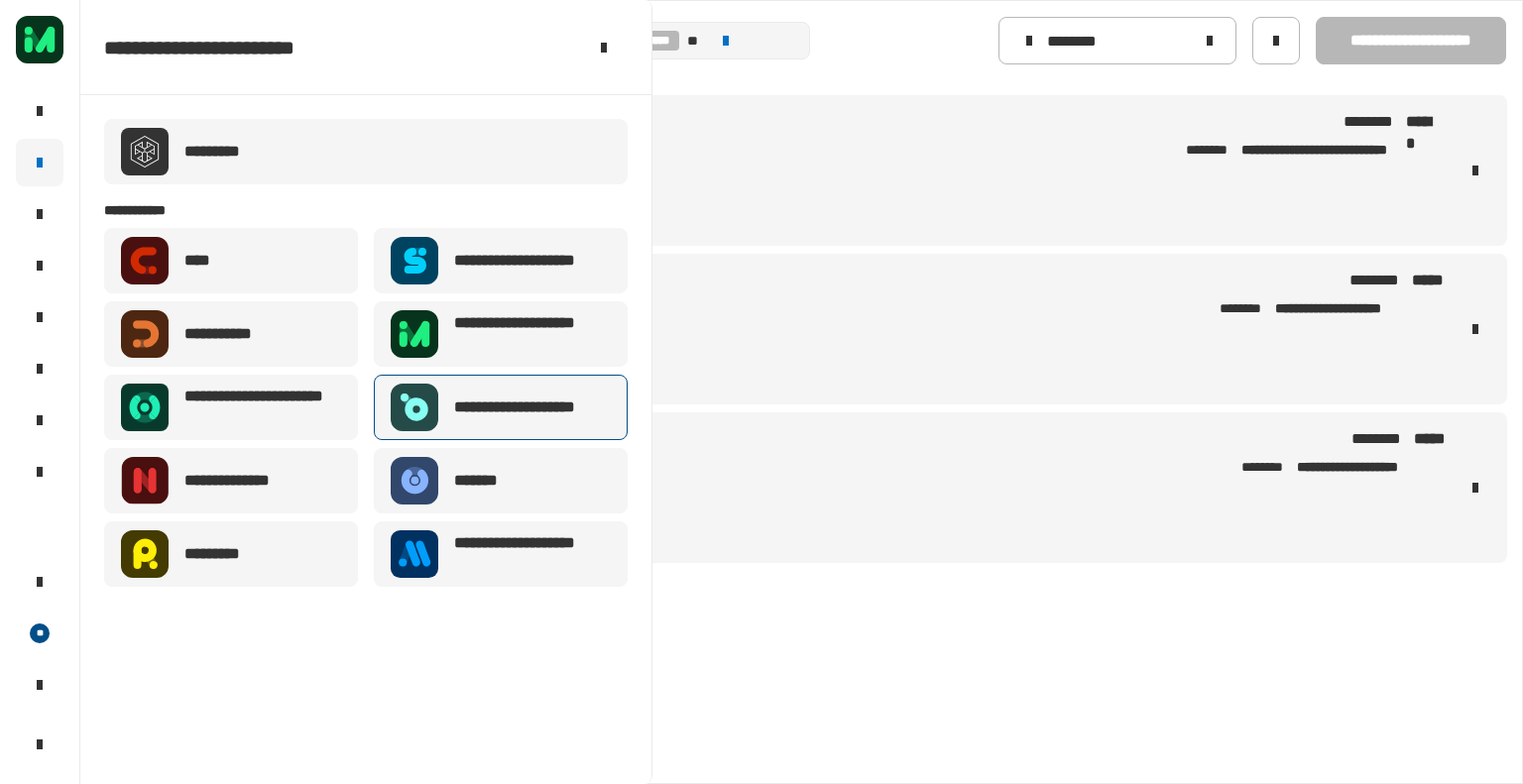 click on "**********" at bounding box center [501, 407] 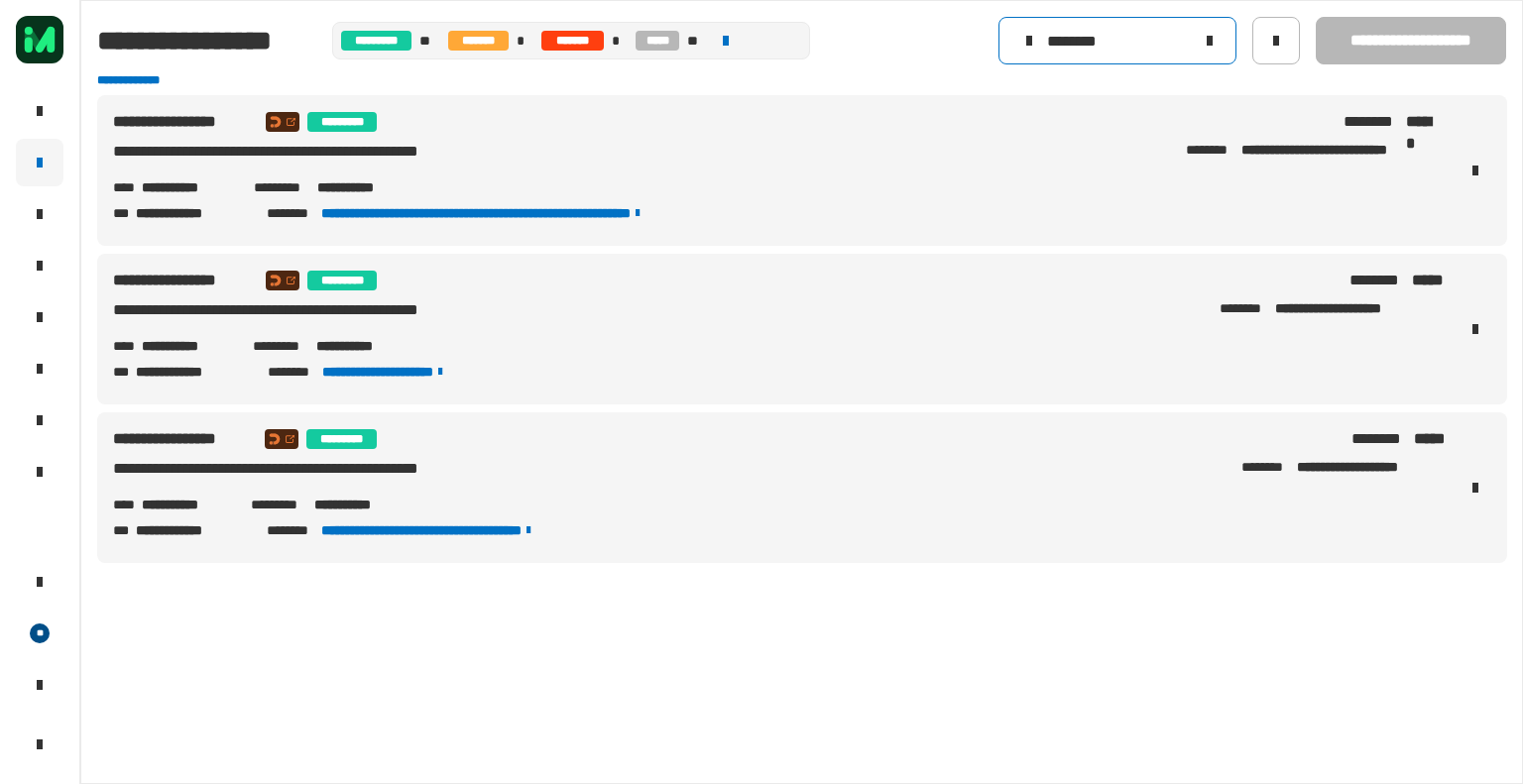 click on "********" 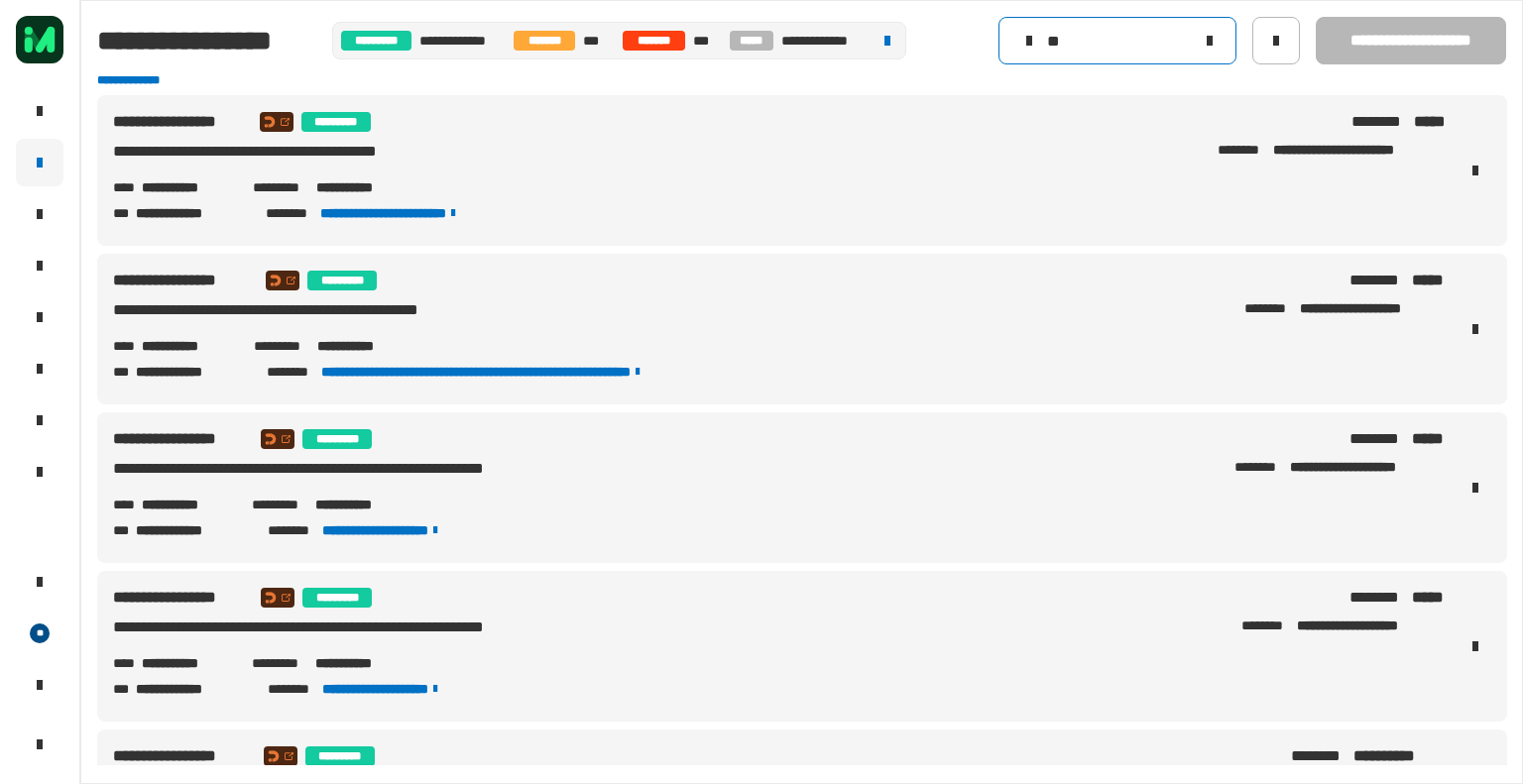 type on "*" 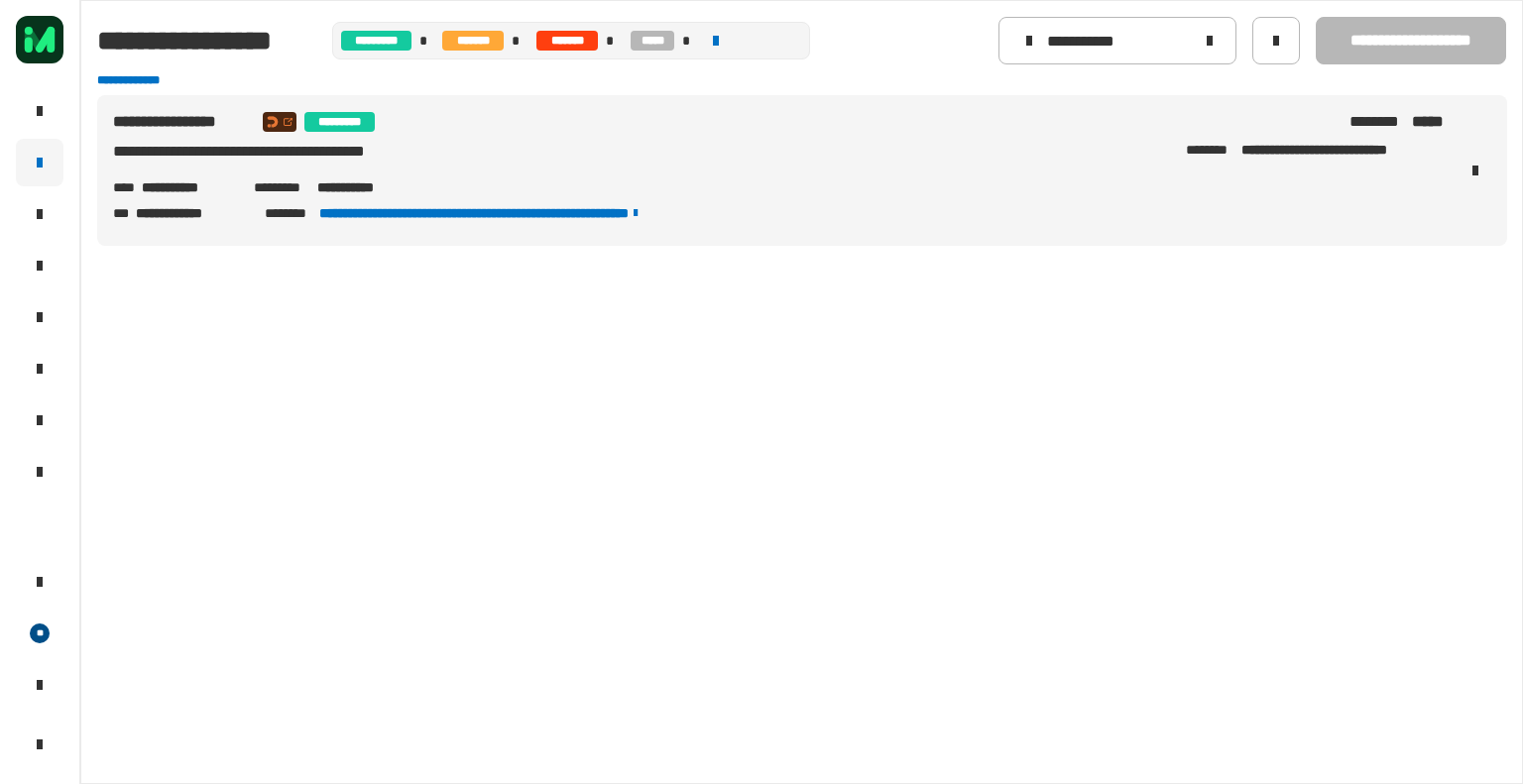 click on "**********" at bounding box center [183, 122] 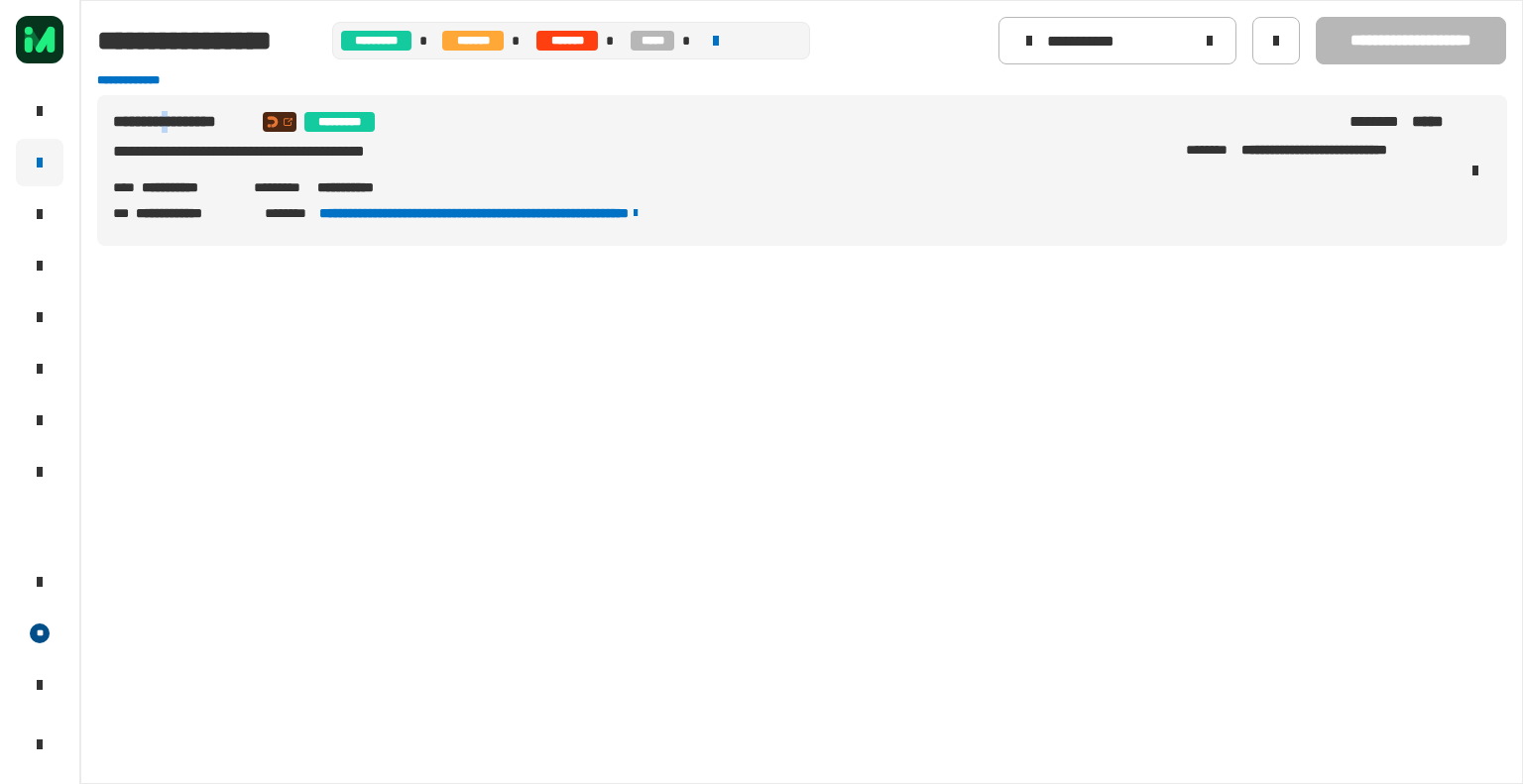 click on "**********" at bounding box center (183, 122) 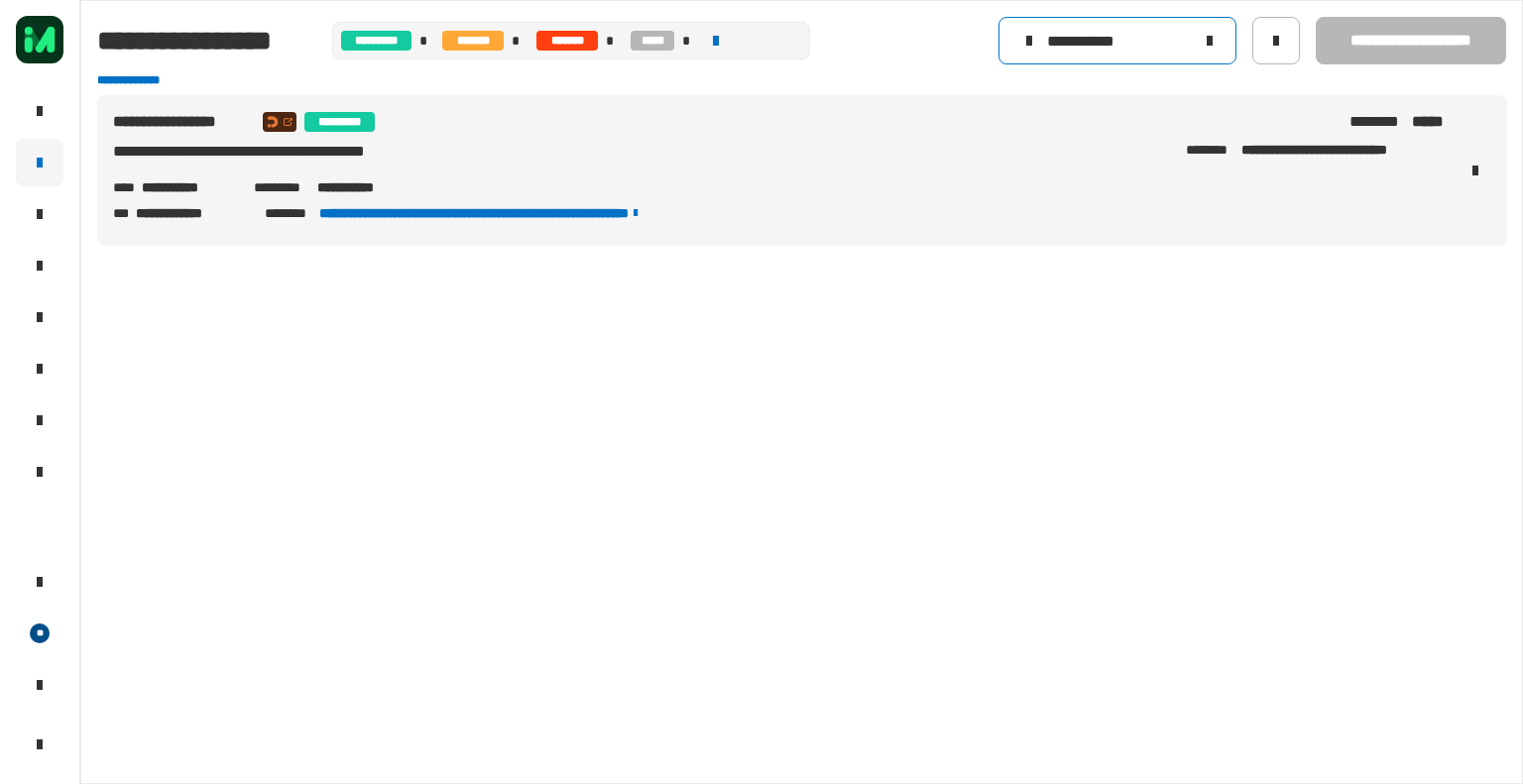 click on "**********" 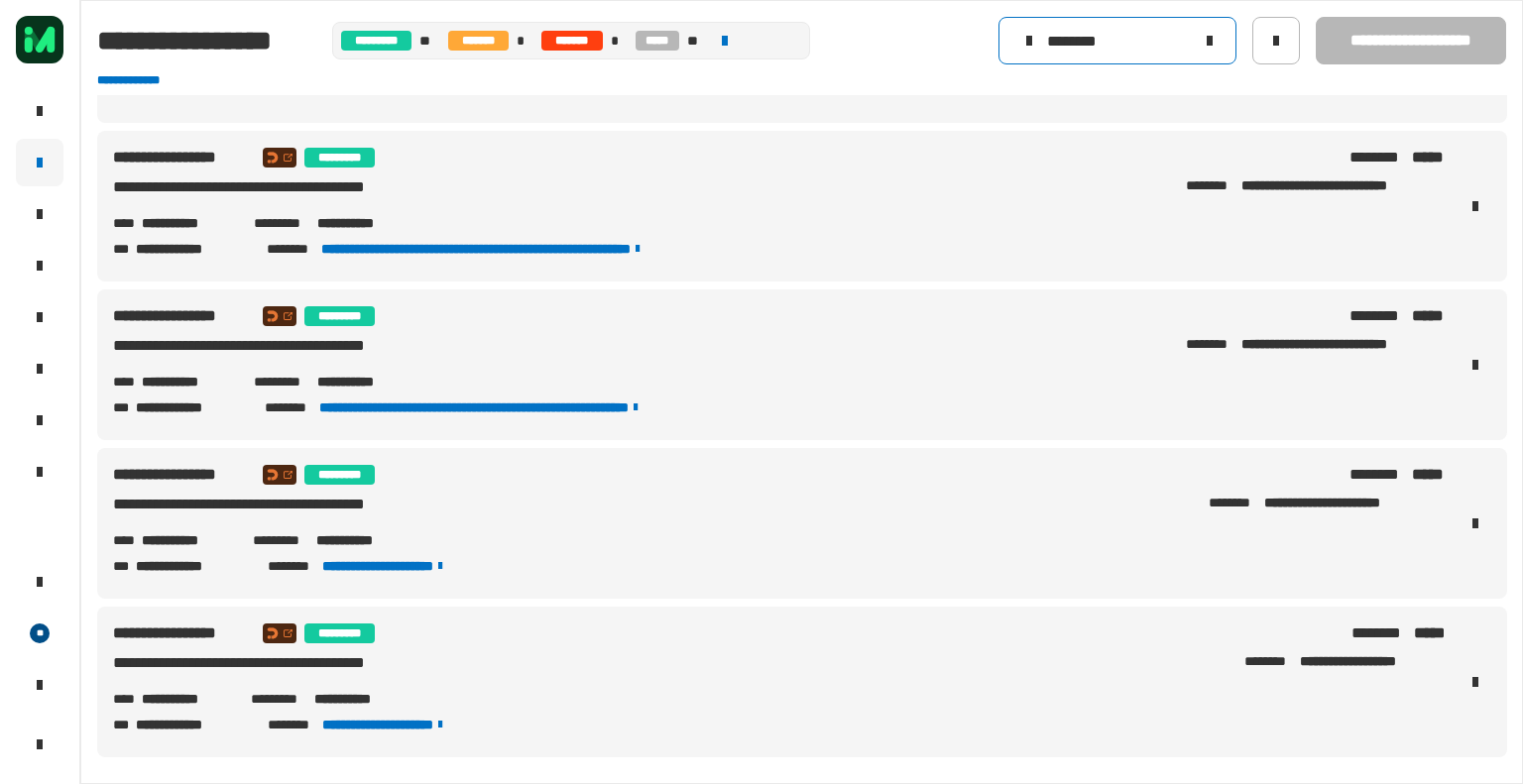 scroll, scrollTop: 0, scrollLeft: 0, axis: both 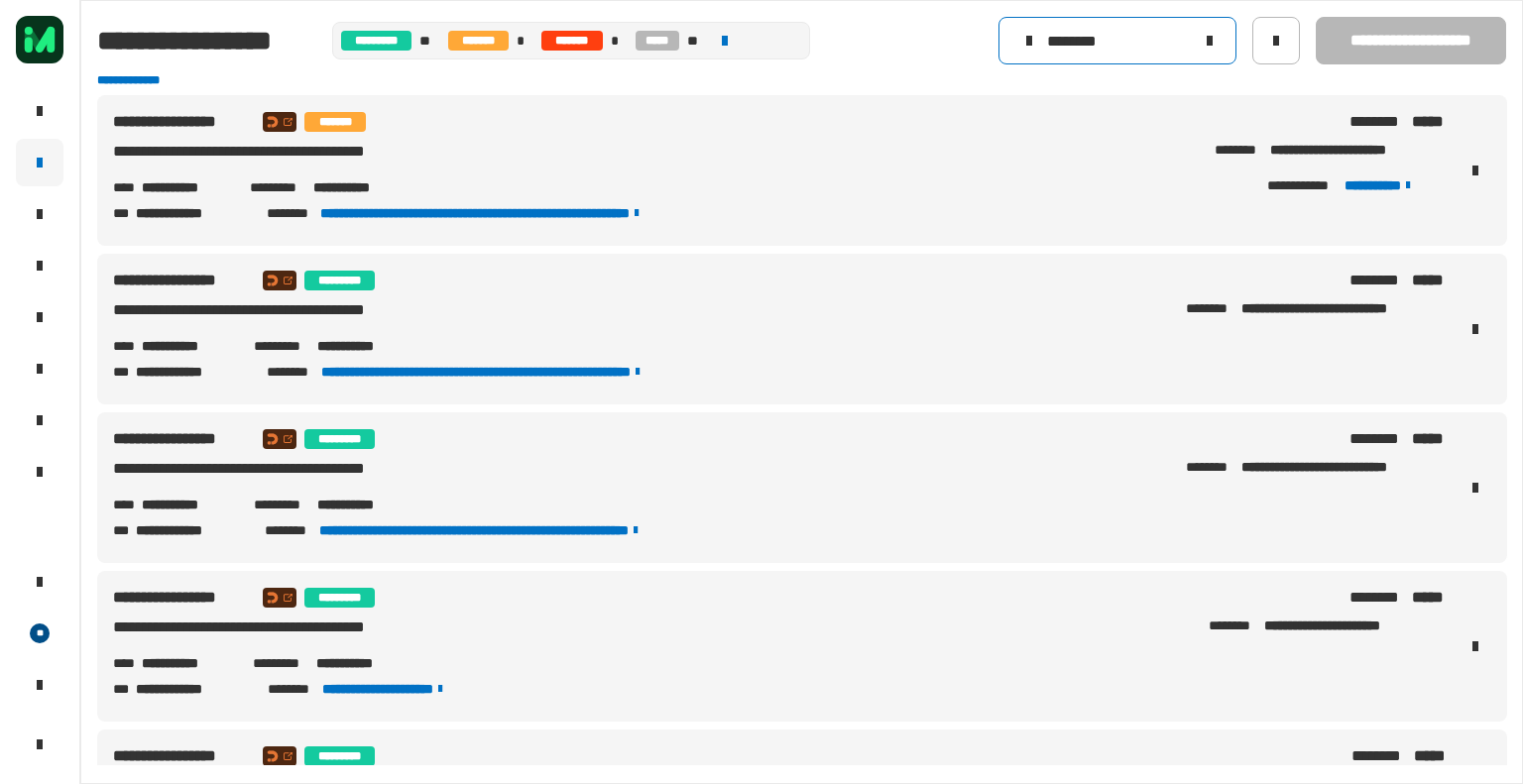 type on "********" 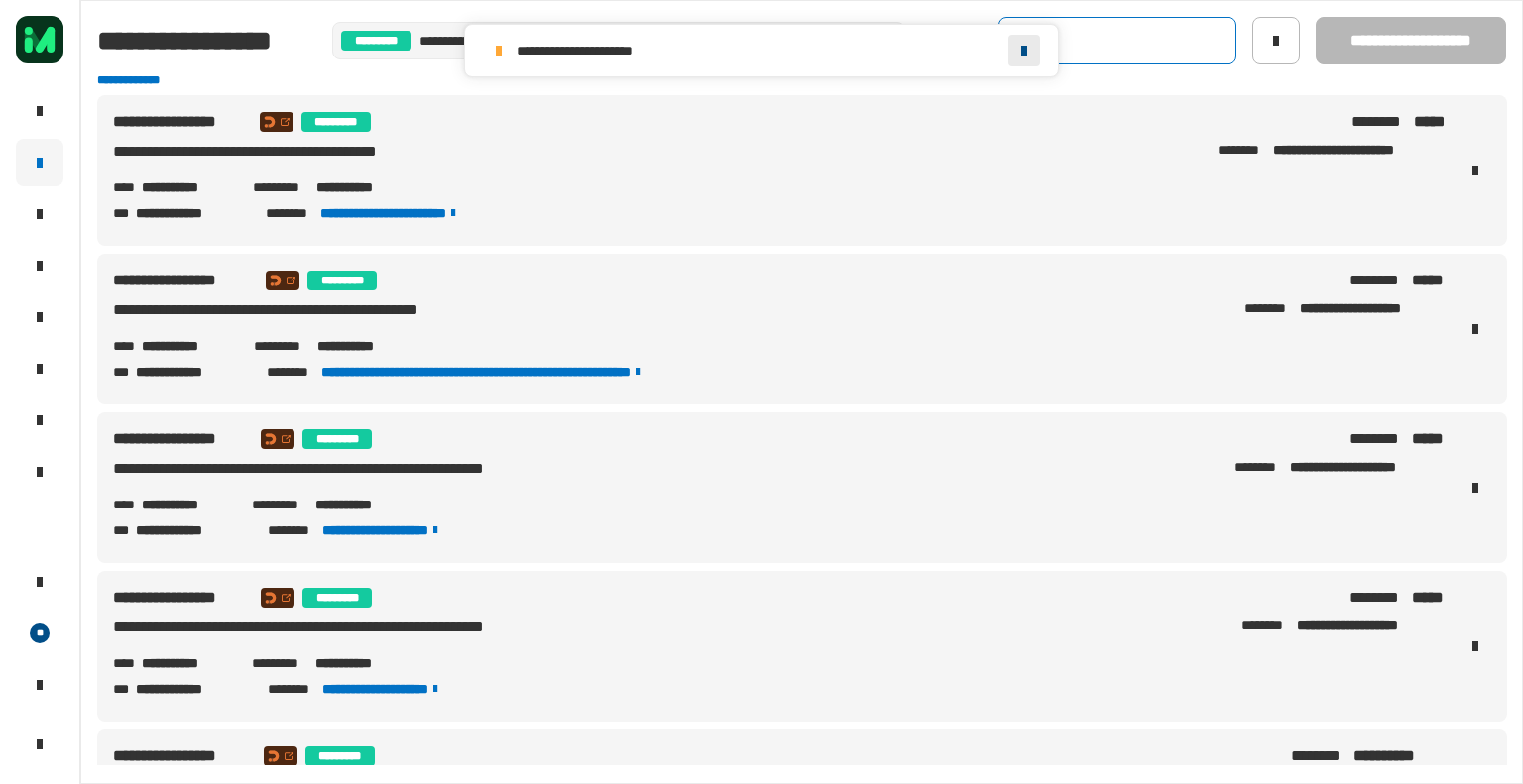 click 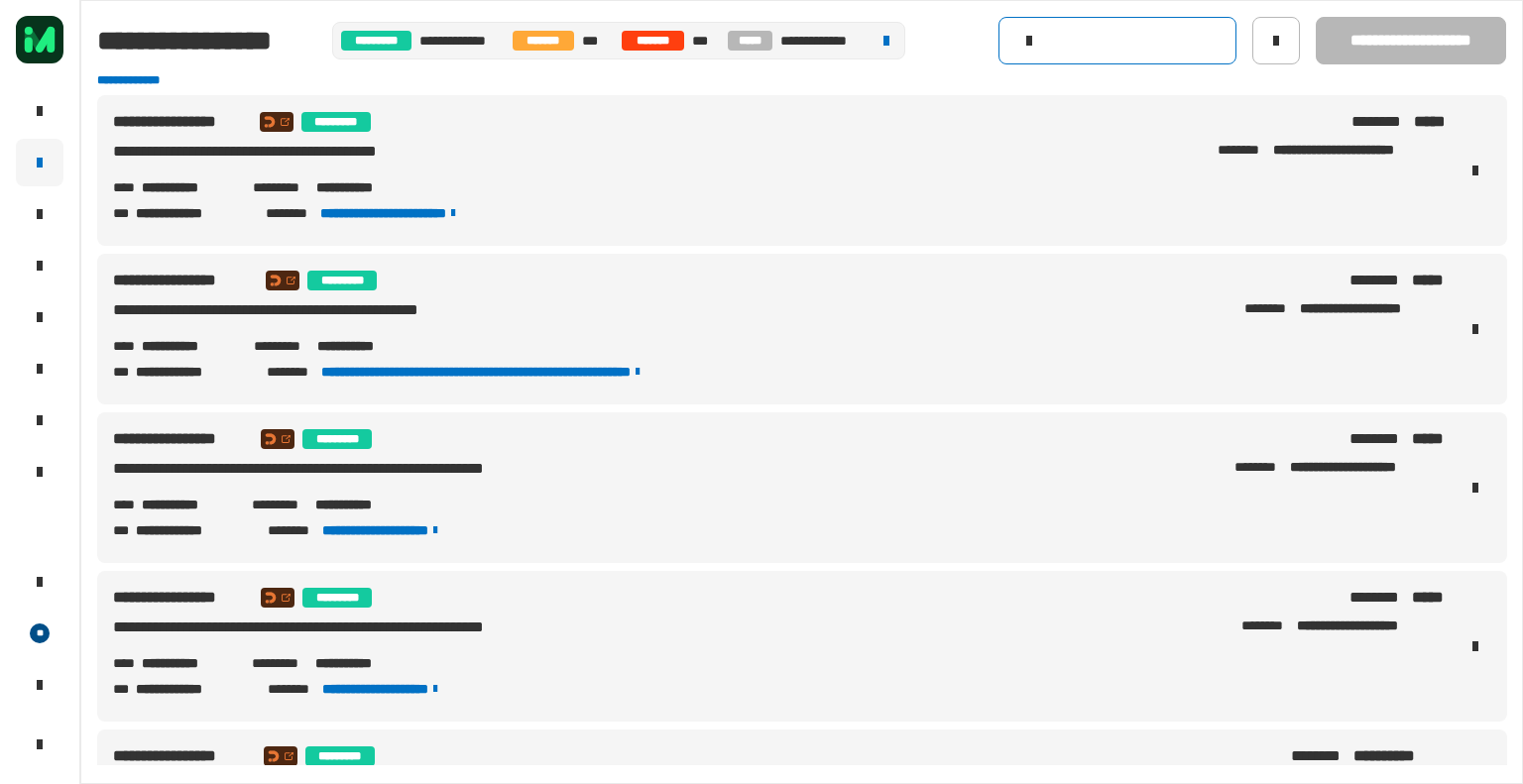 click 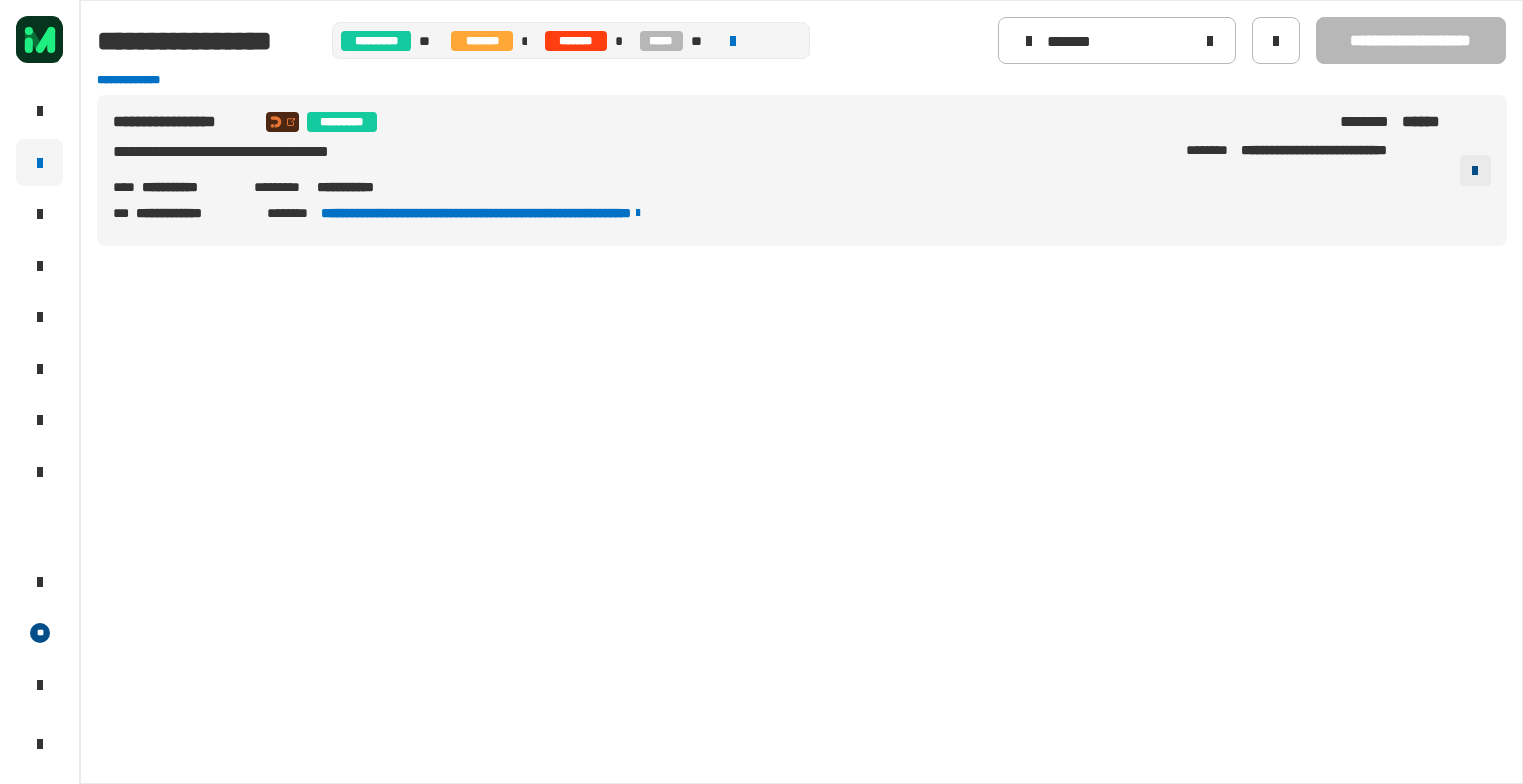 click at bounding box center (1475, 170) 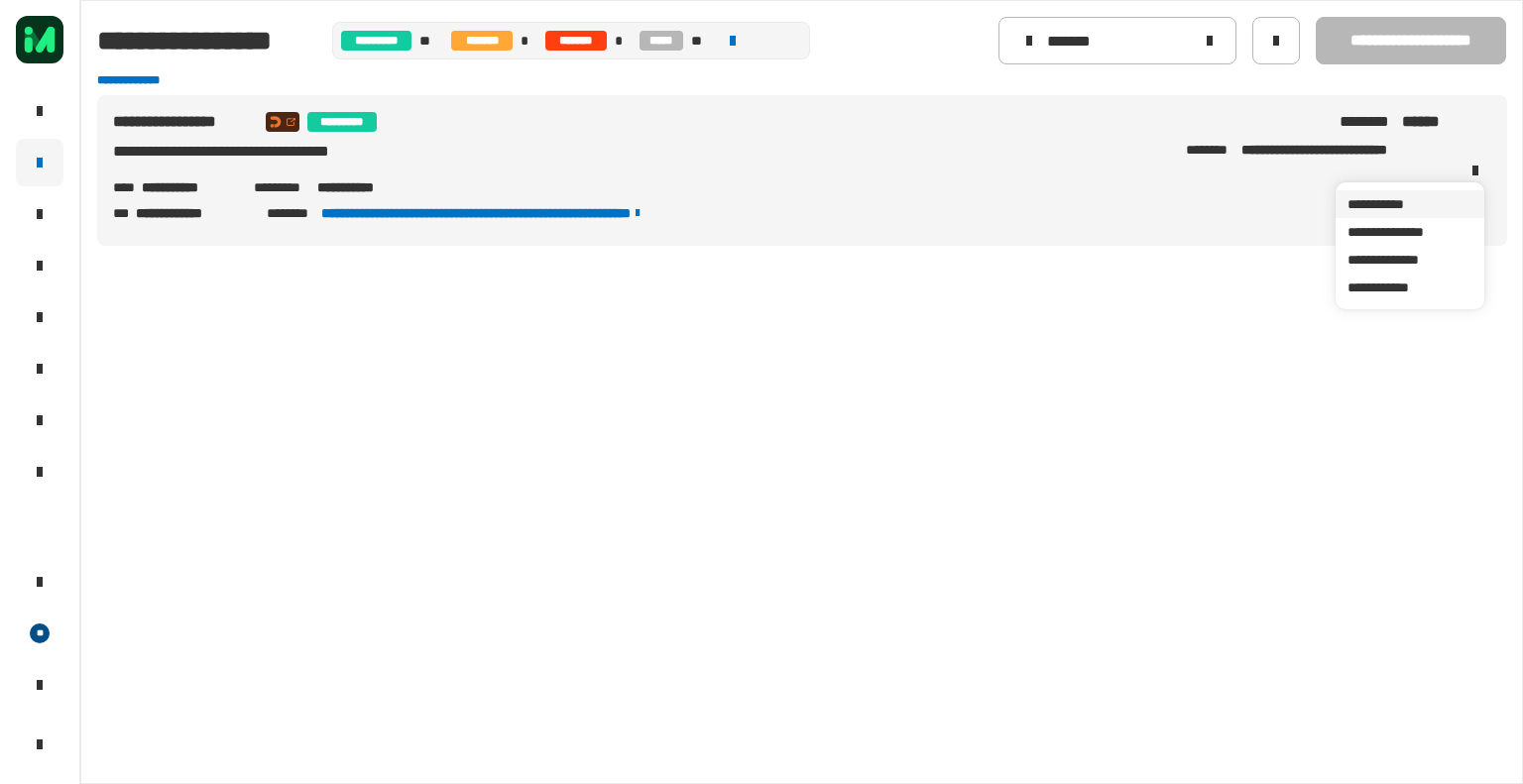 click on "**********" at bounding box center (1410, 204) 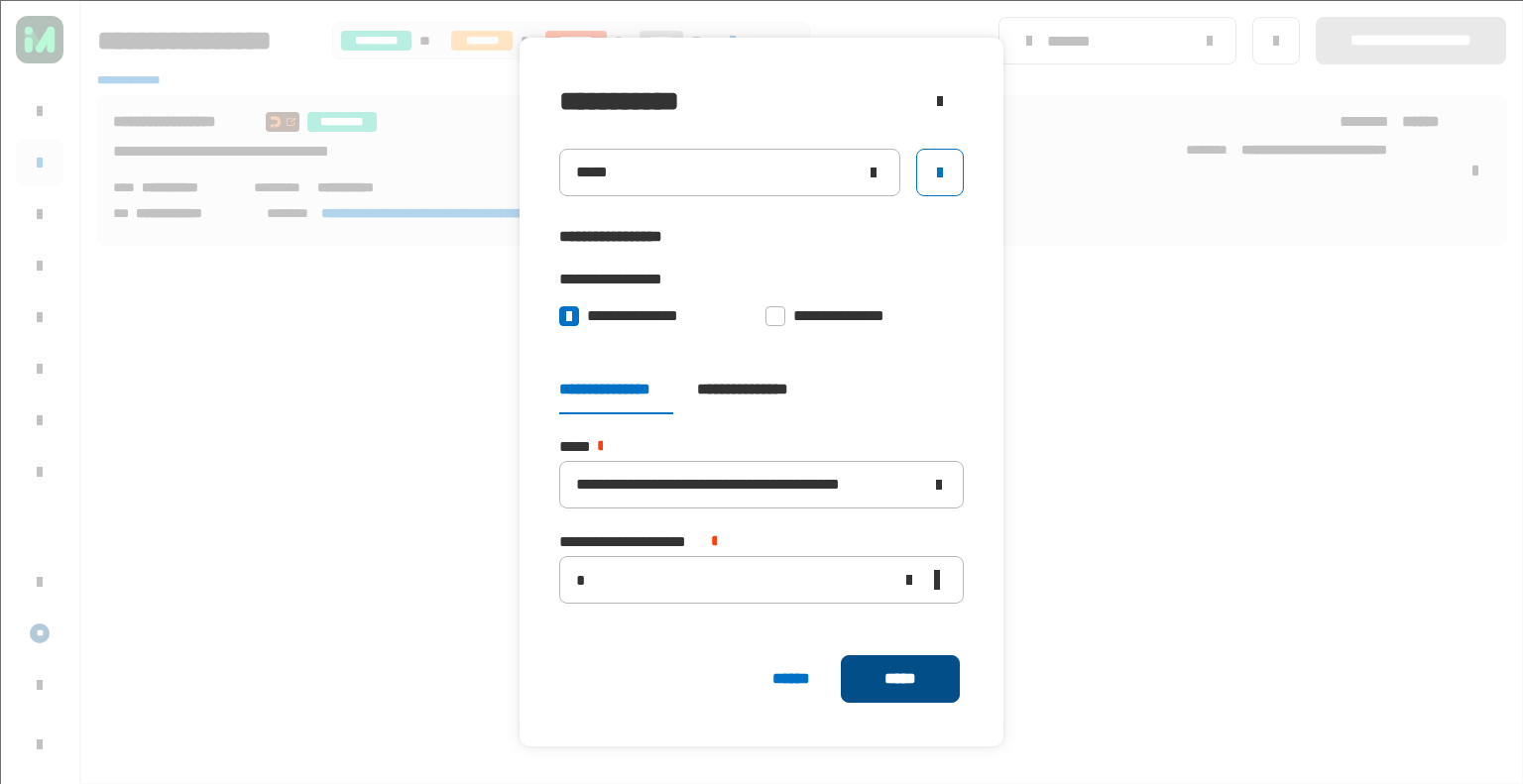 click on "*****" 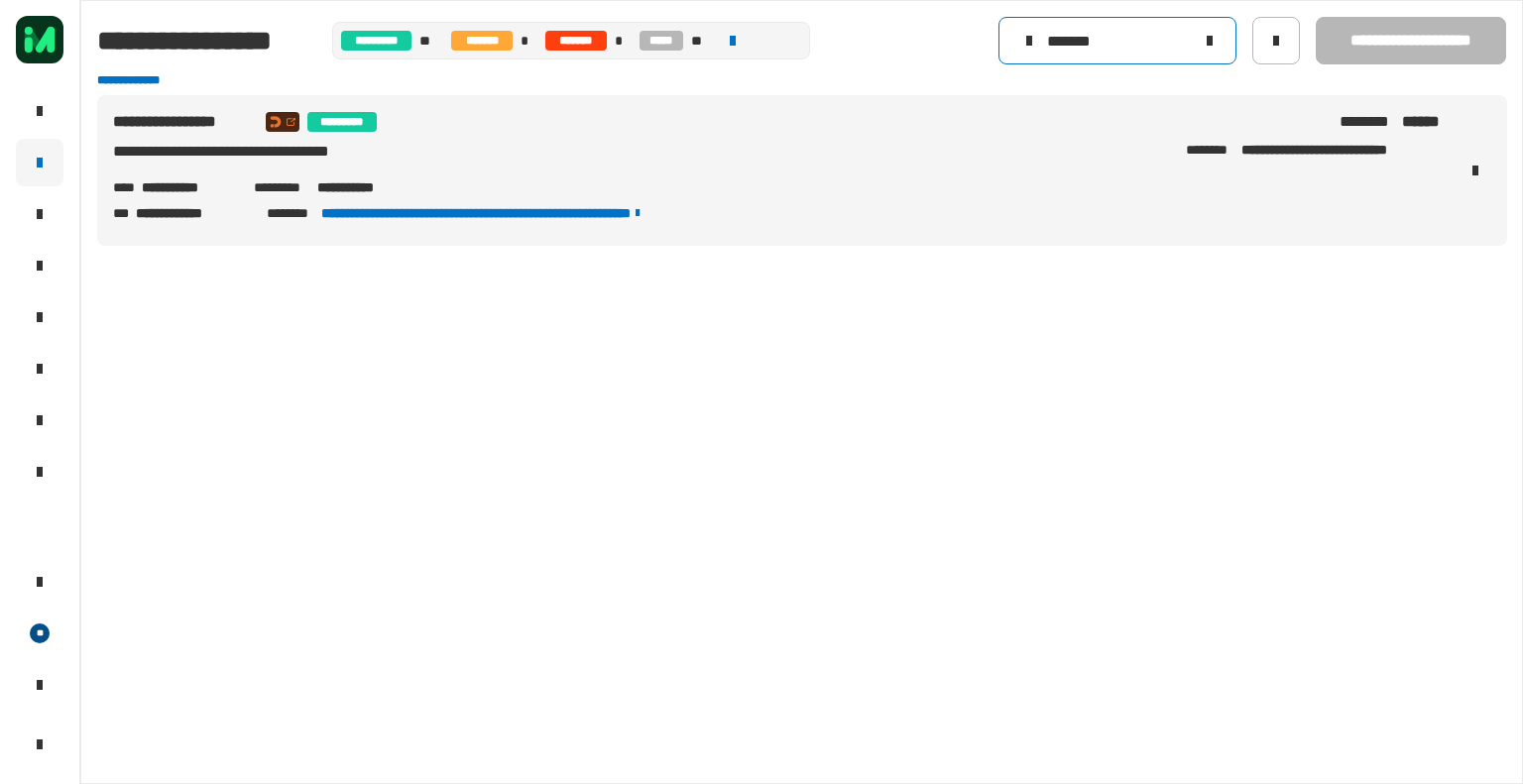 click on "*******" 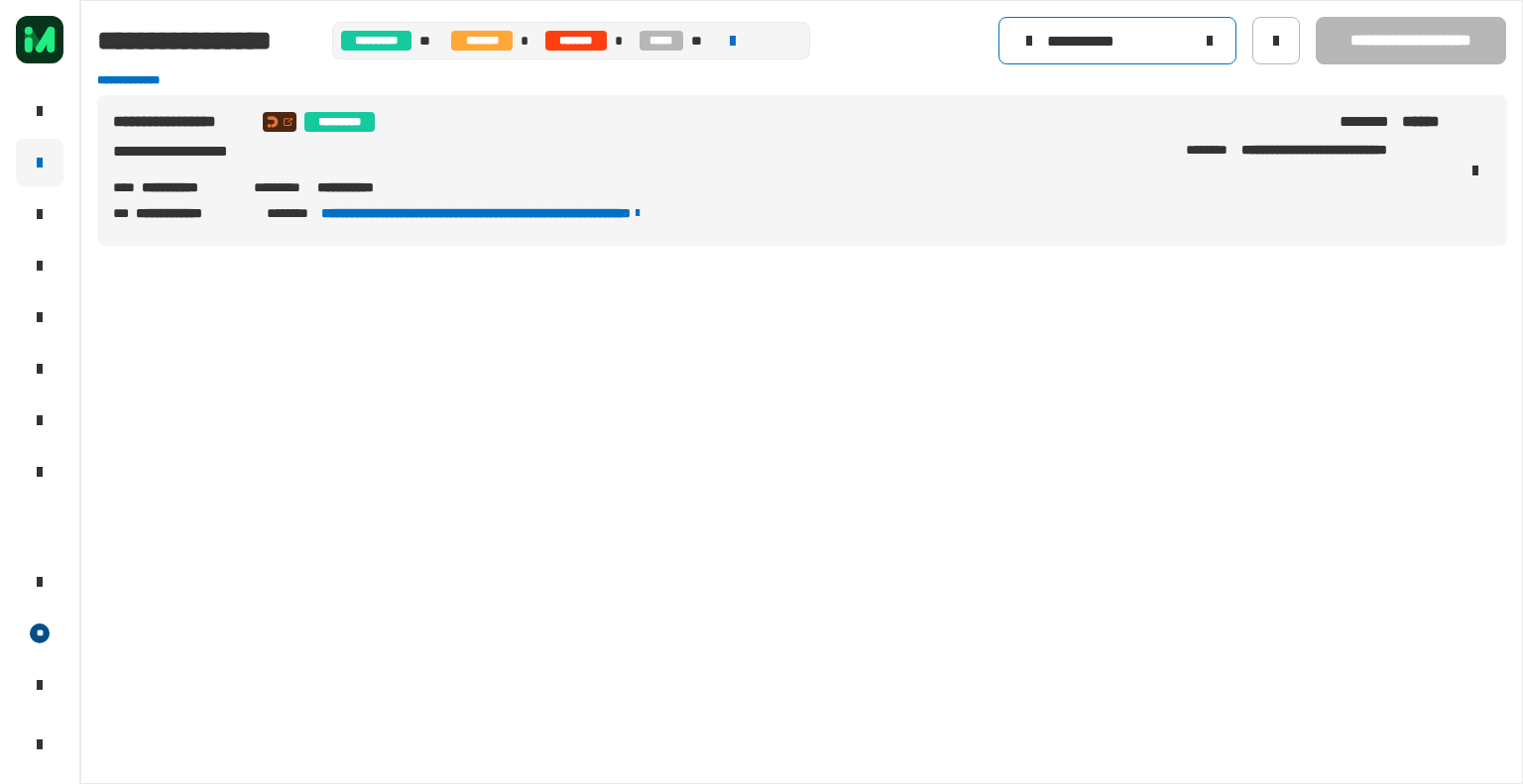 click on "**********" 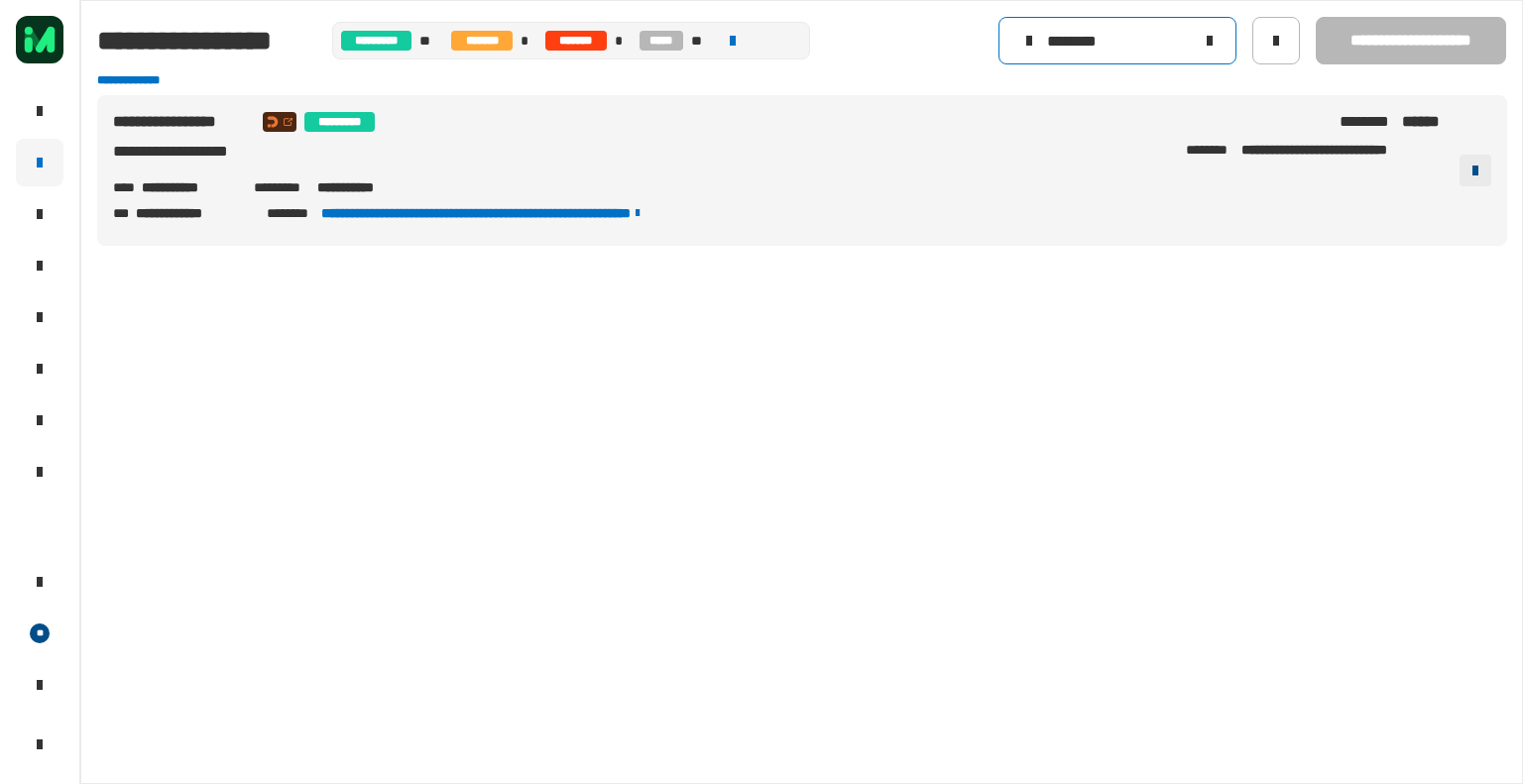 type on "********" 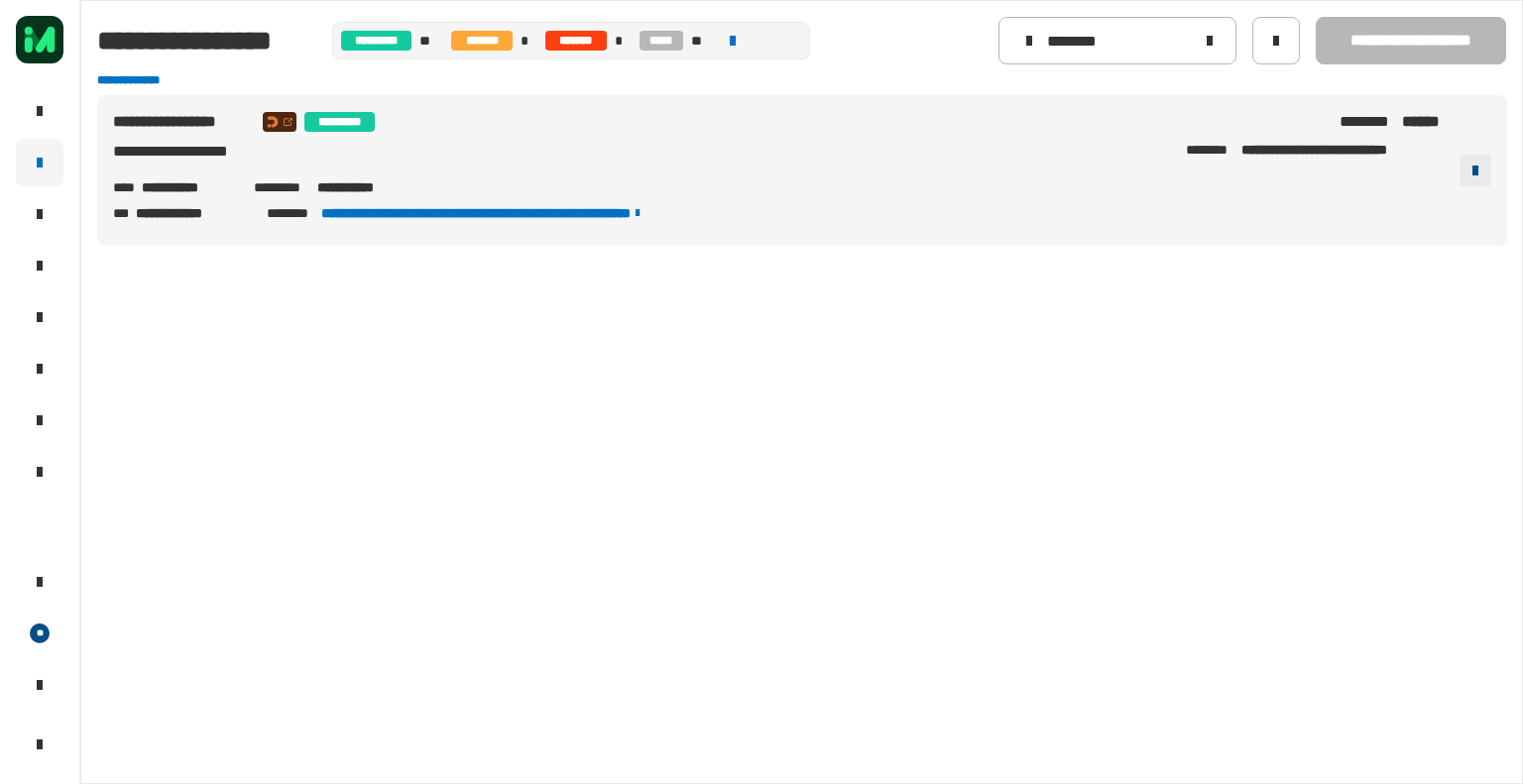 click at bounding box center (1475, 170) 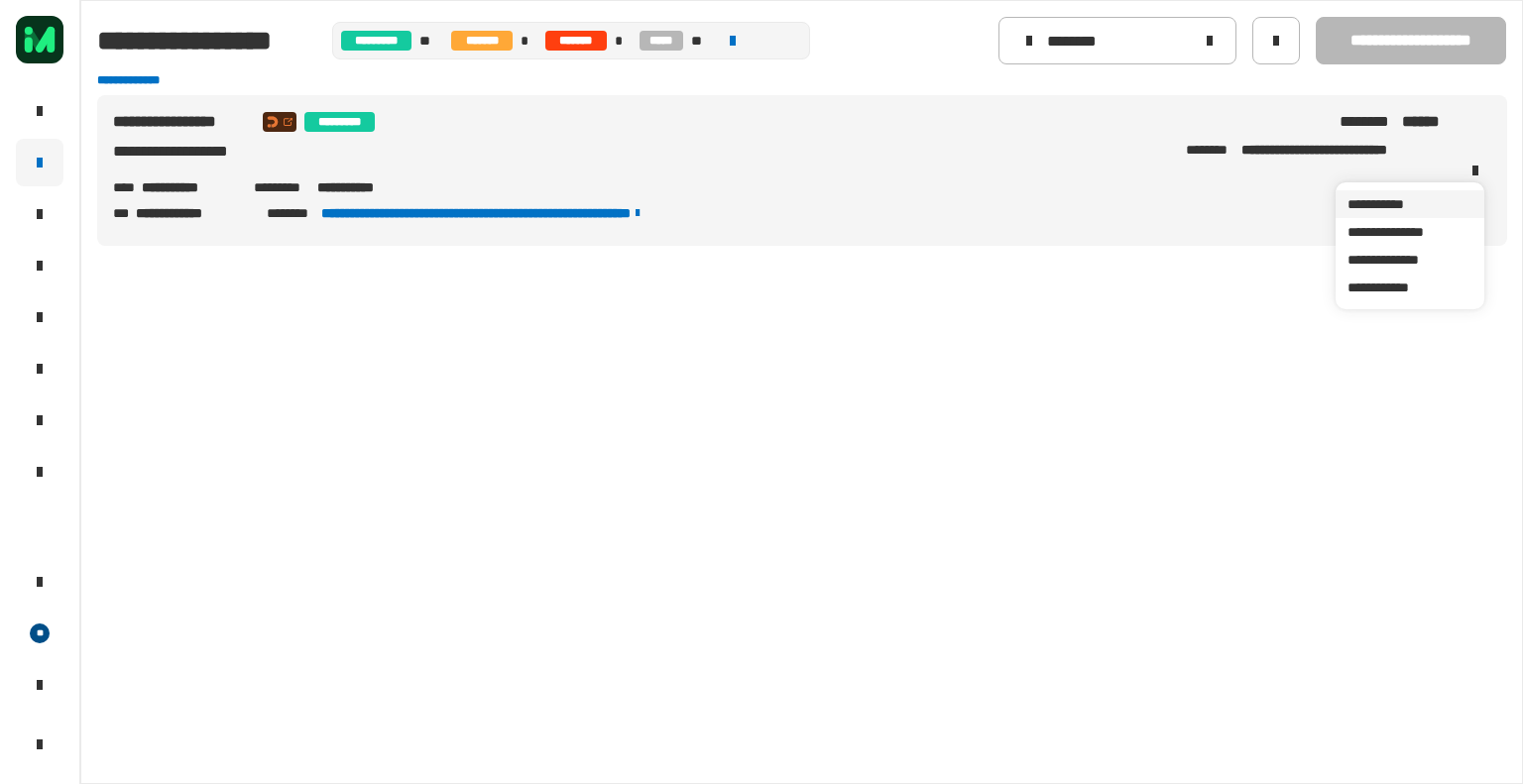 click on "**********" at bounding box center (1410, 204) 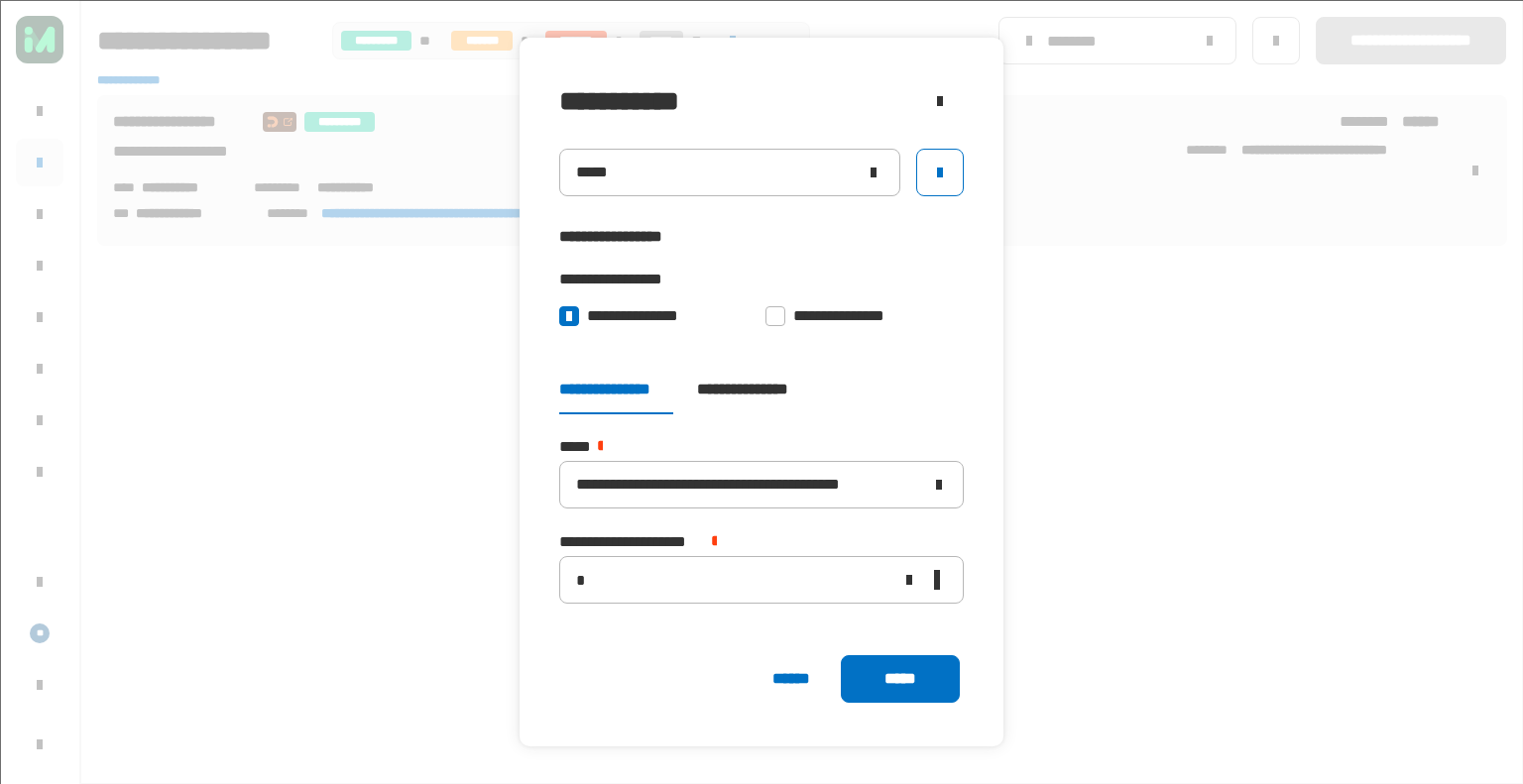 click on "*****" 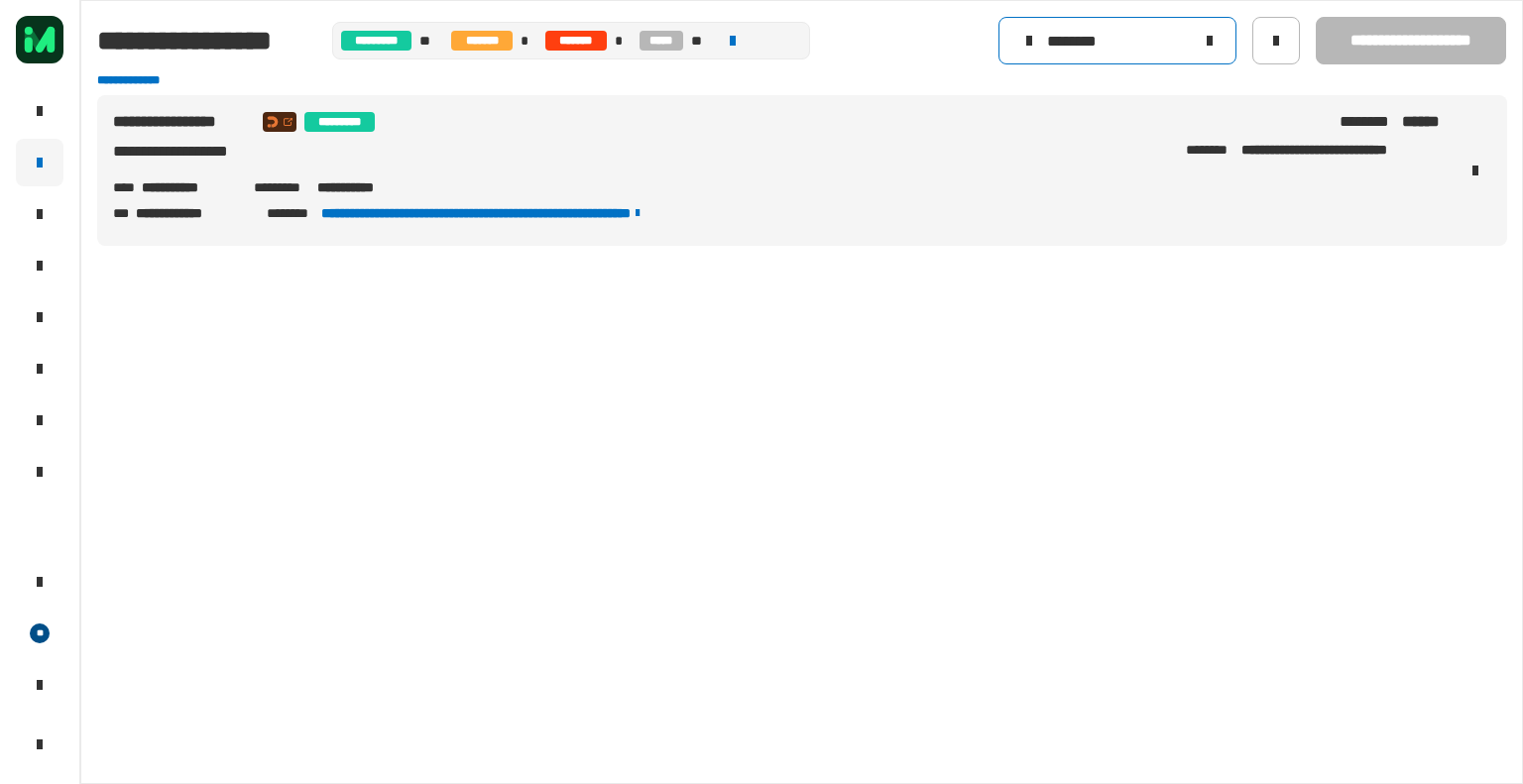 click 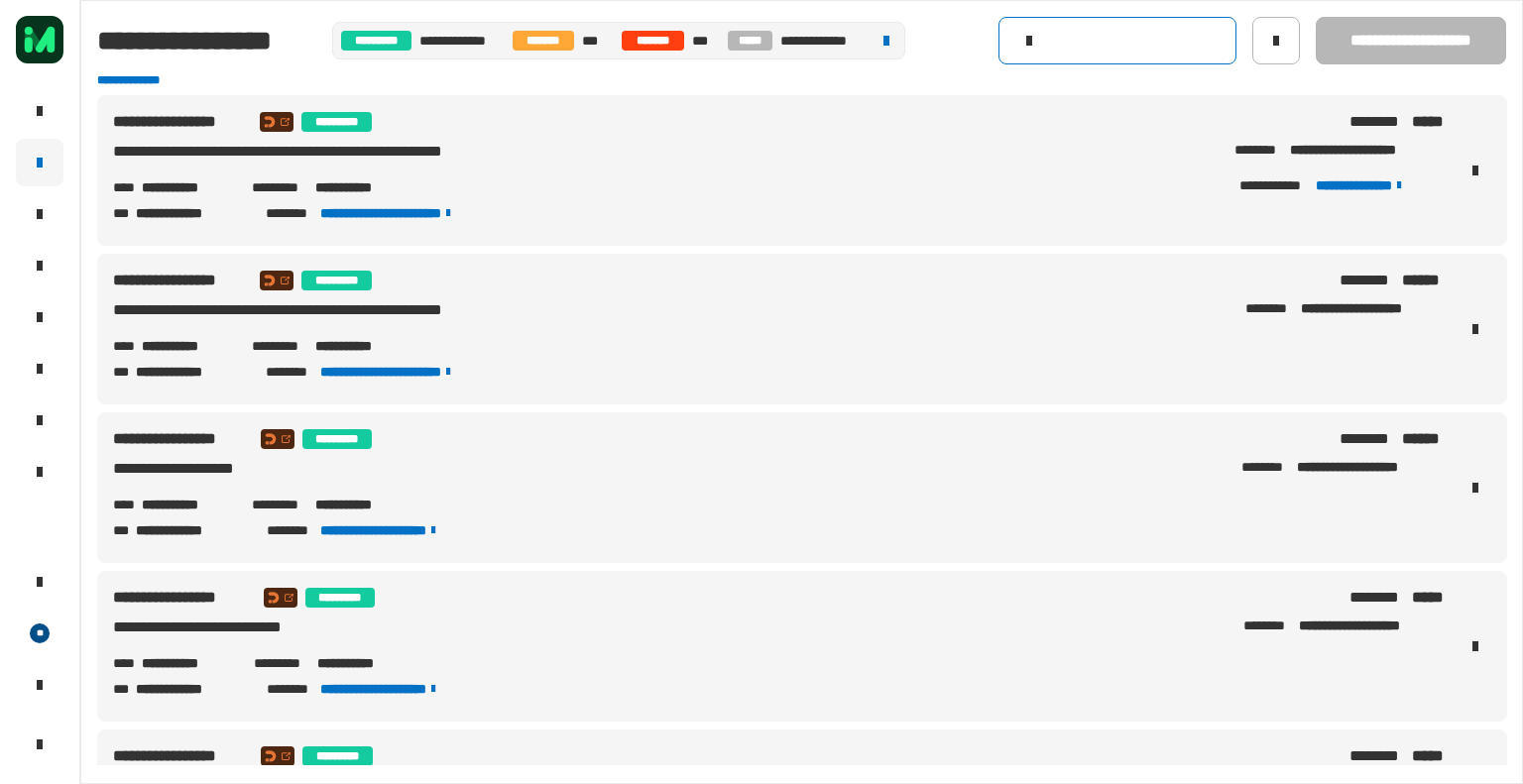 click 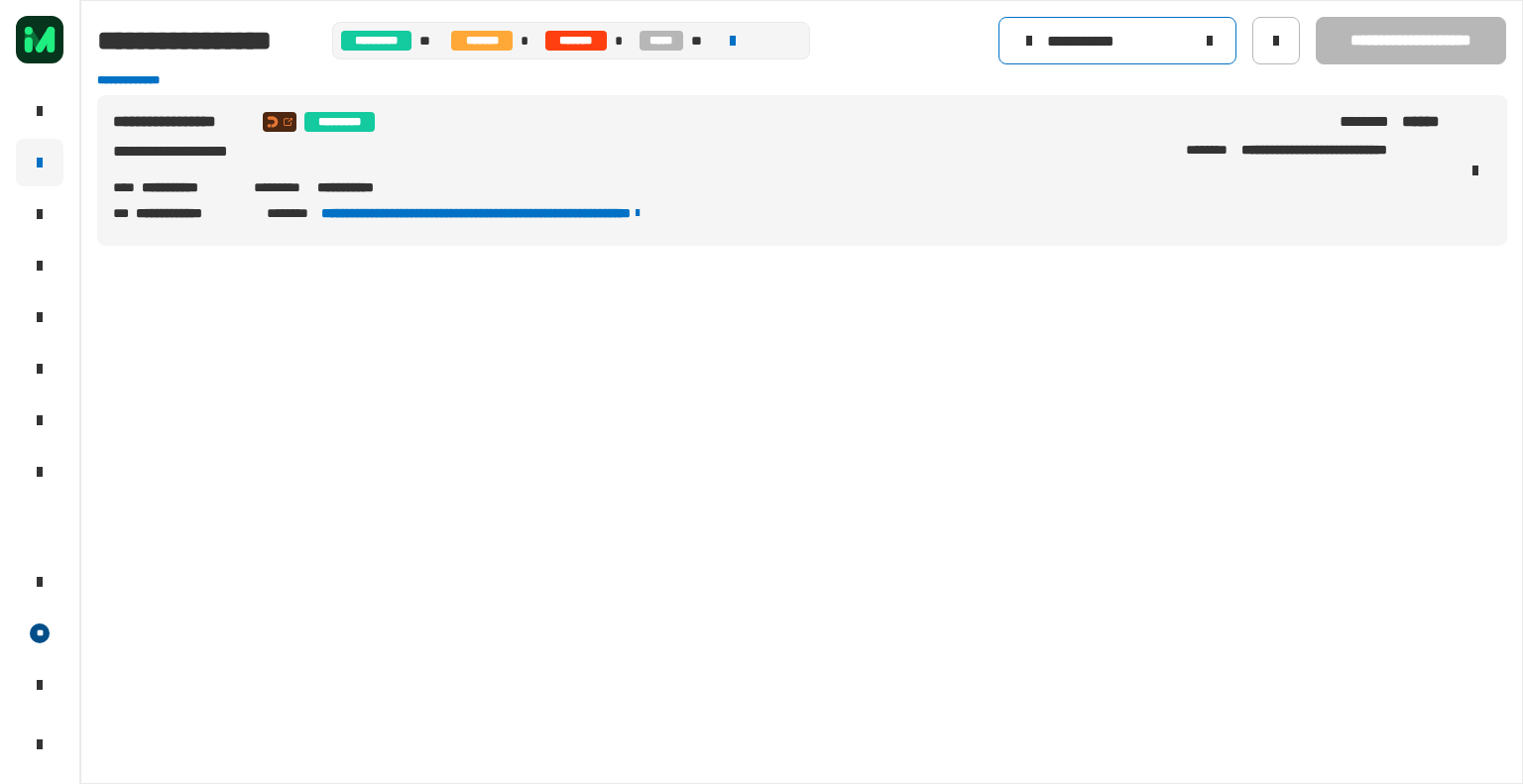 click on "**********" 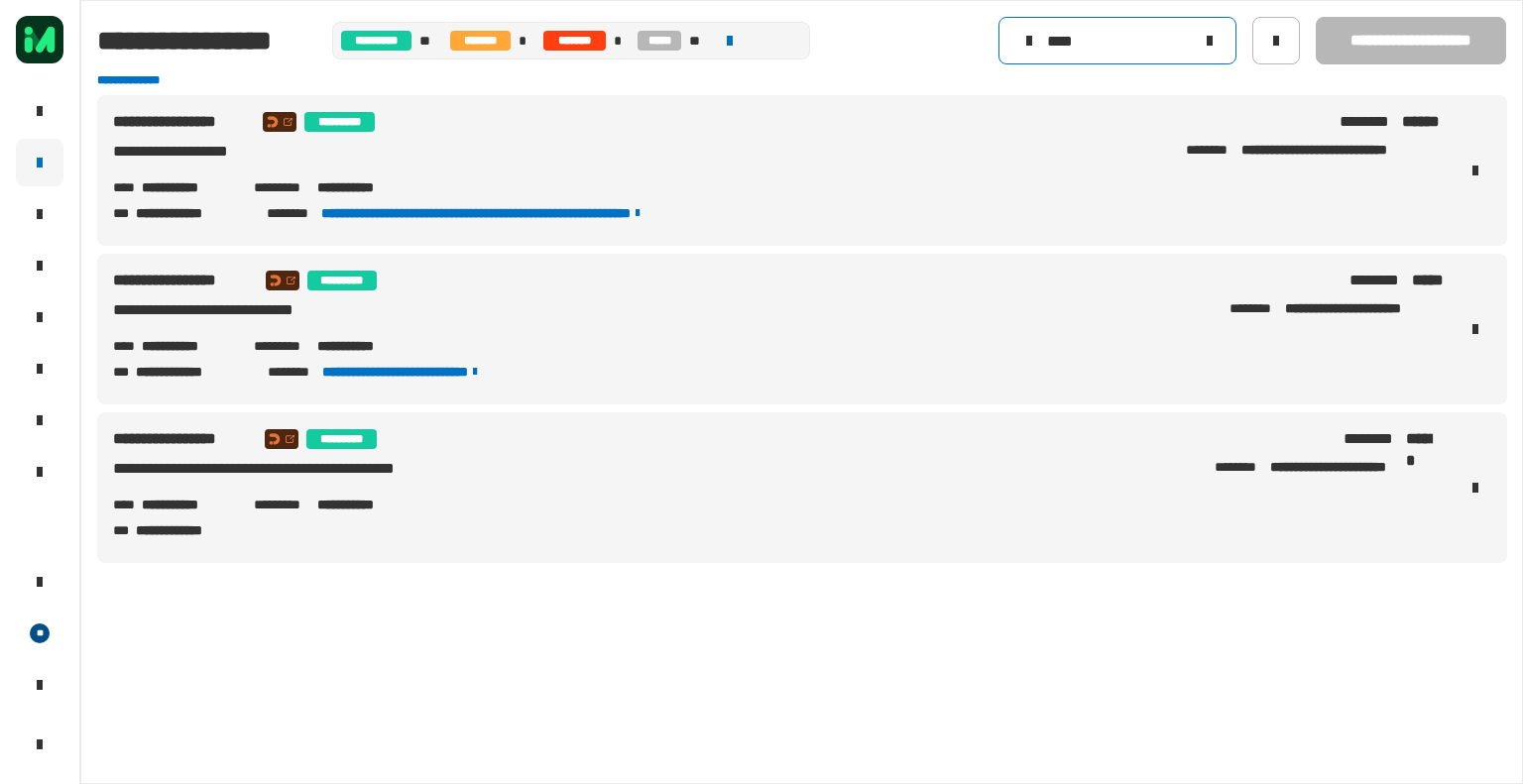 type on "****" 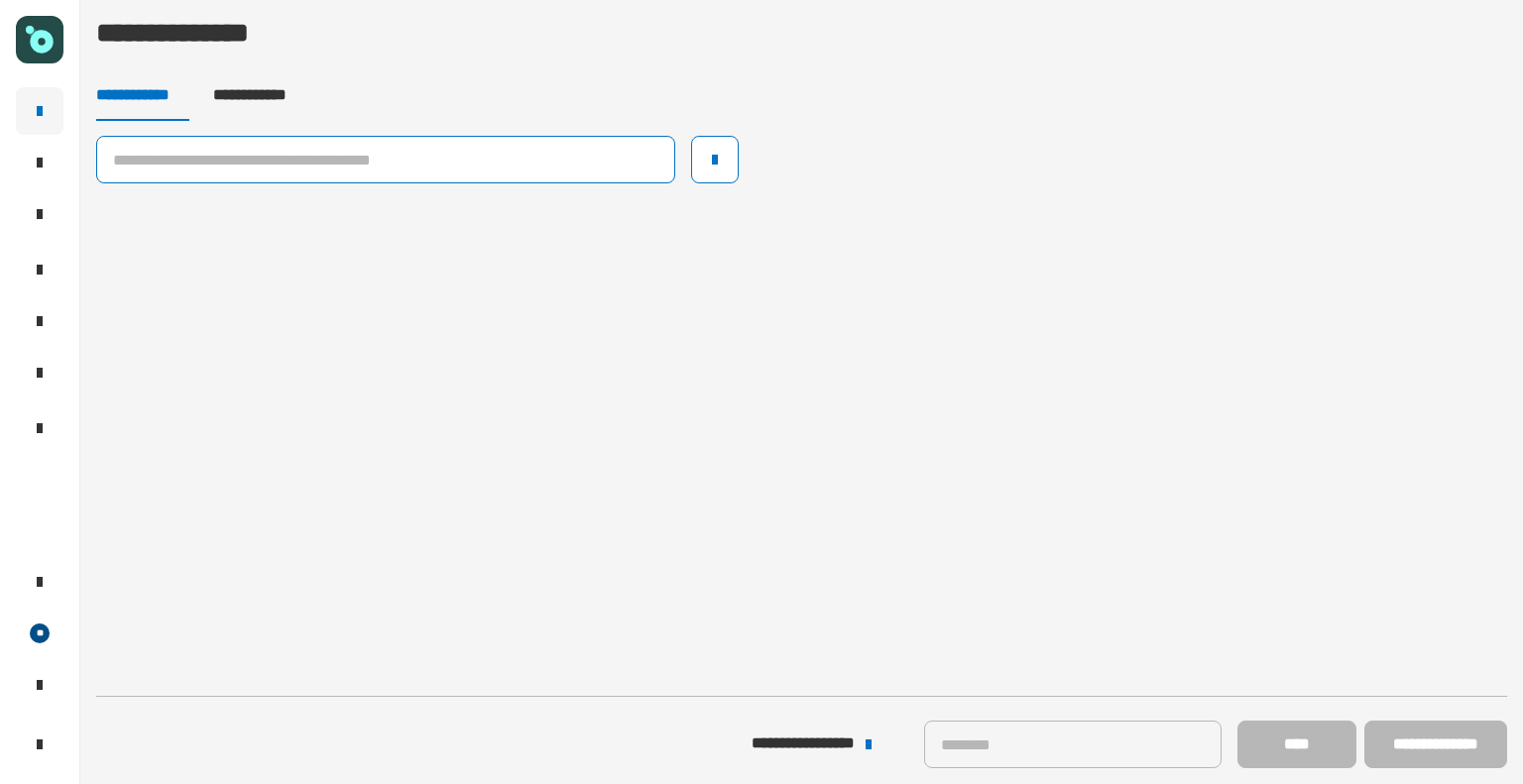 scroll, scrollTop: 0, scrollLeft: 0, axis: both 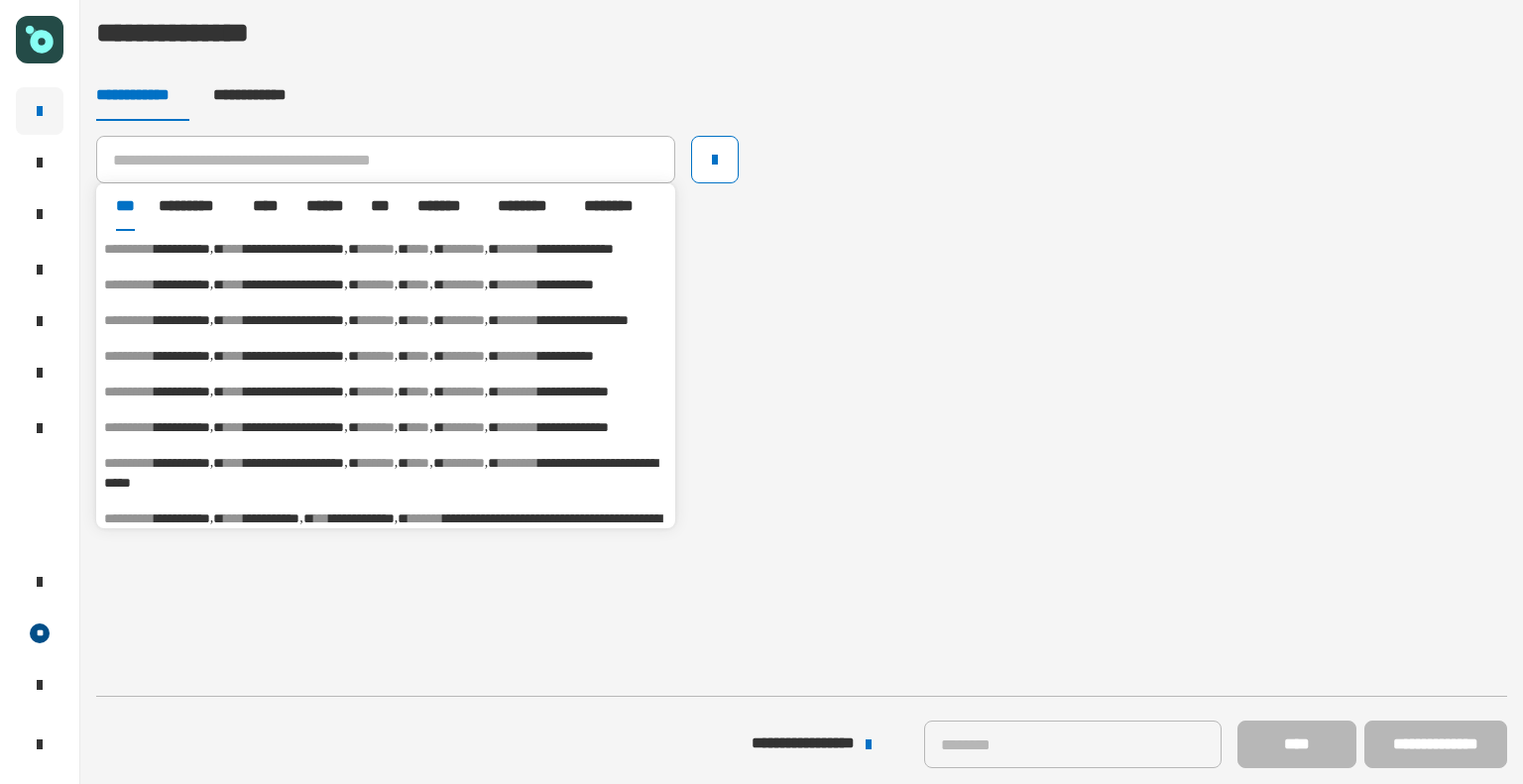 click 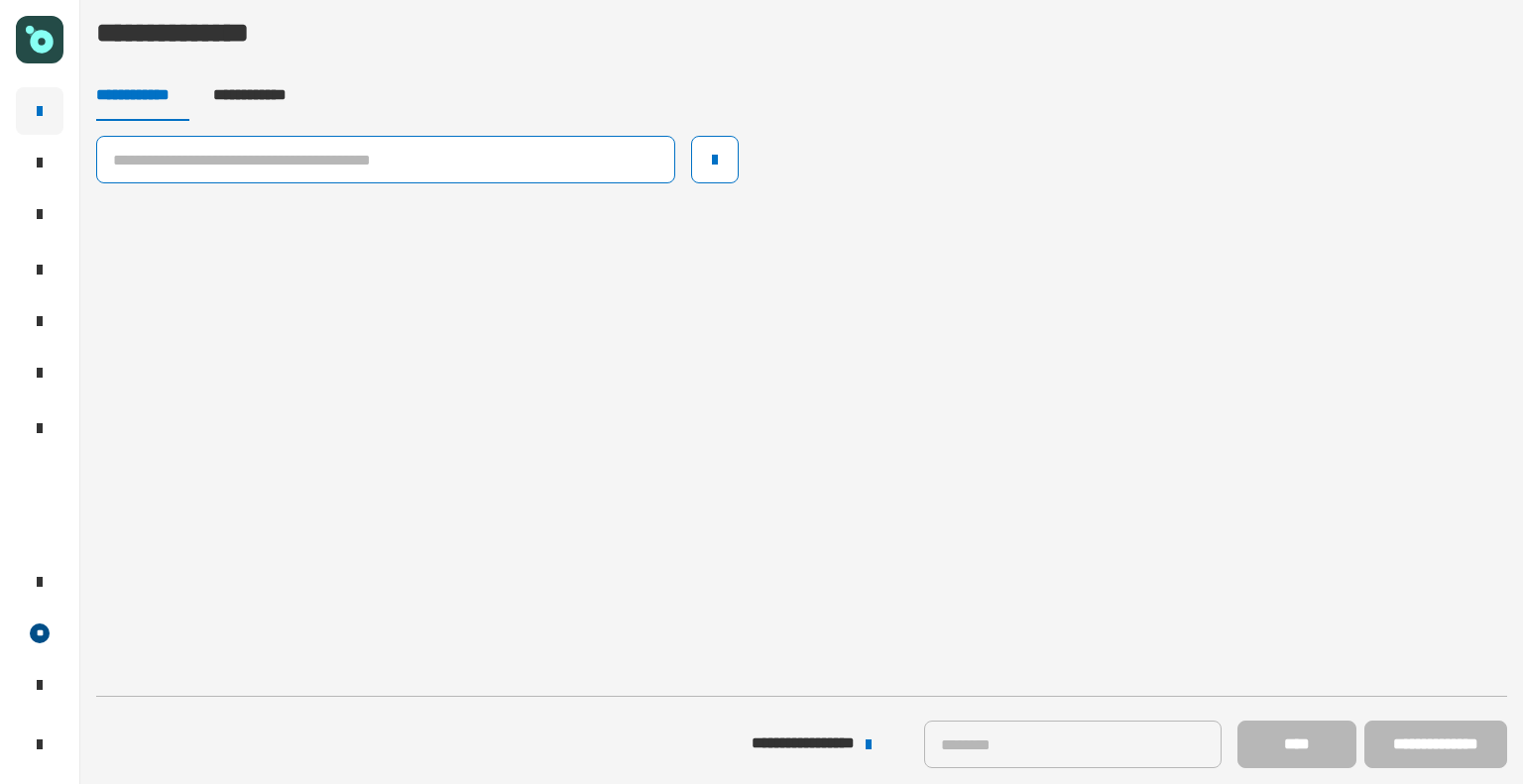 click 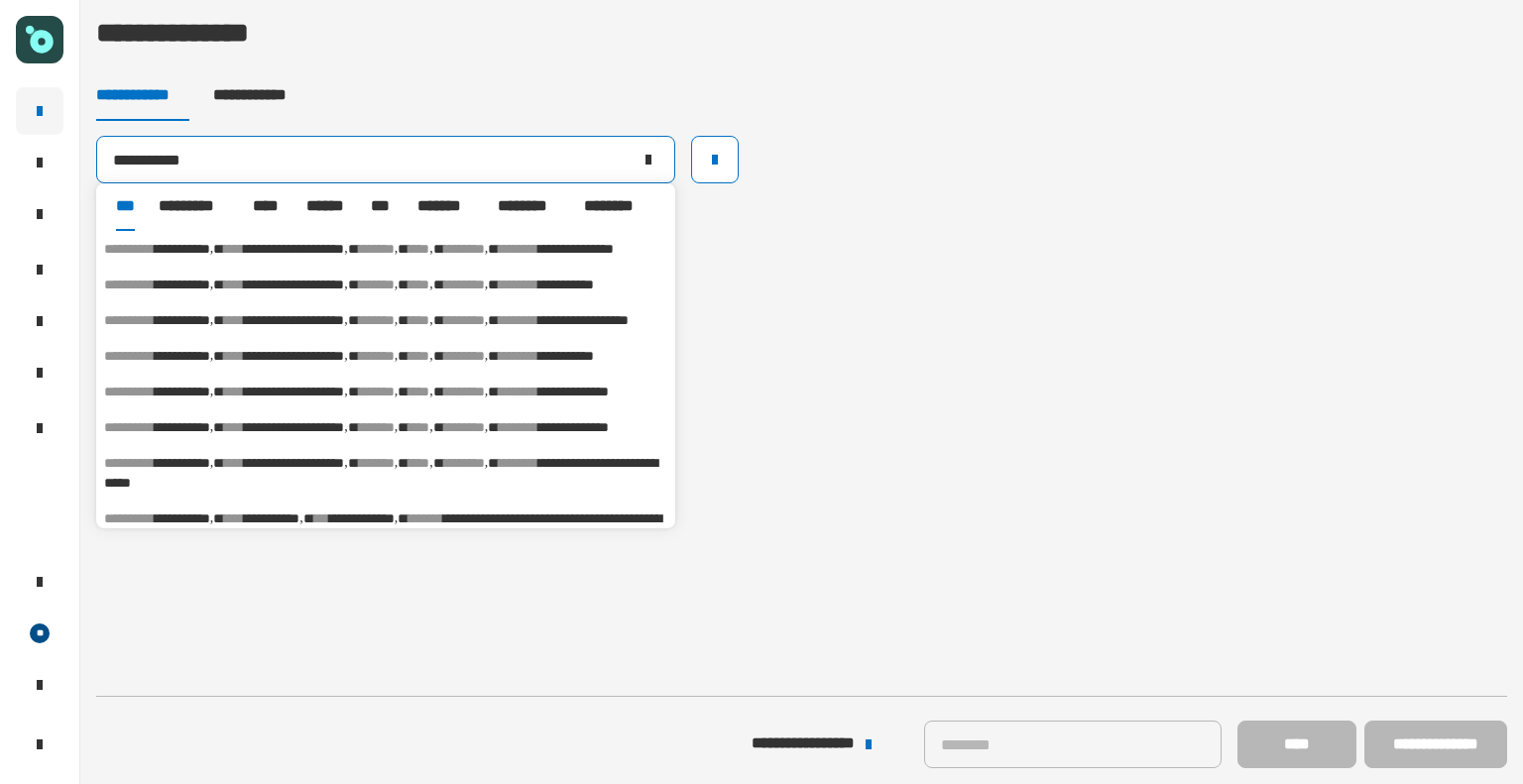 type on "**********" 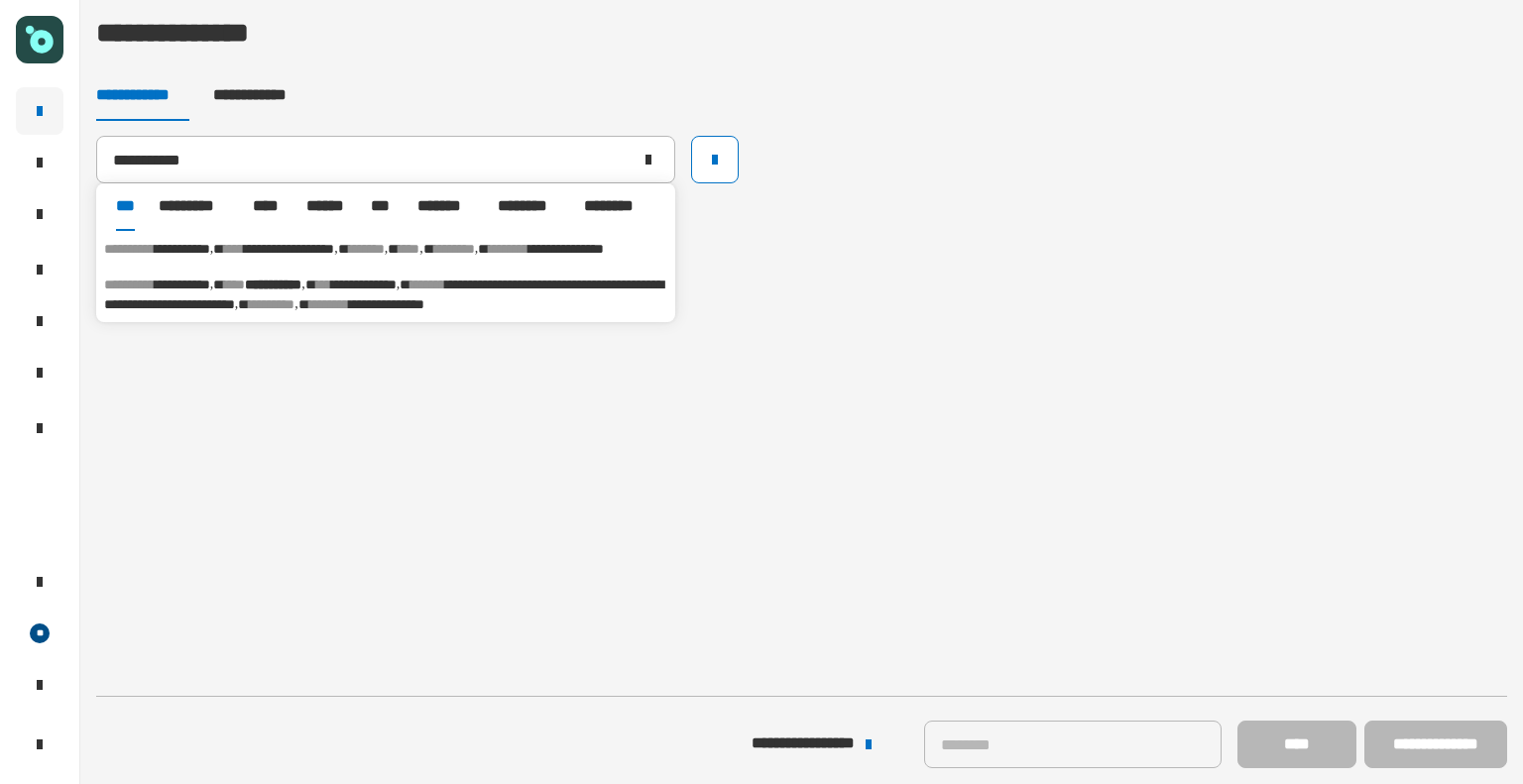 click on "**********" at bounding box center (289, 249) 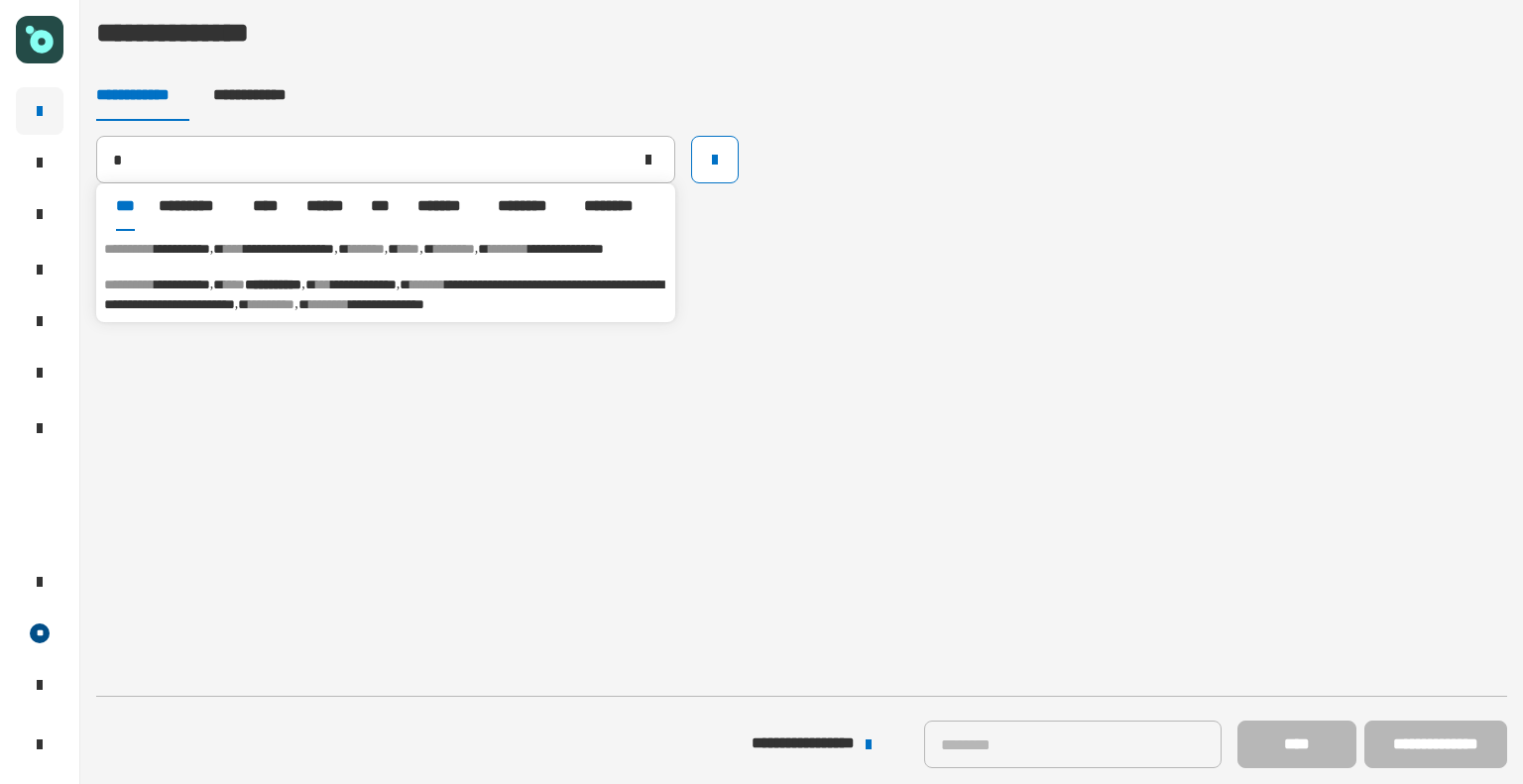 type on "**********" 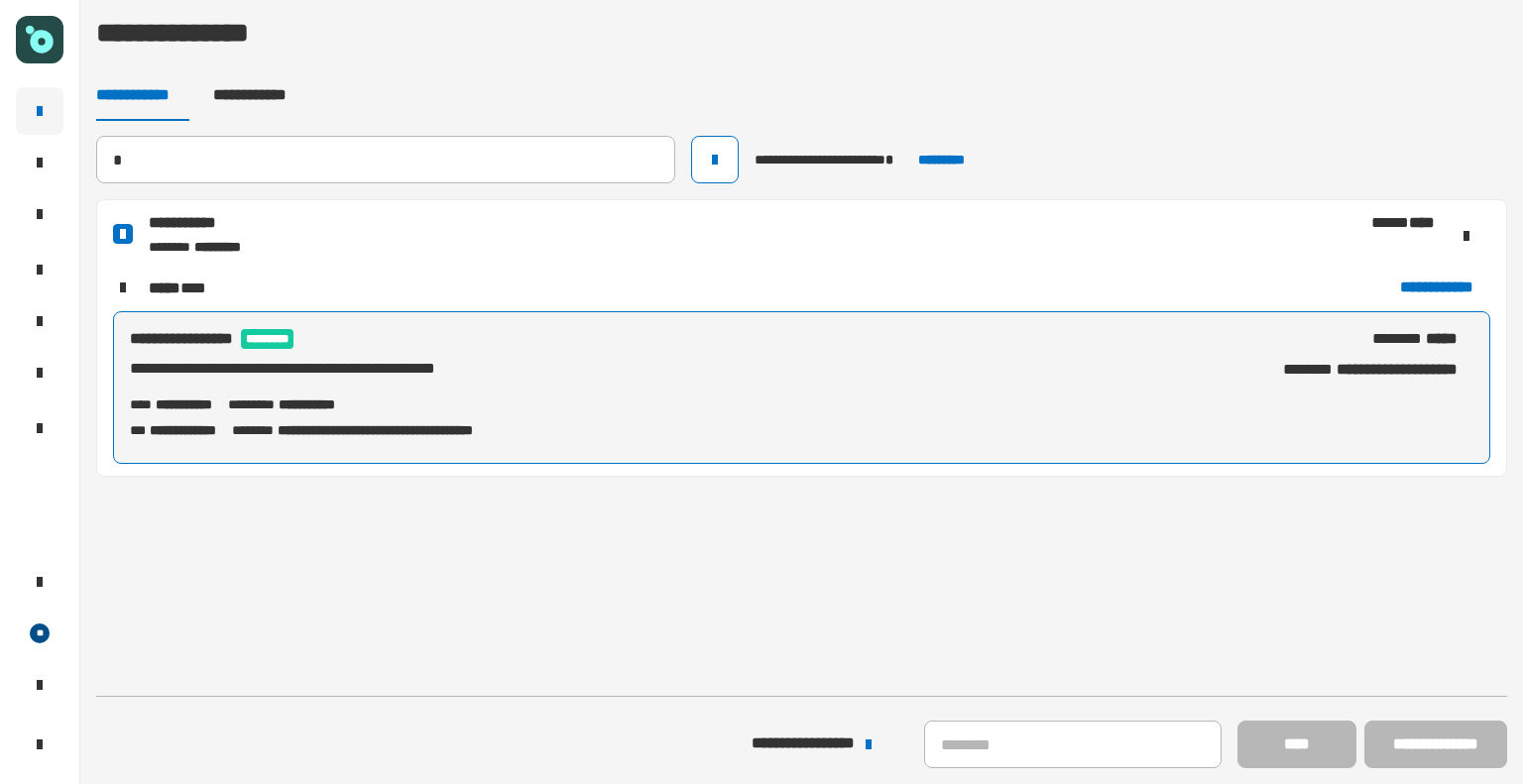 type 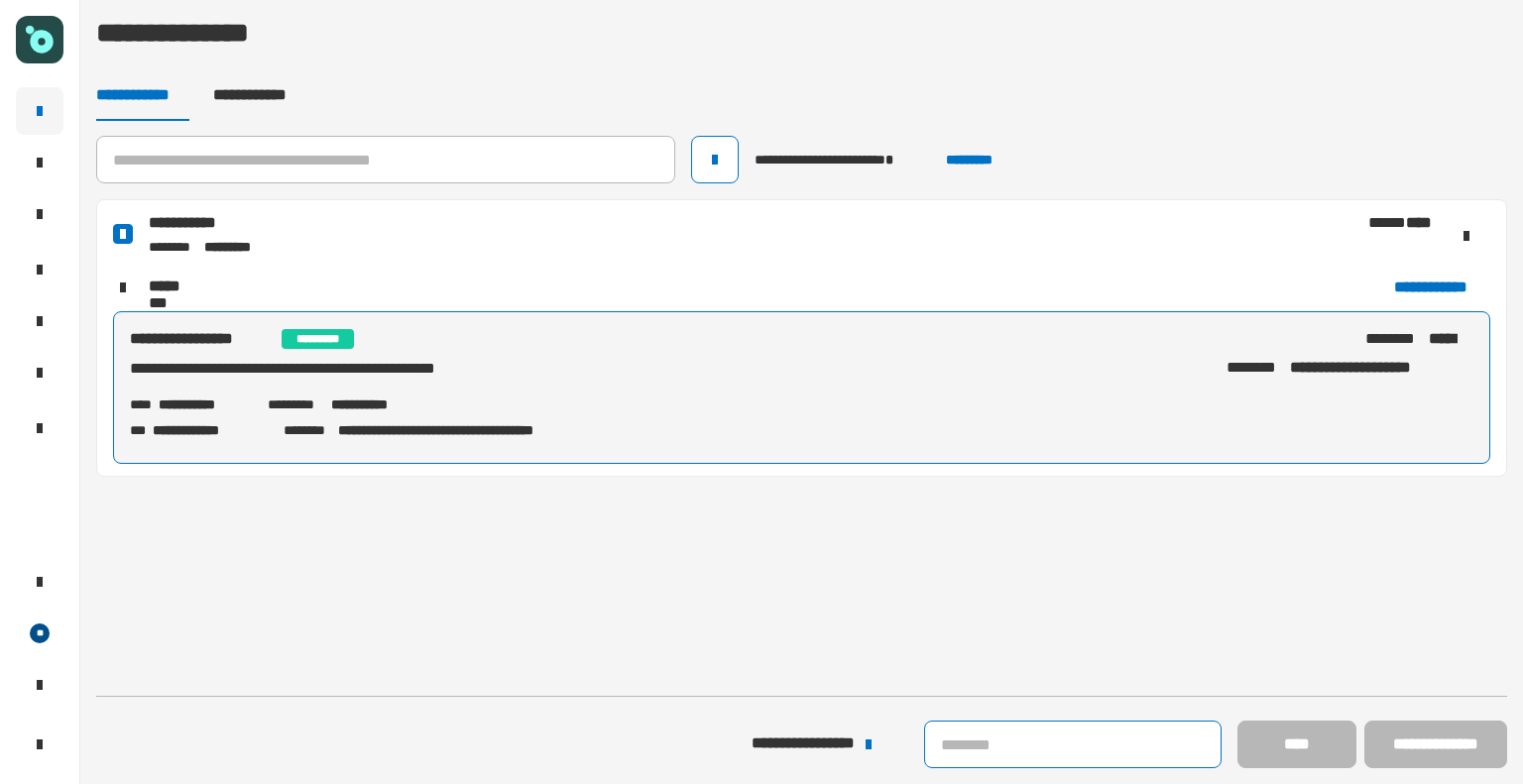 click 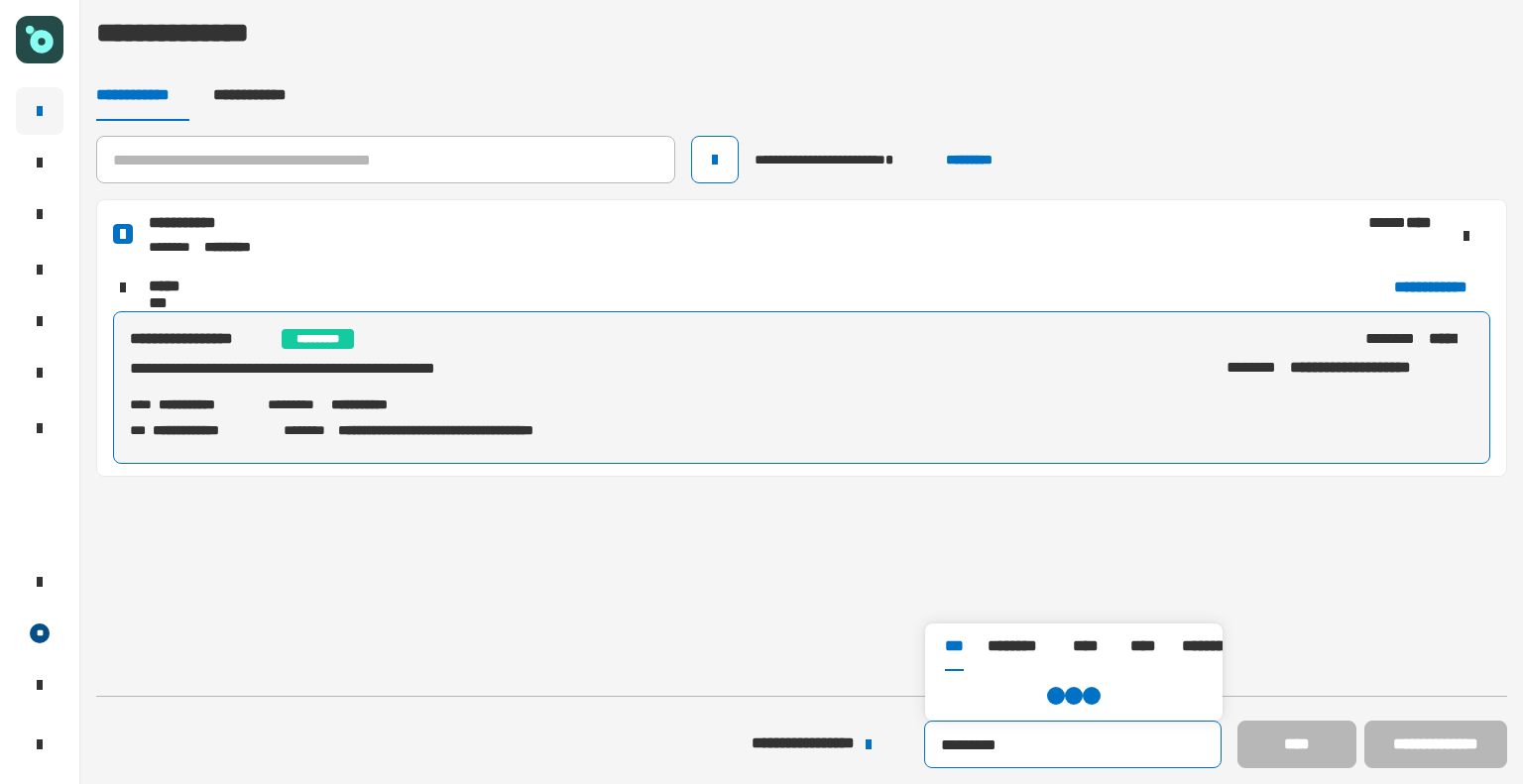 type on "*********" 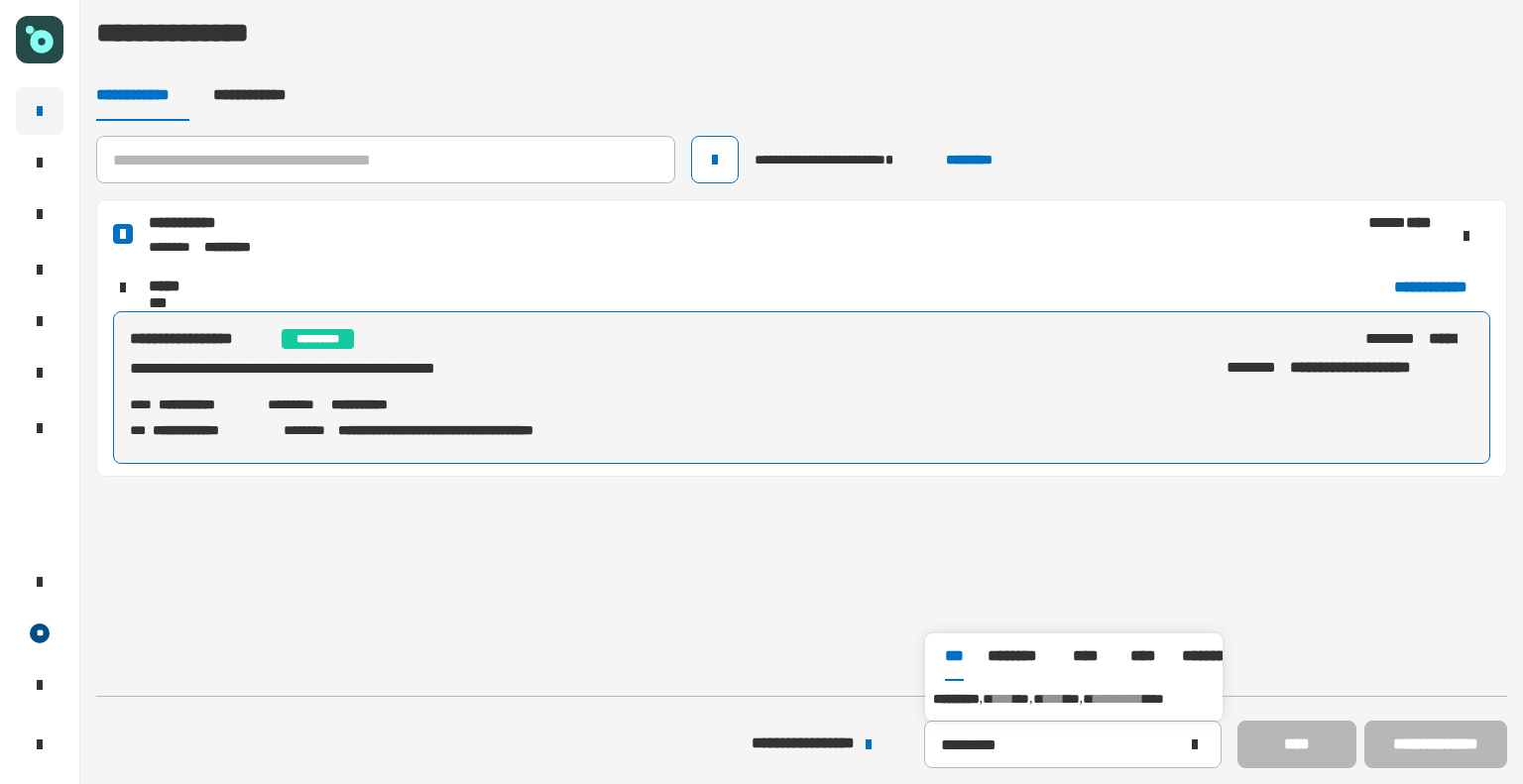 click on "****" at bounding box center (1003, 699) 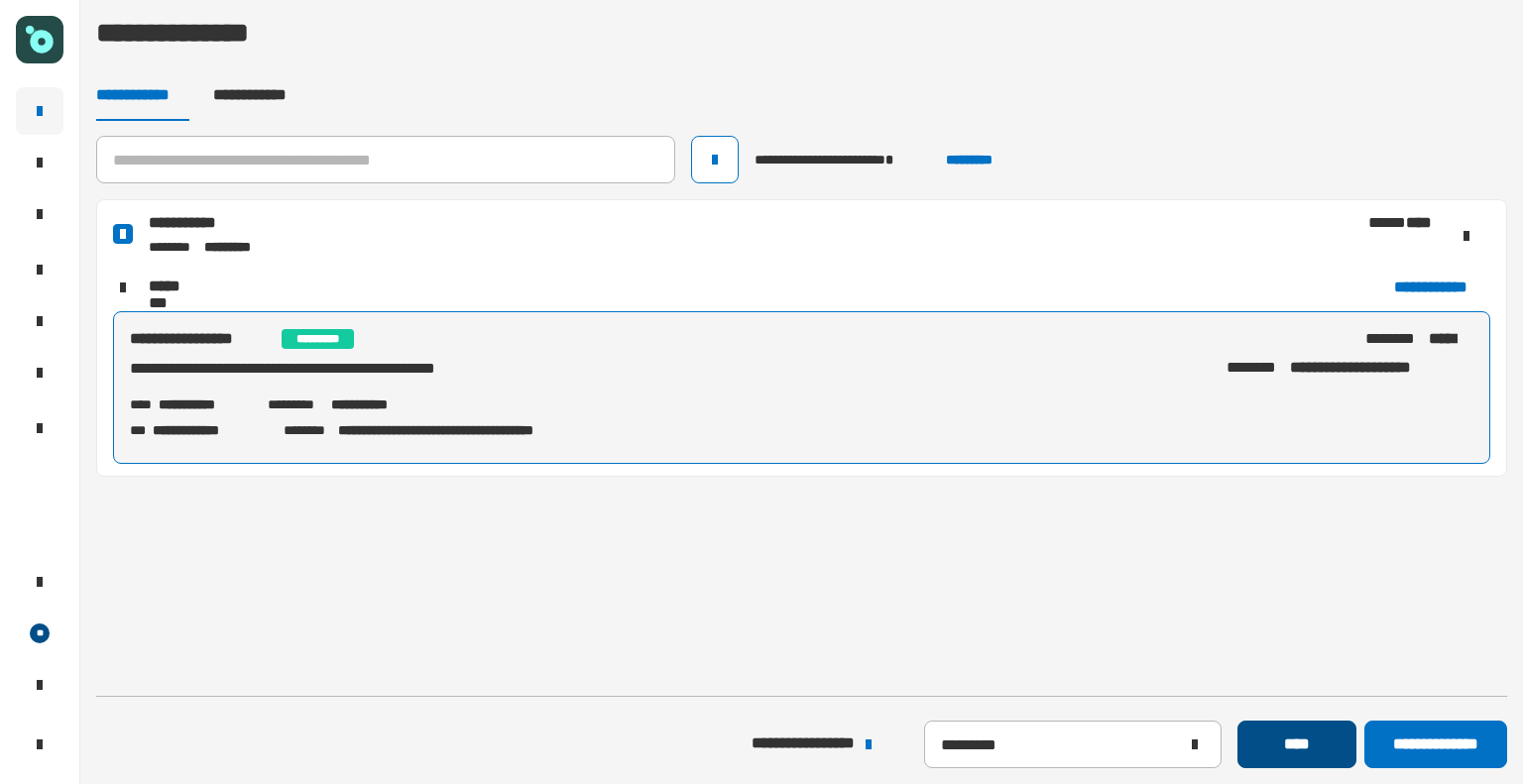click on "****" 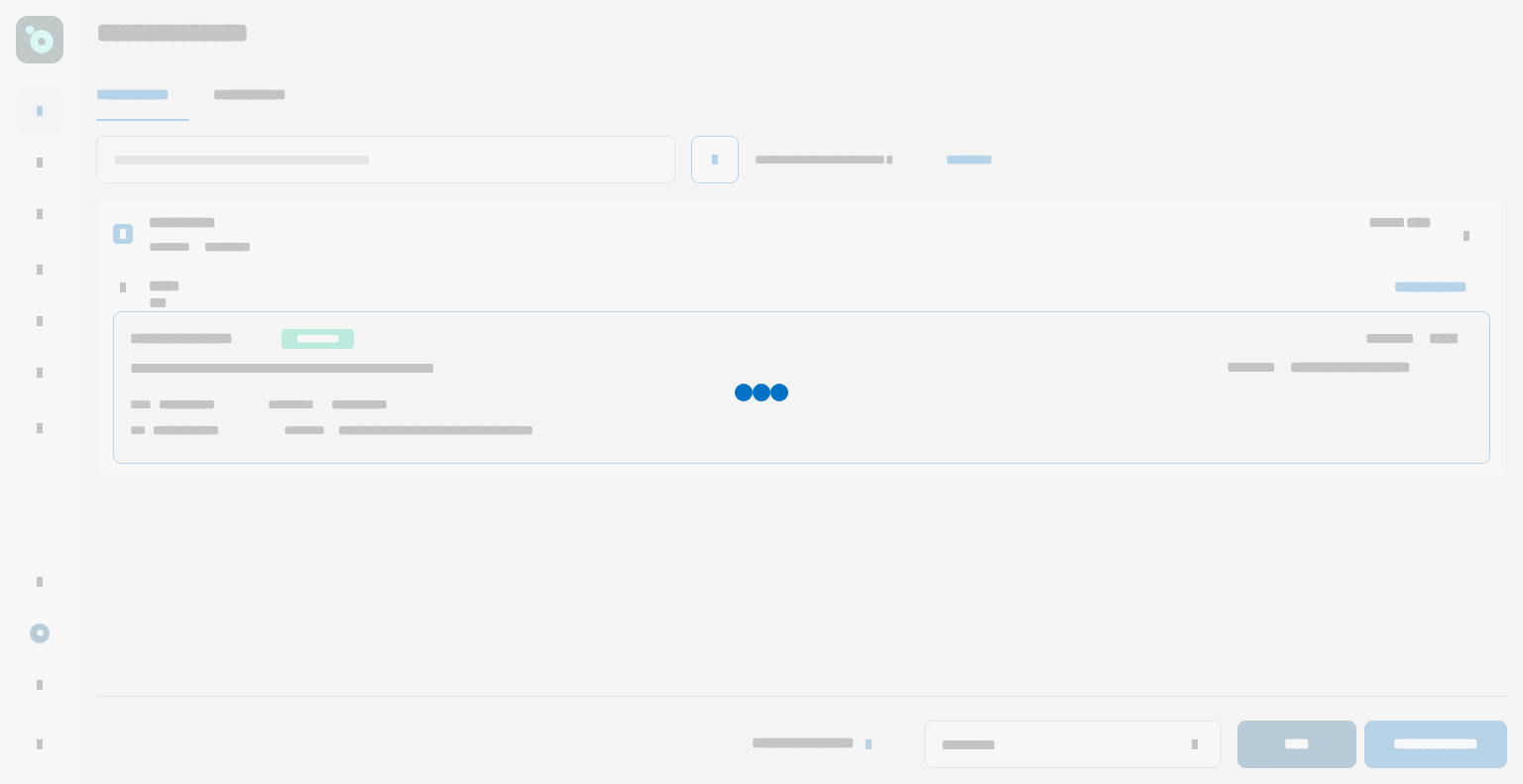 type 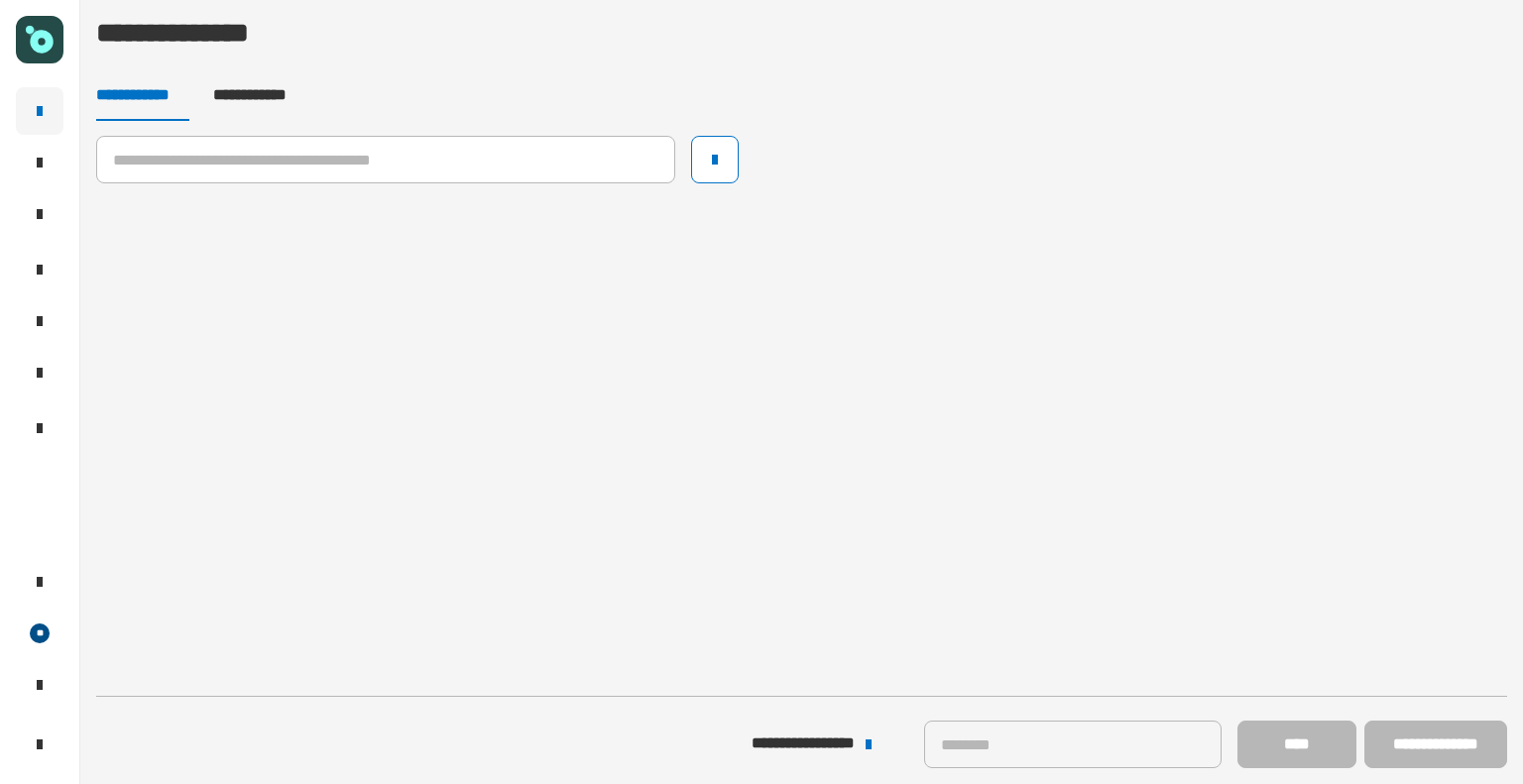 click on "**********" 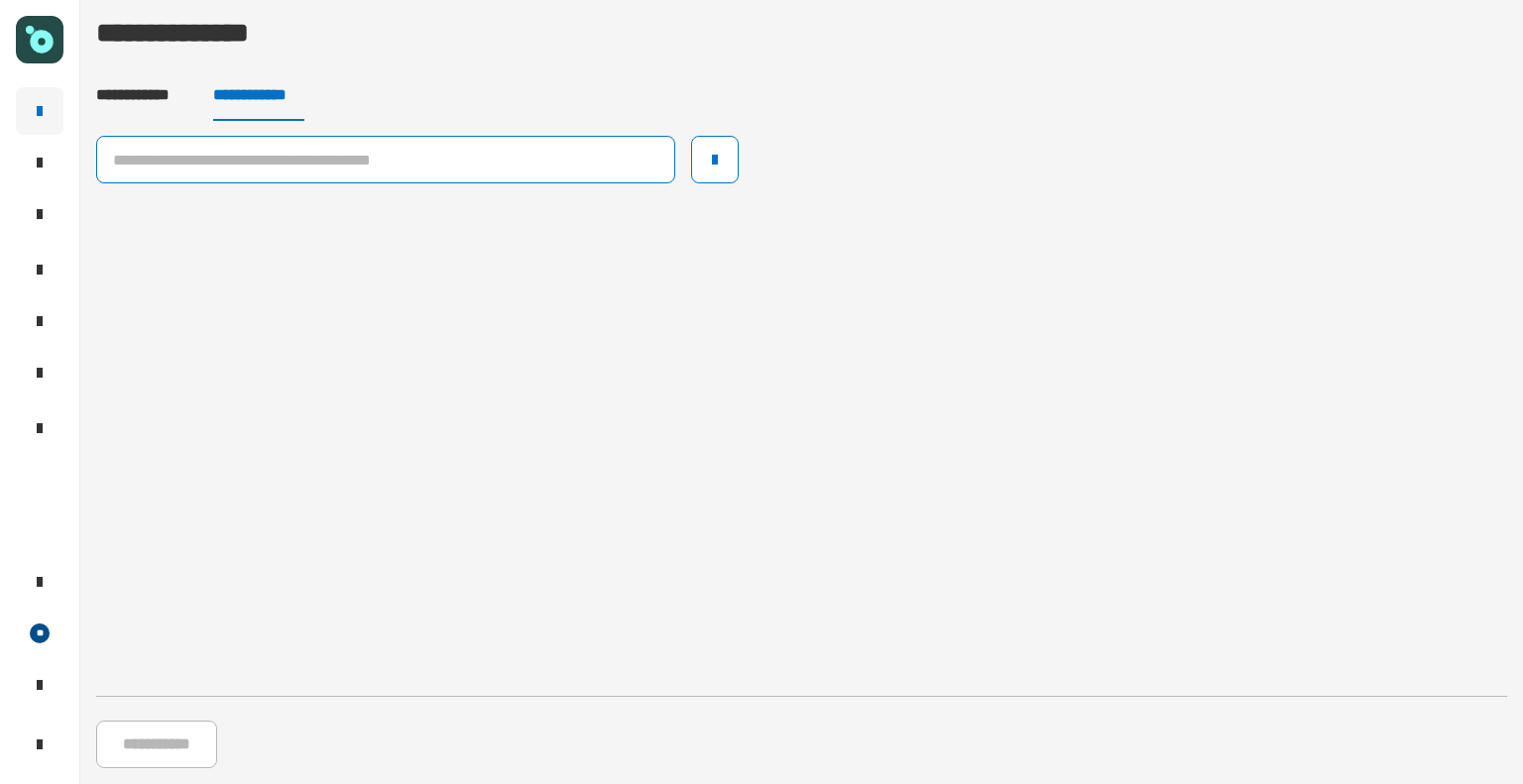 click 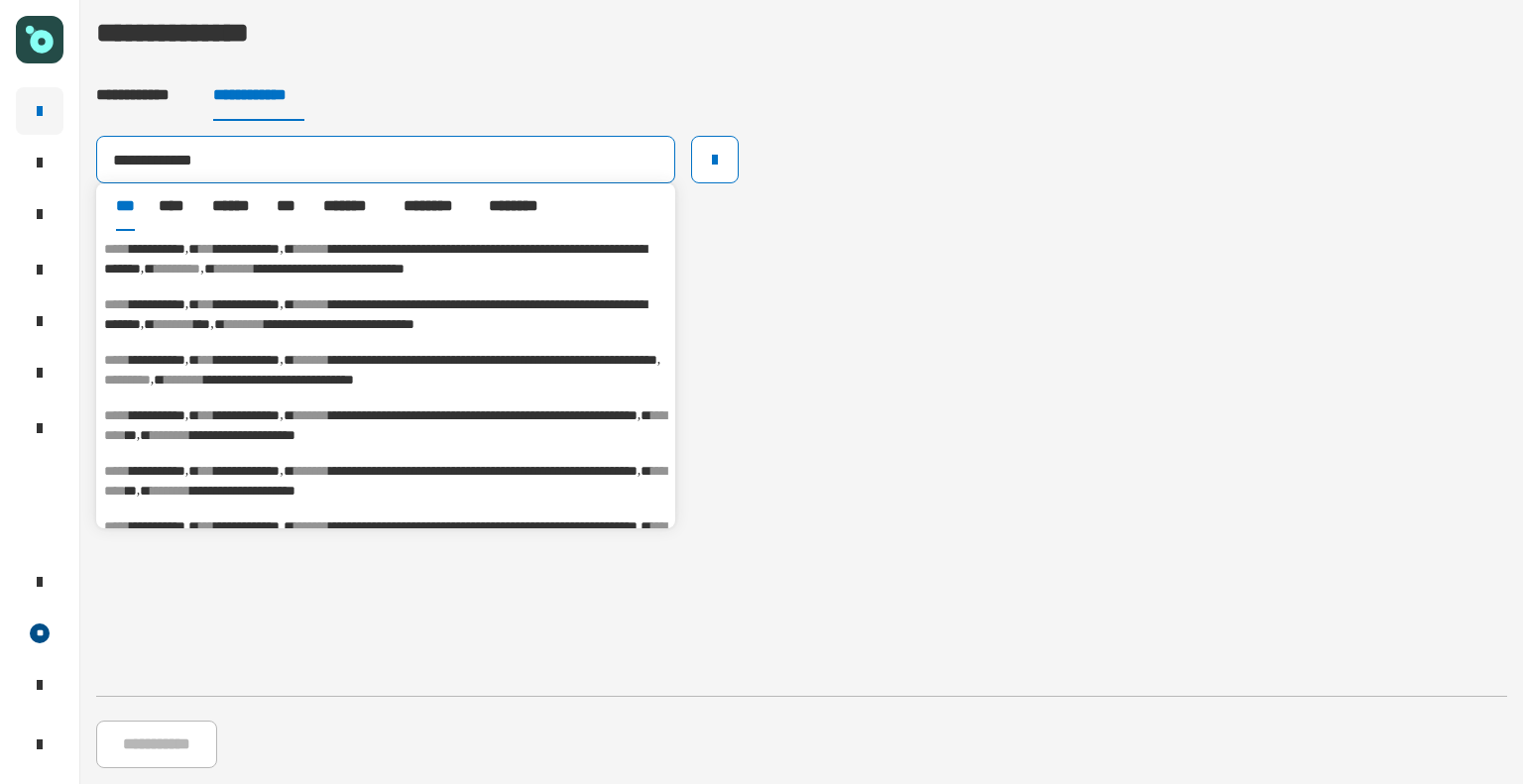 type on "**********" 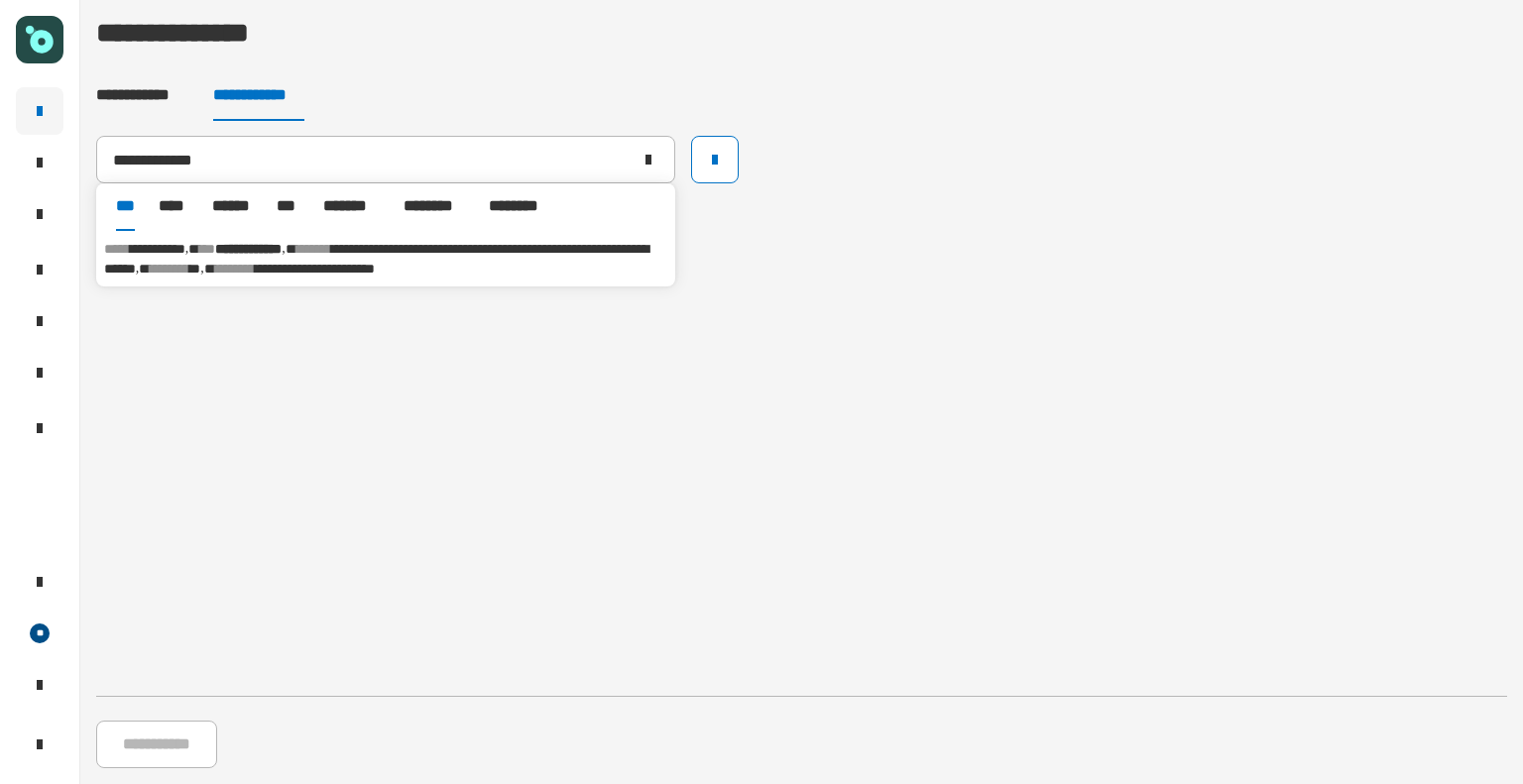 click on "**********" at bounding box center [248, 249] 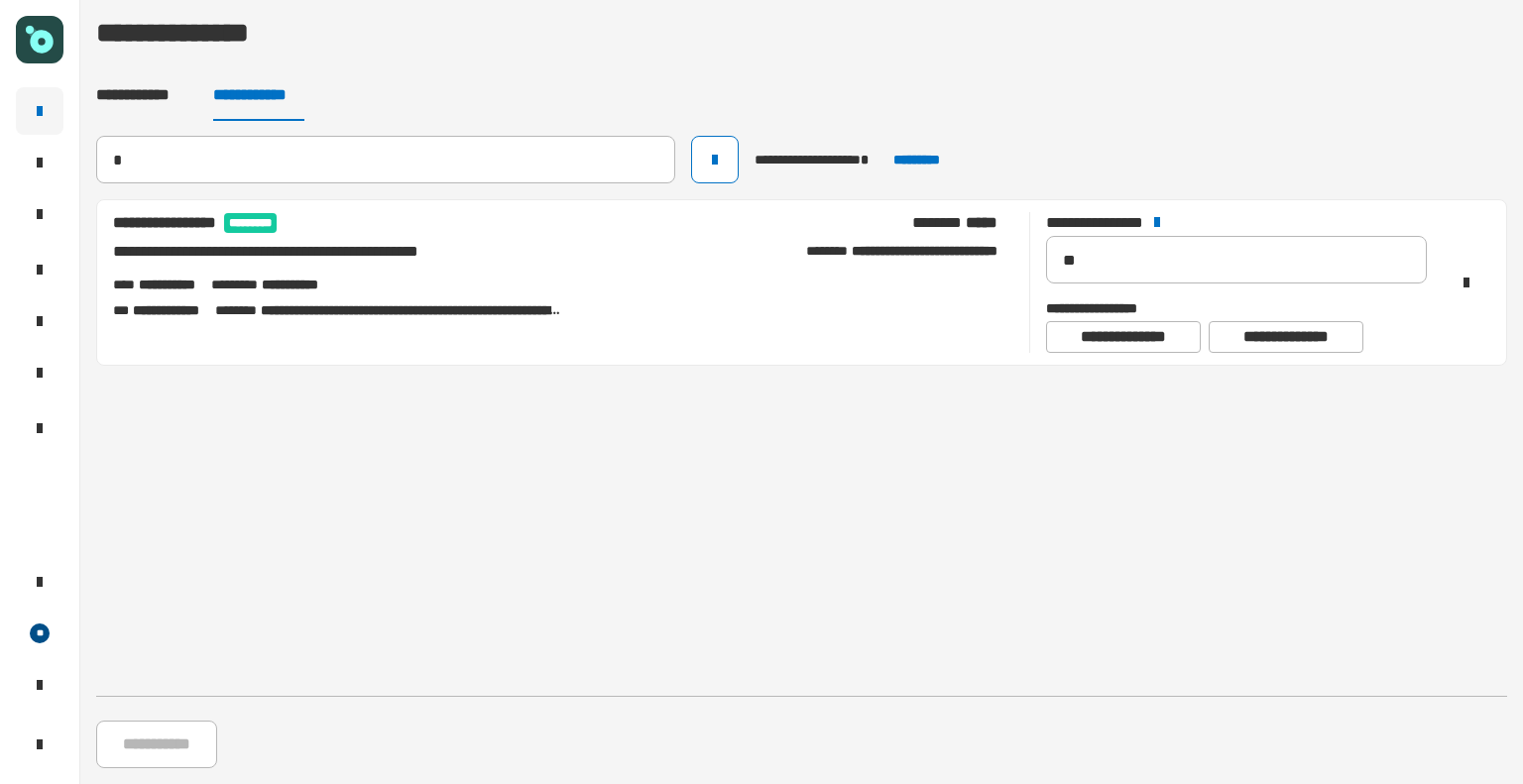 type 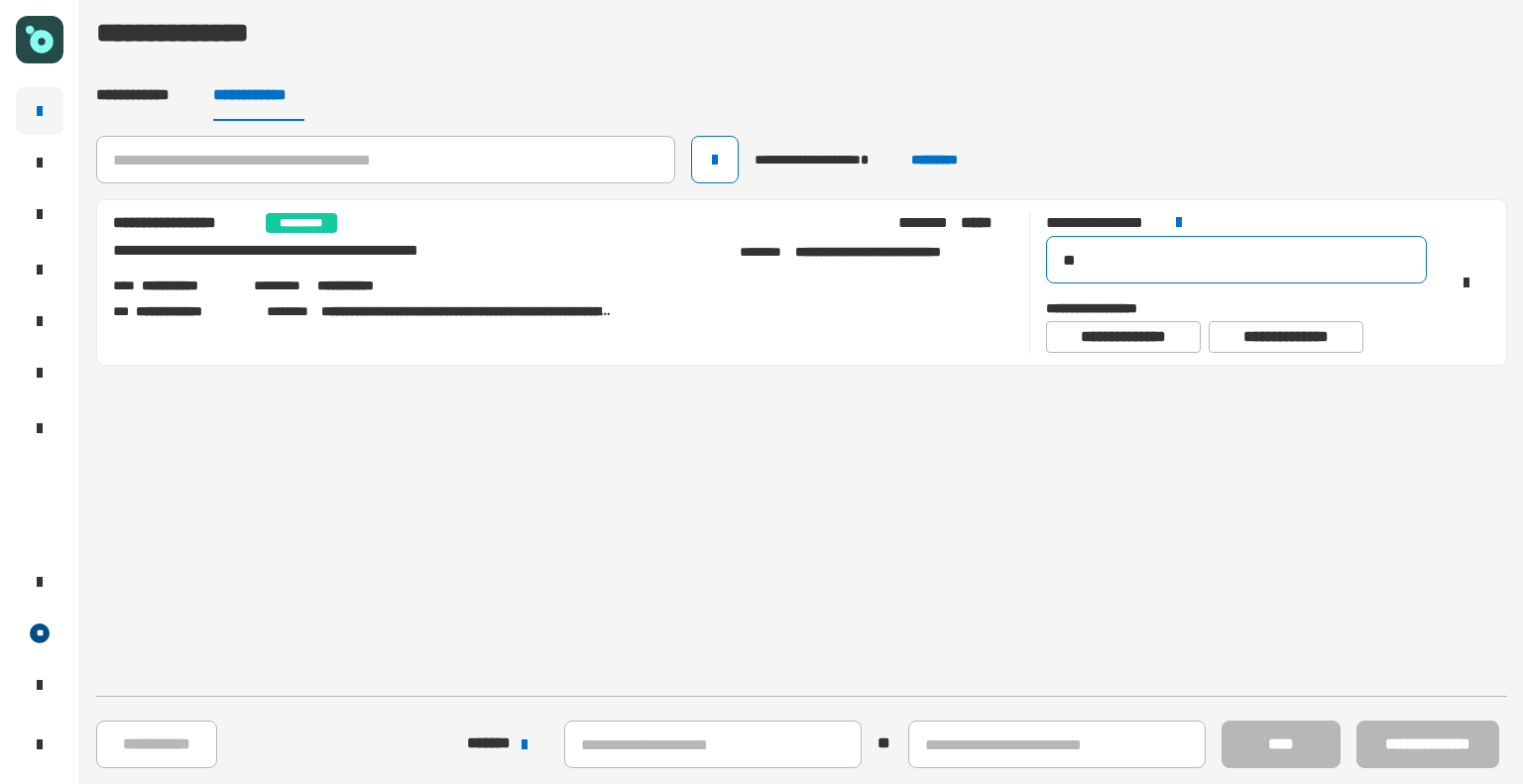 click on "**" 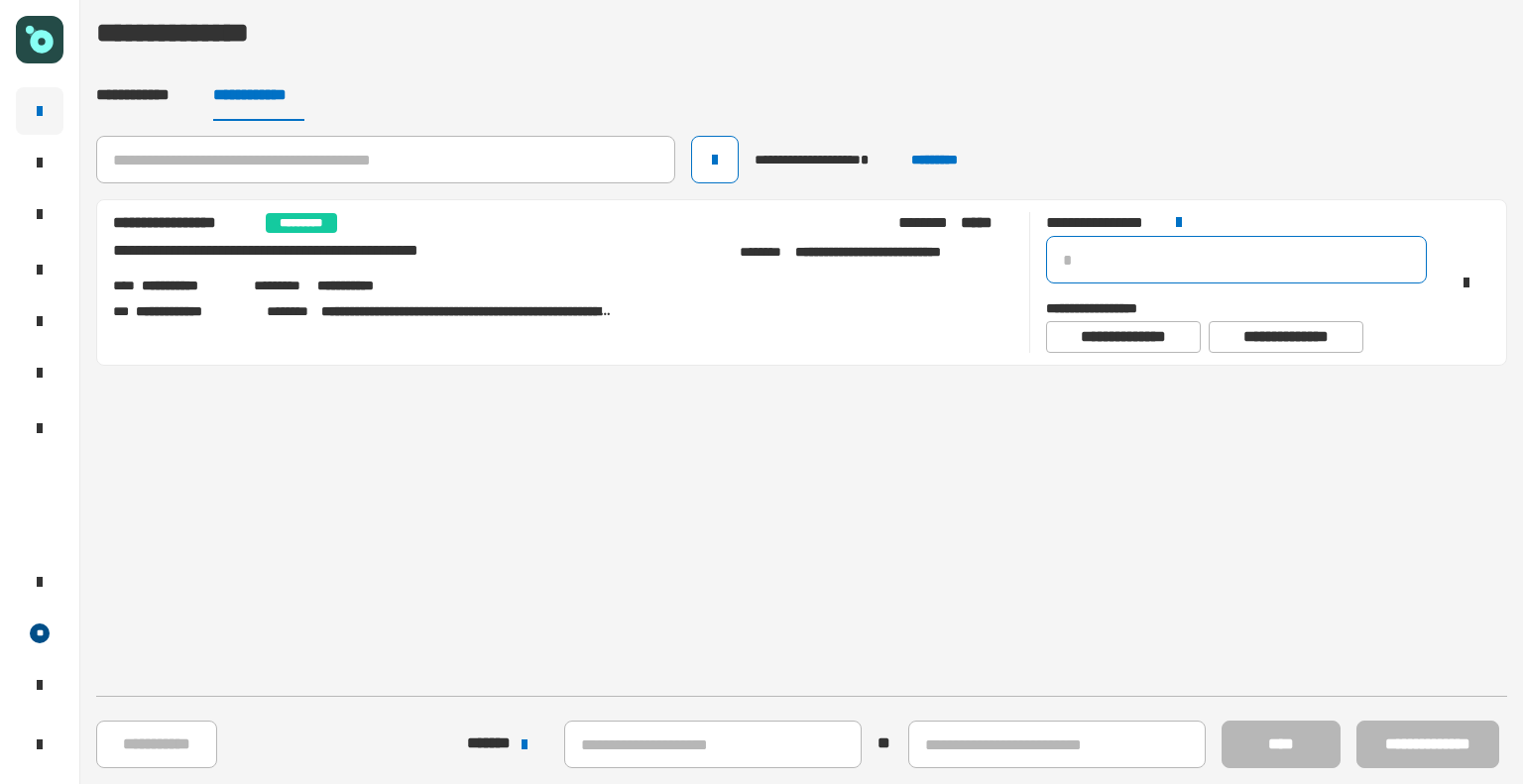 type on "*" 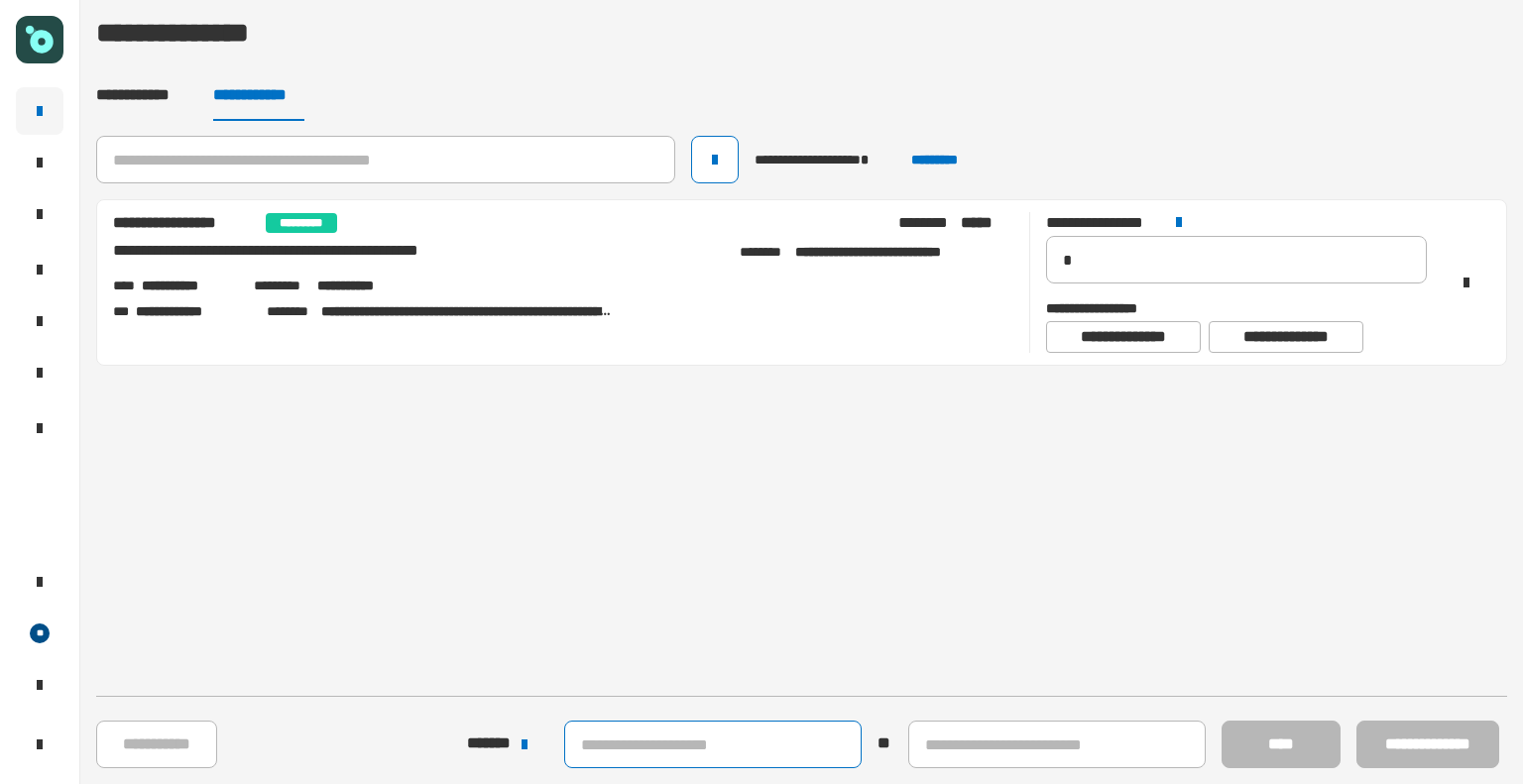 click 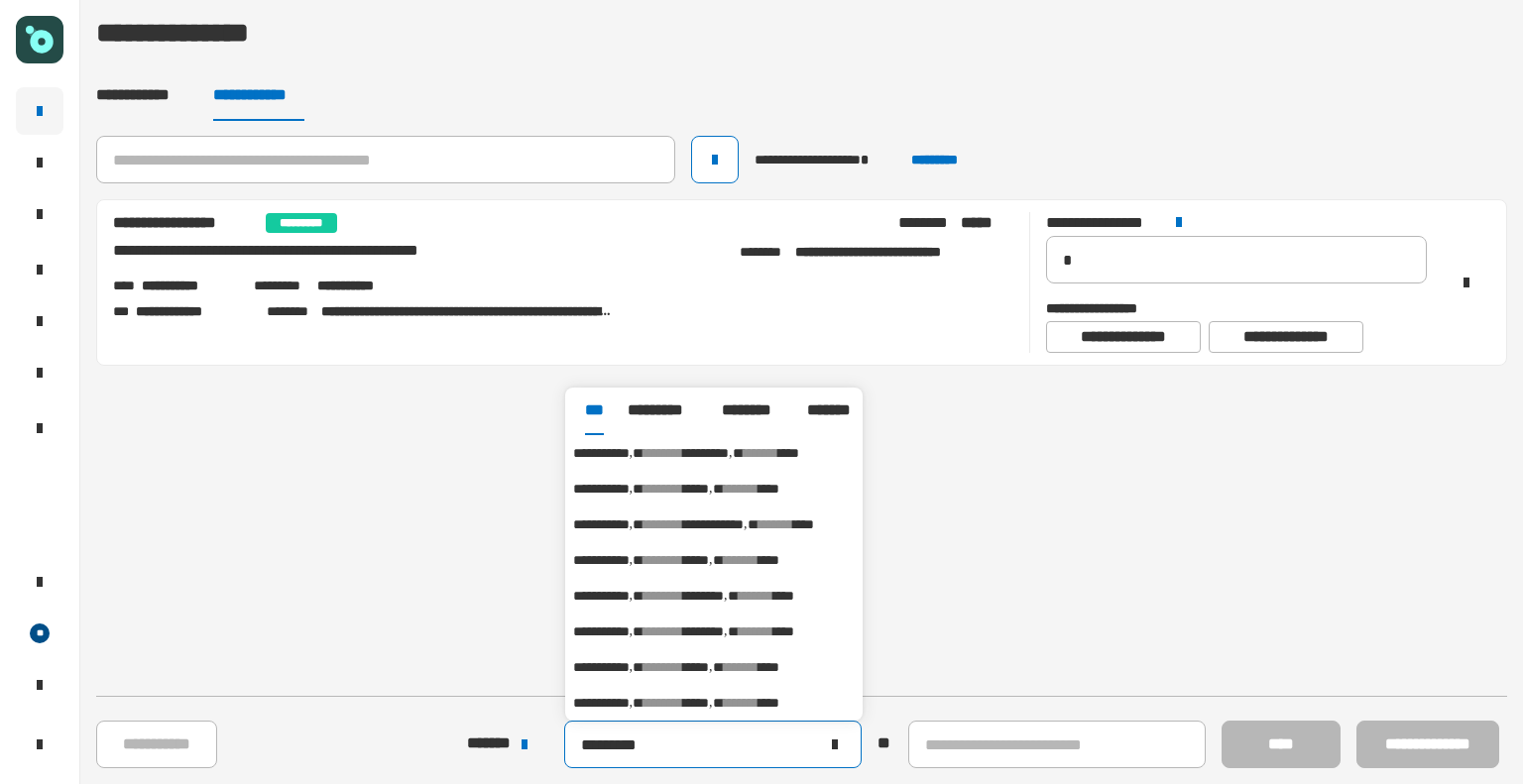 type on "*********" 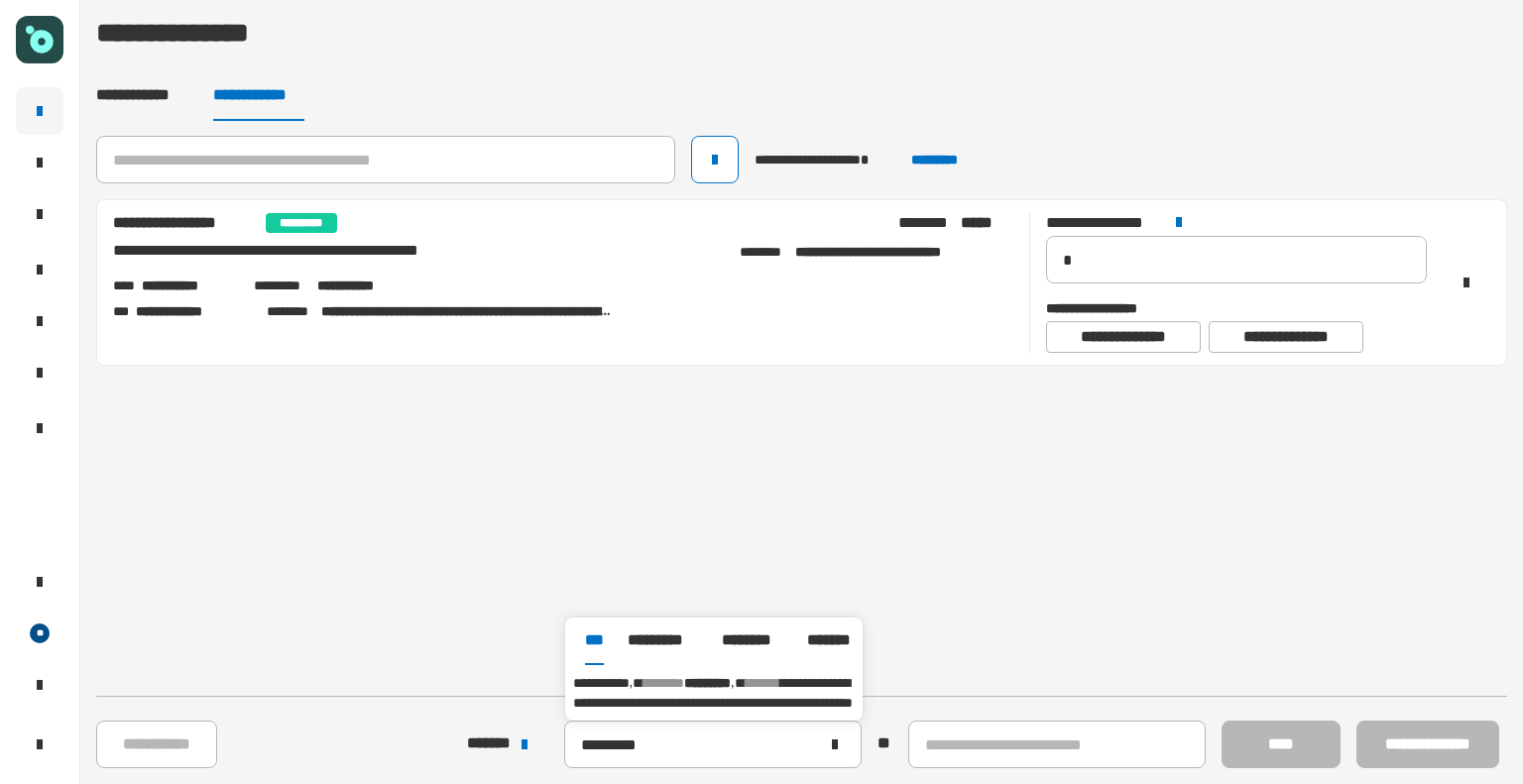 click on "*********" at bounding box center [707, 683] 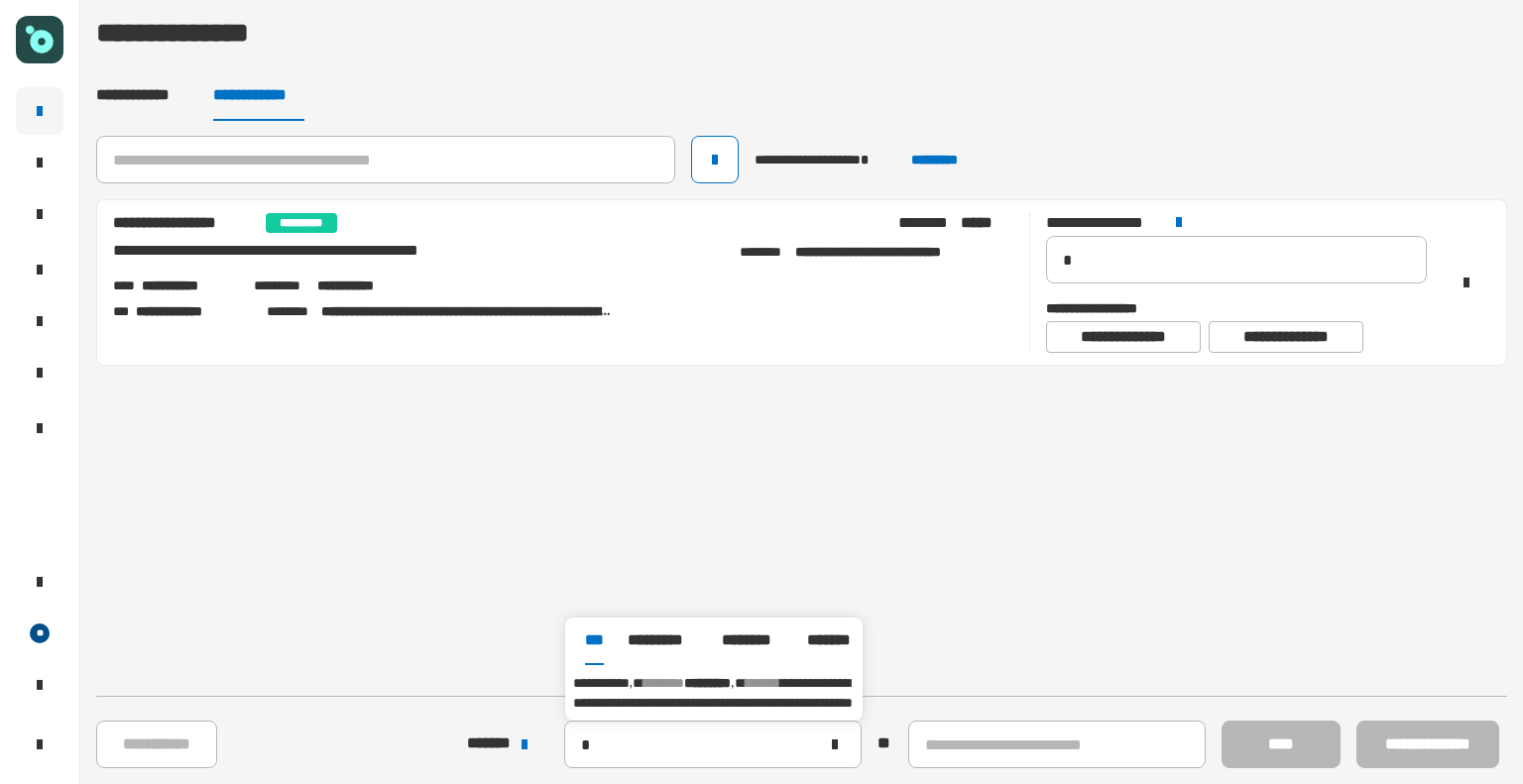 type on "**********" 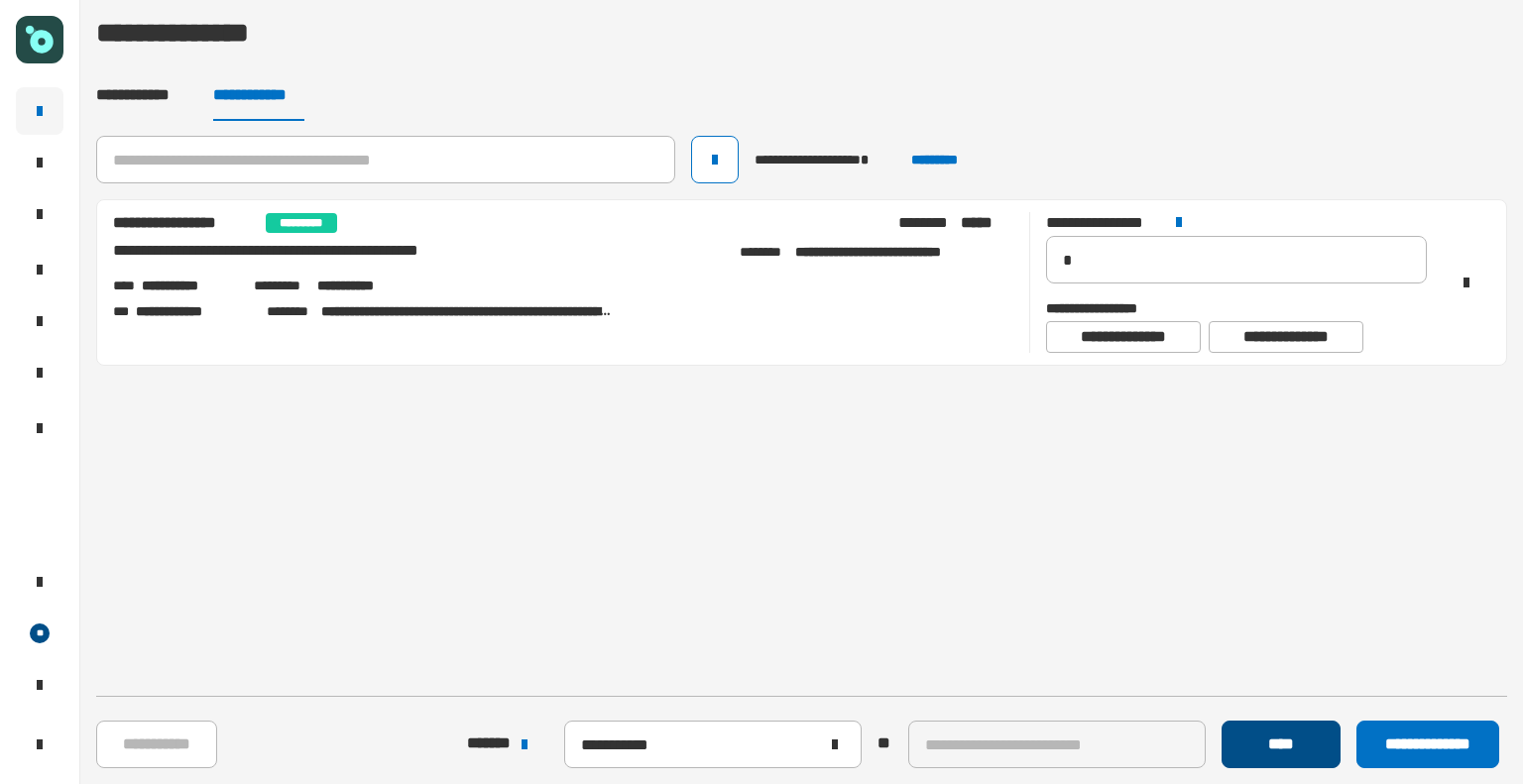 click on "****" 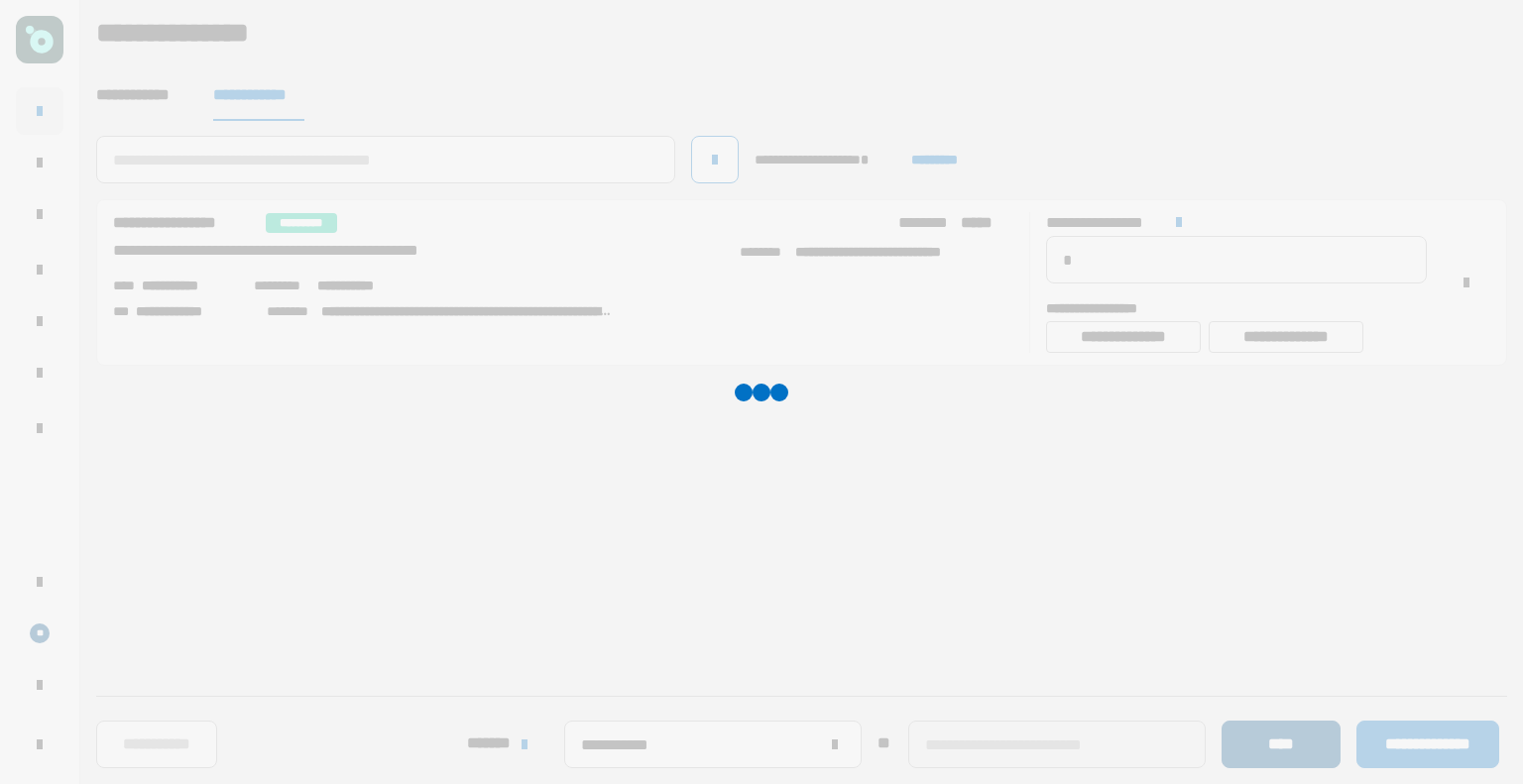 type 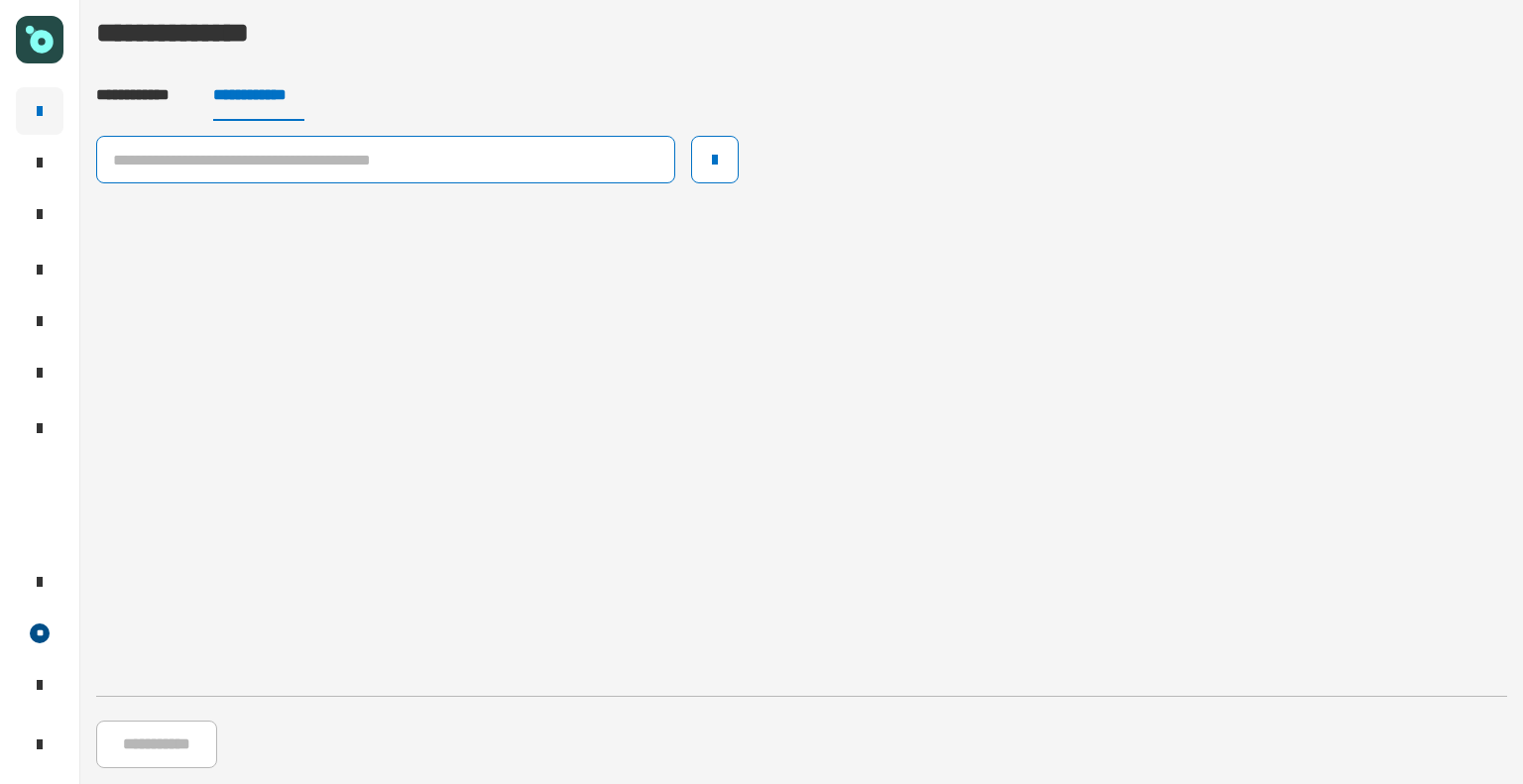 click 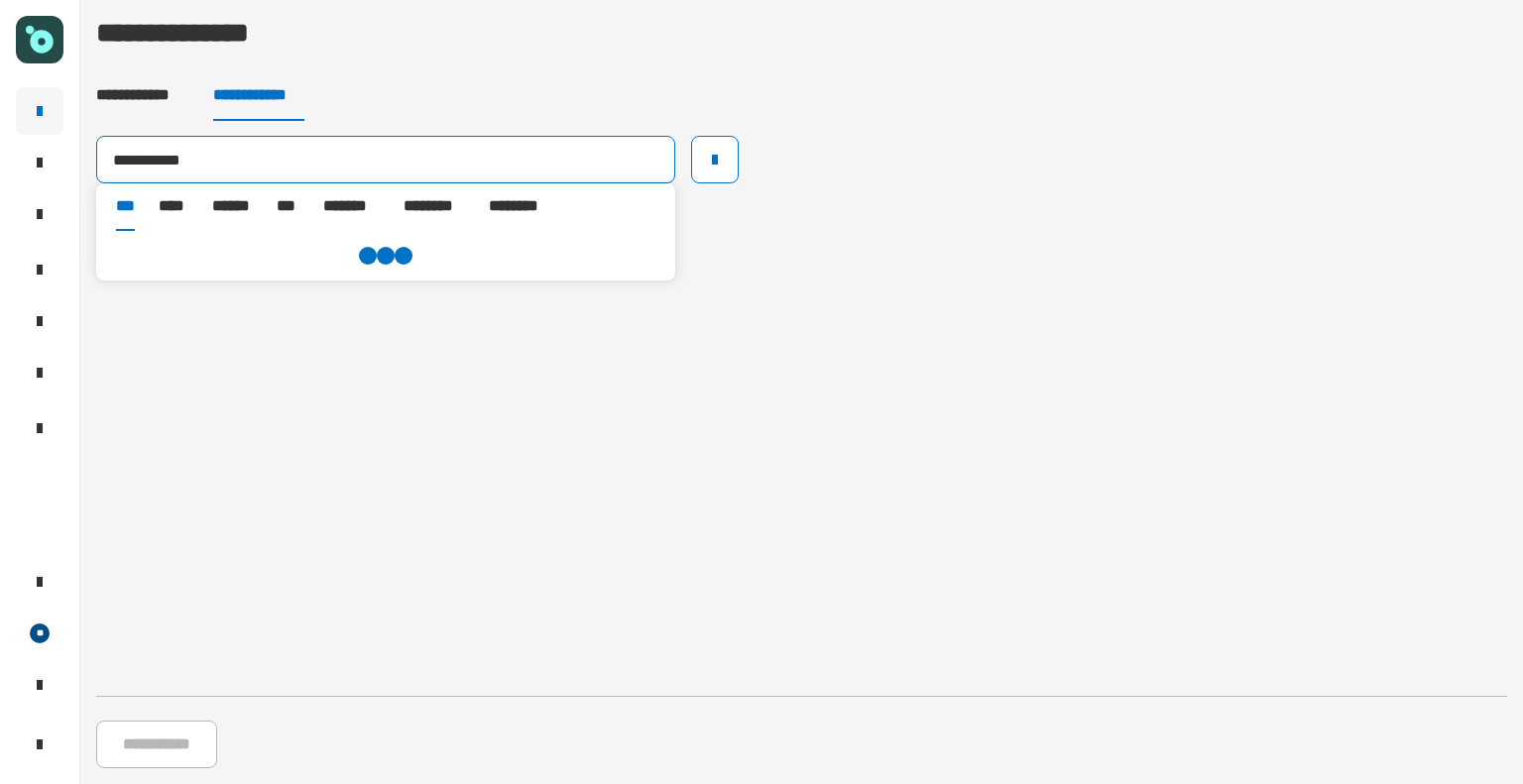 type on "**********" 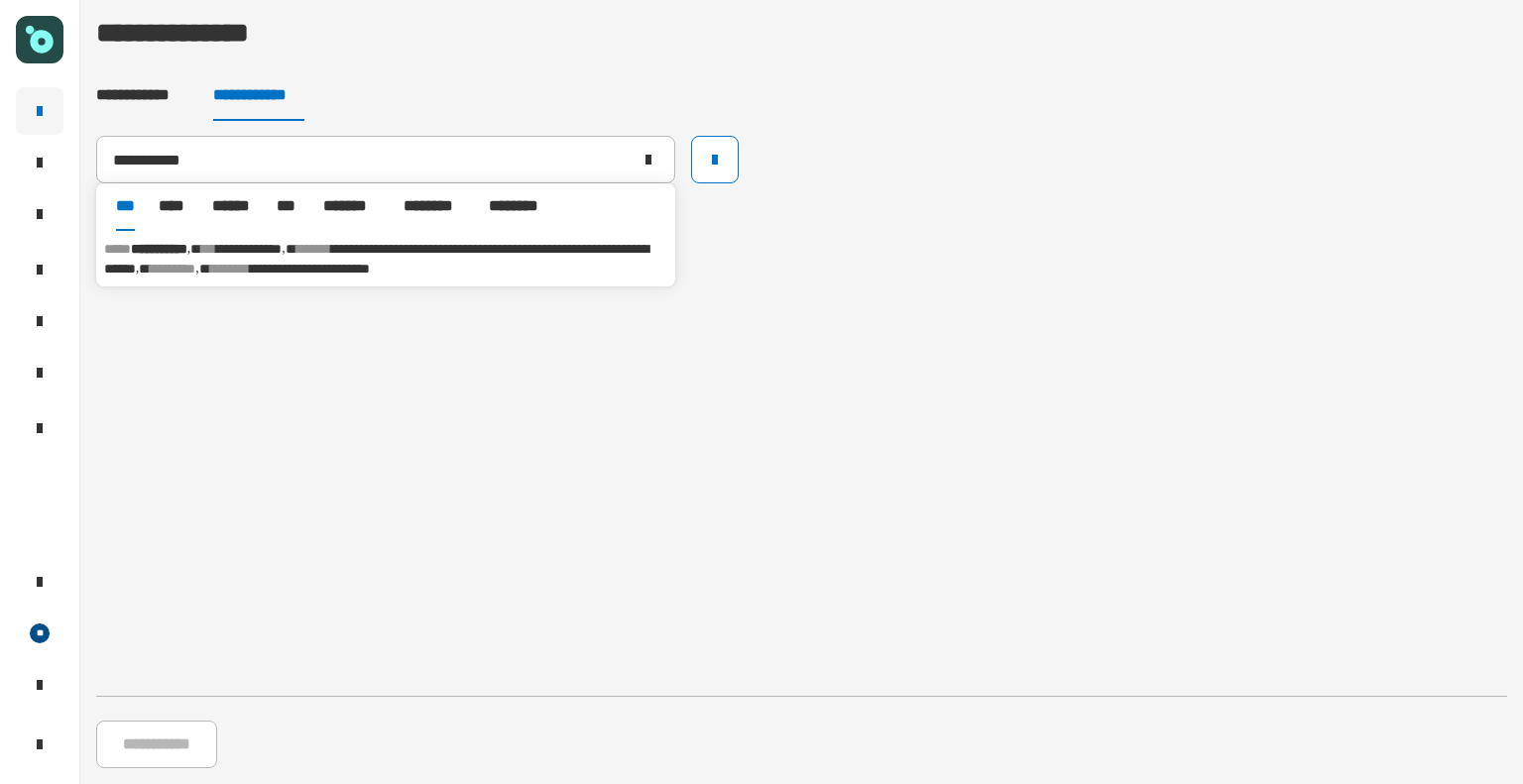 click on "**********" at bounding box center (376, 259) 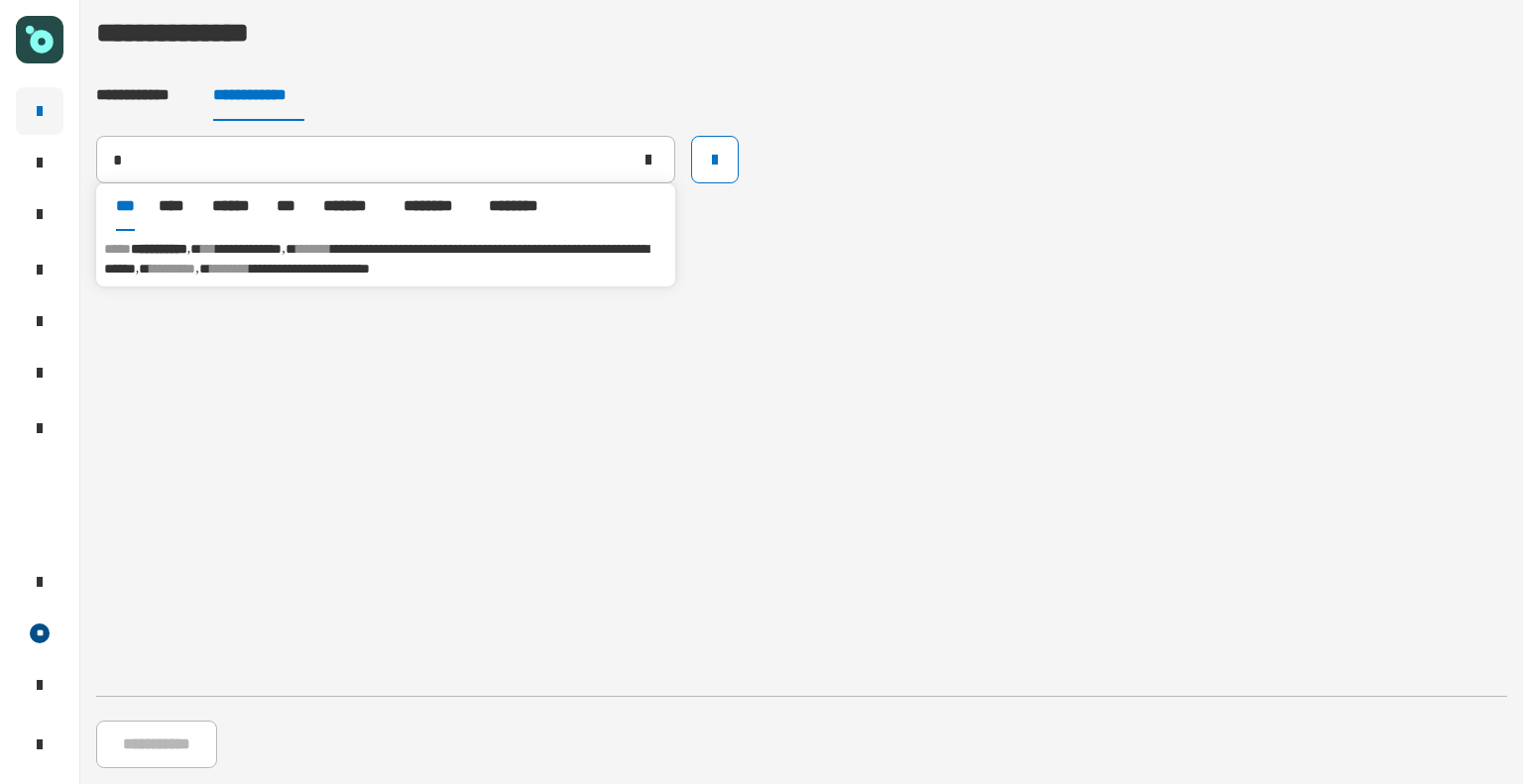 type 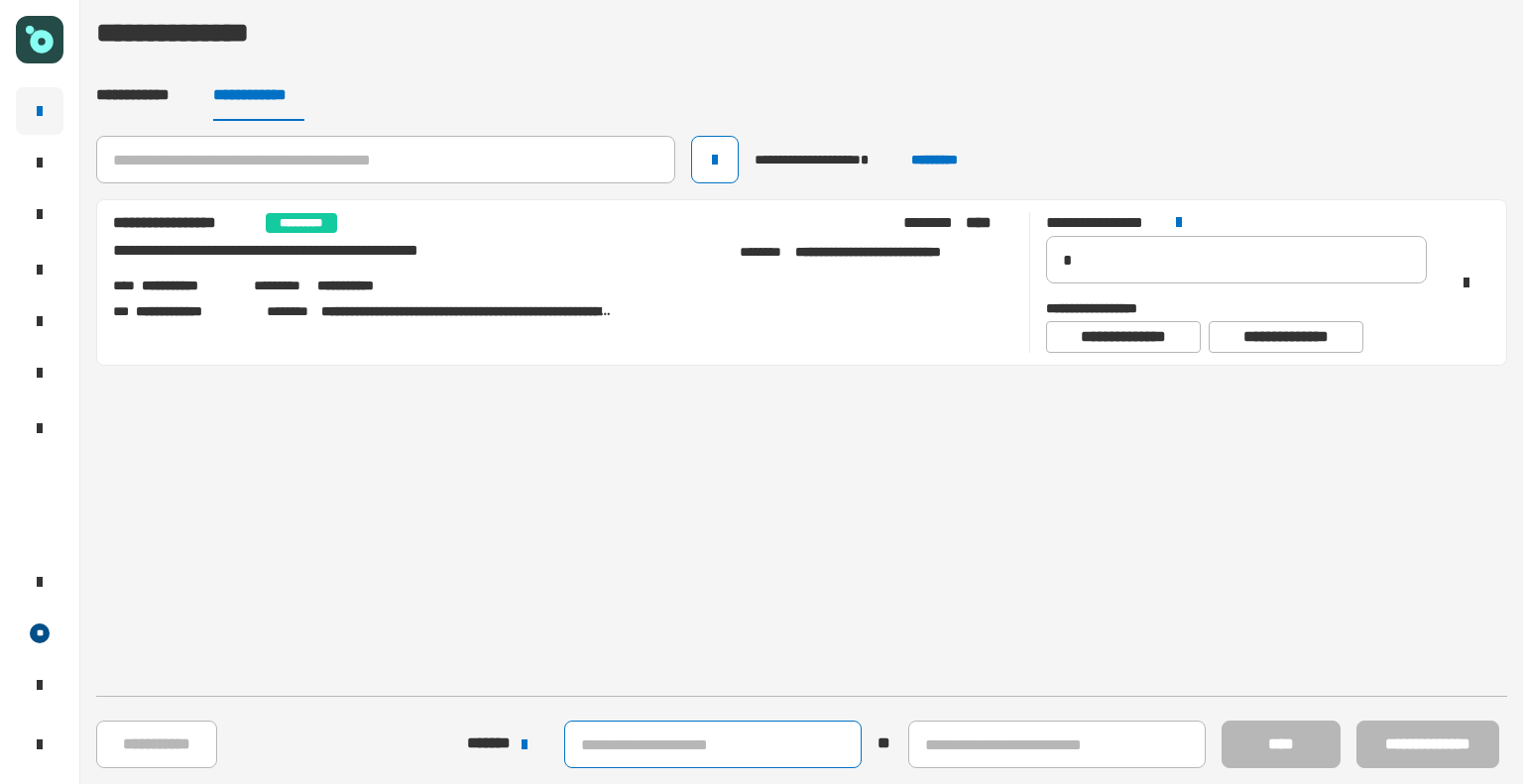 click 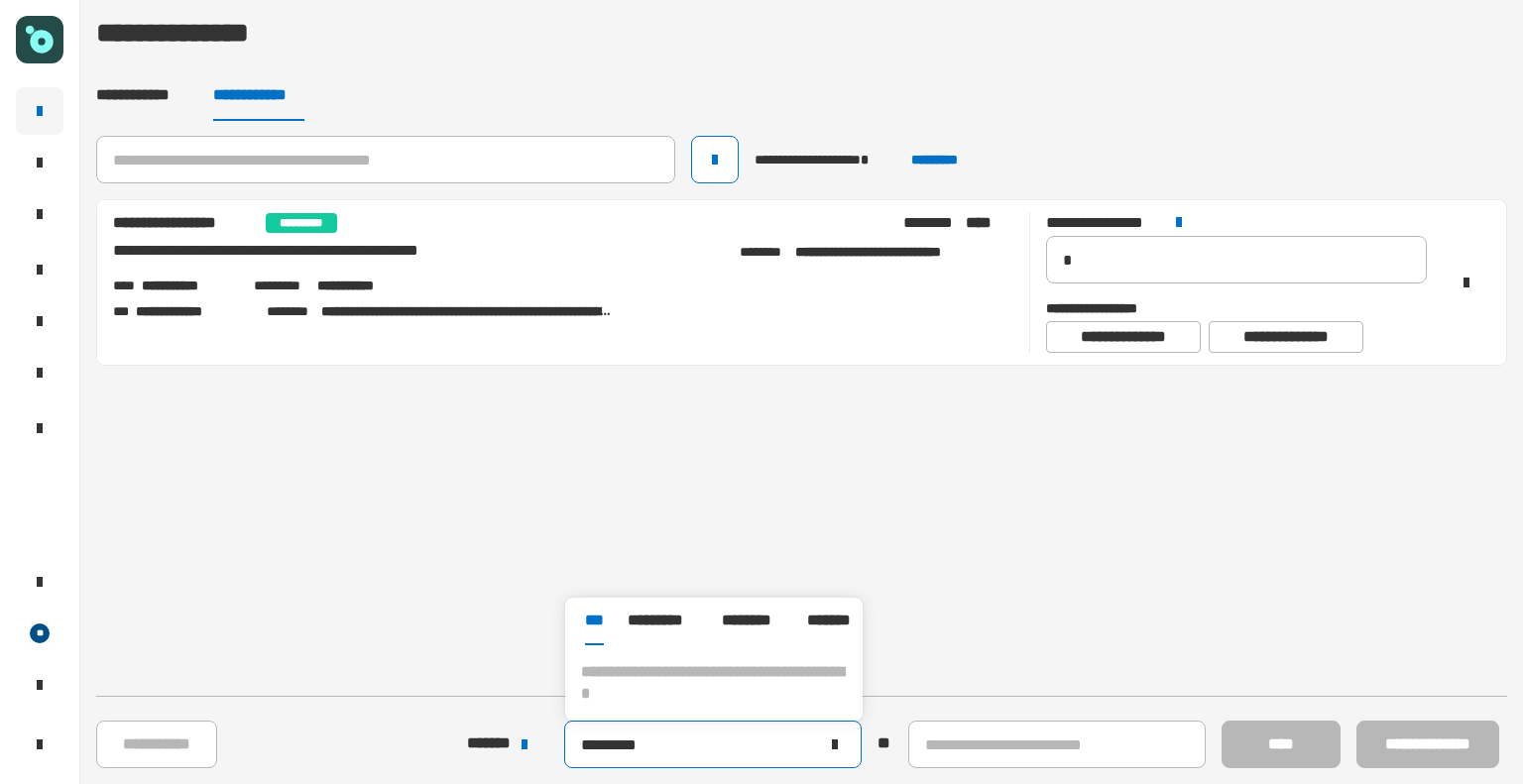 click on "*********" 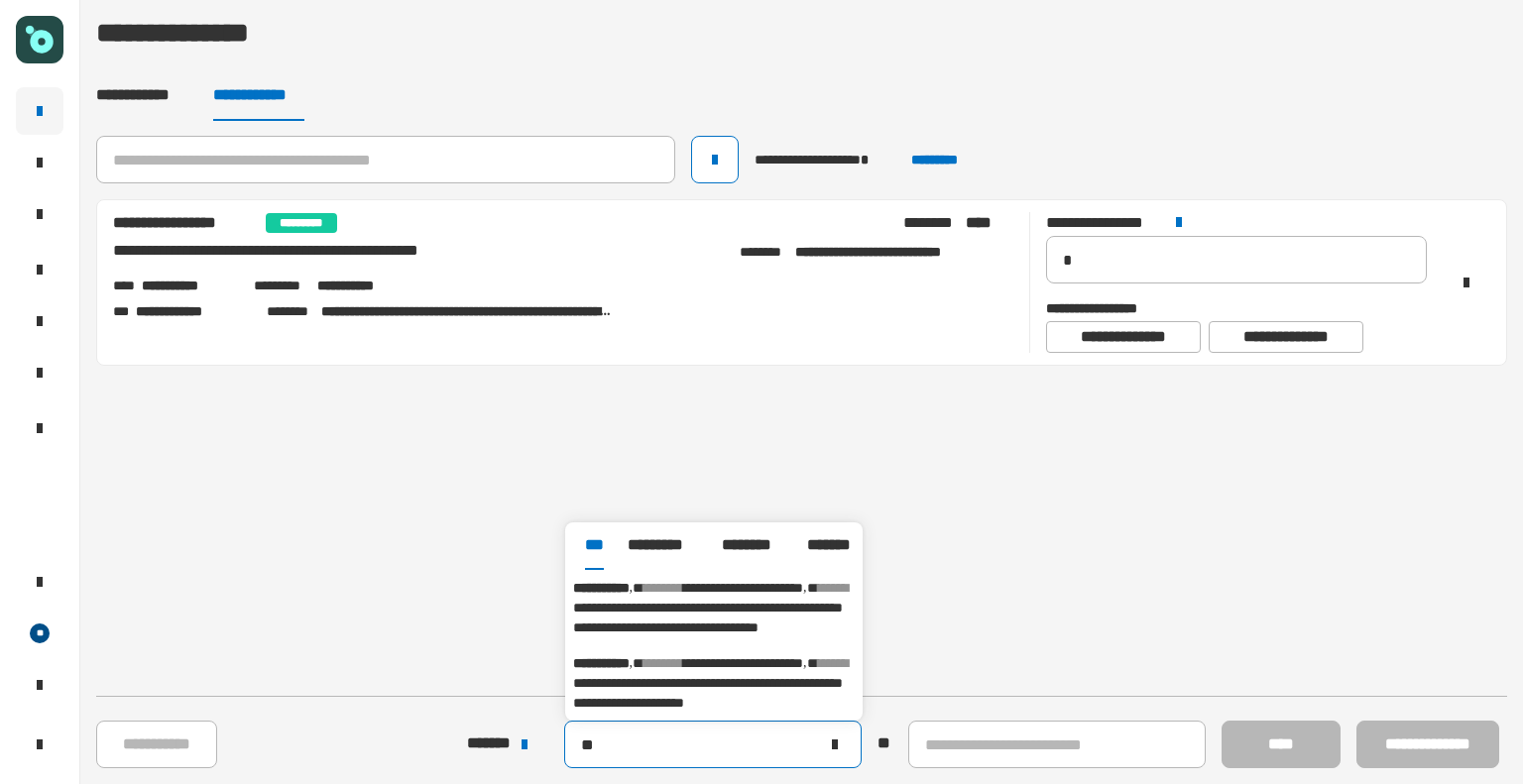 type on "*" 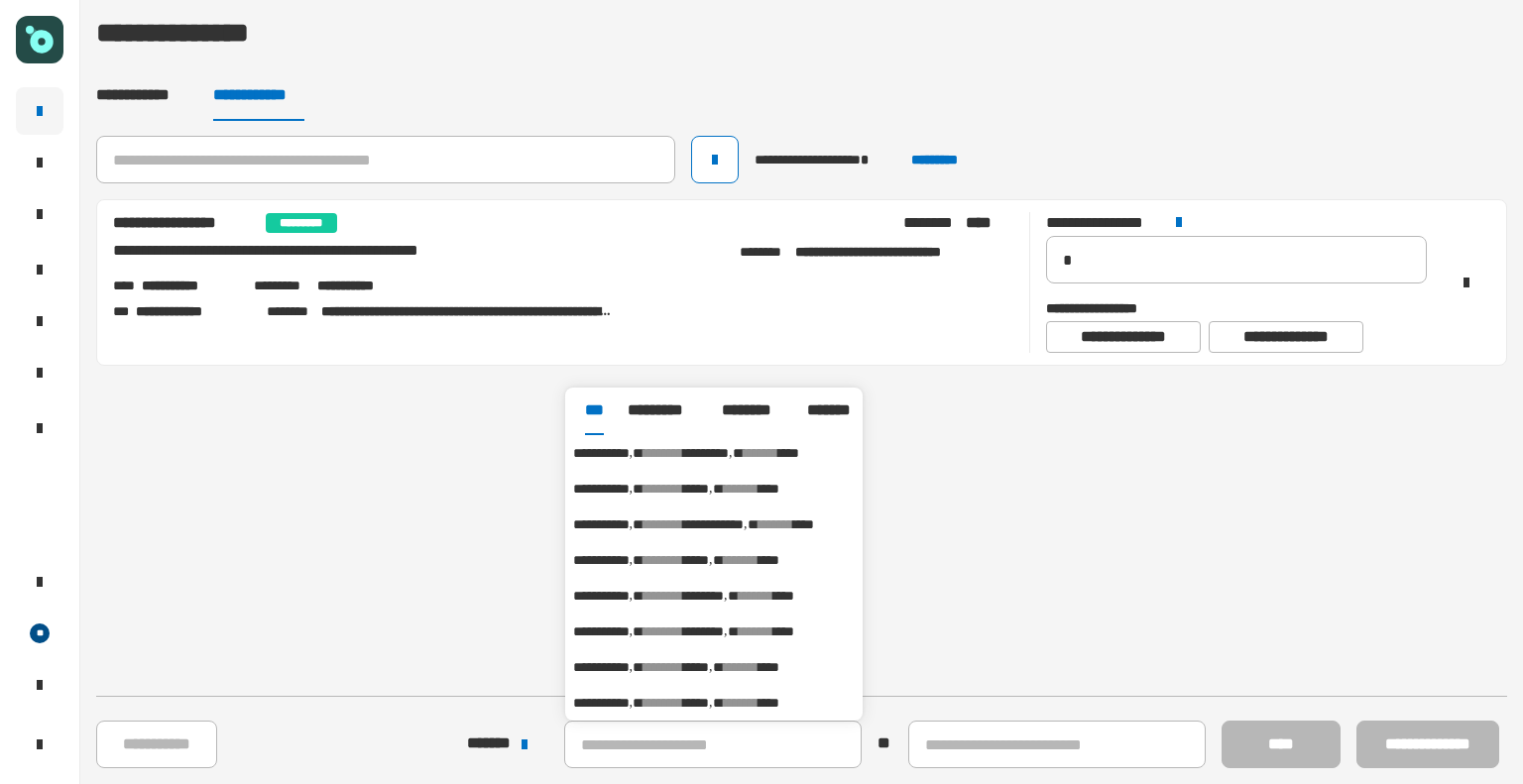 type 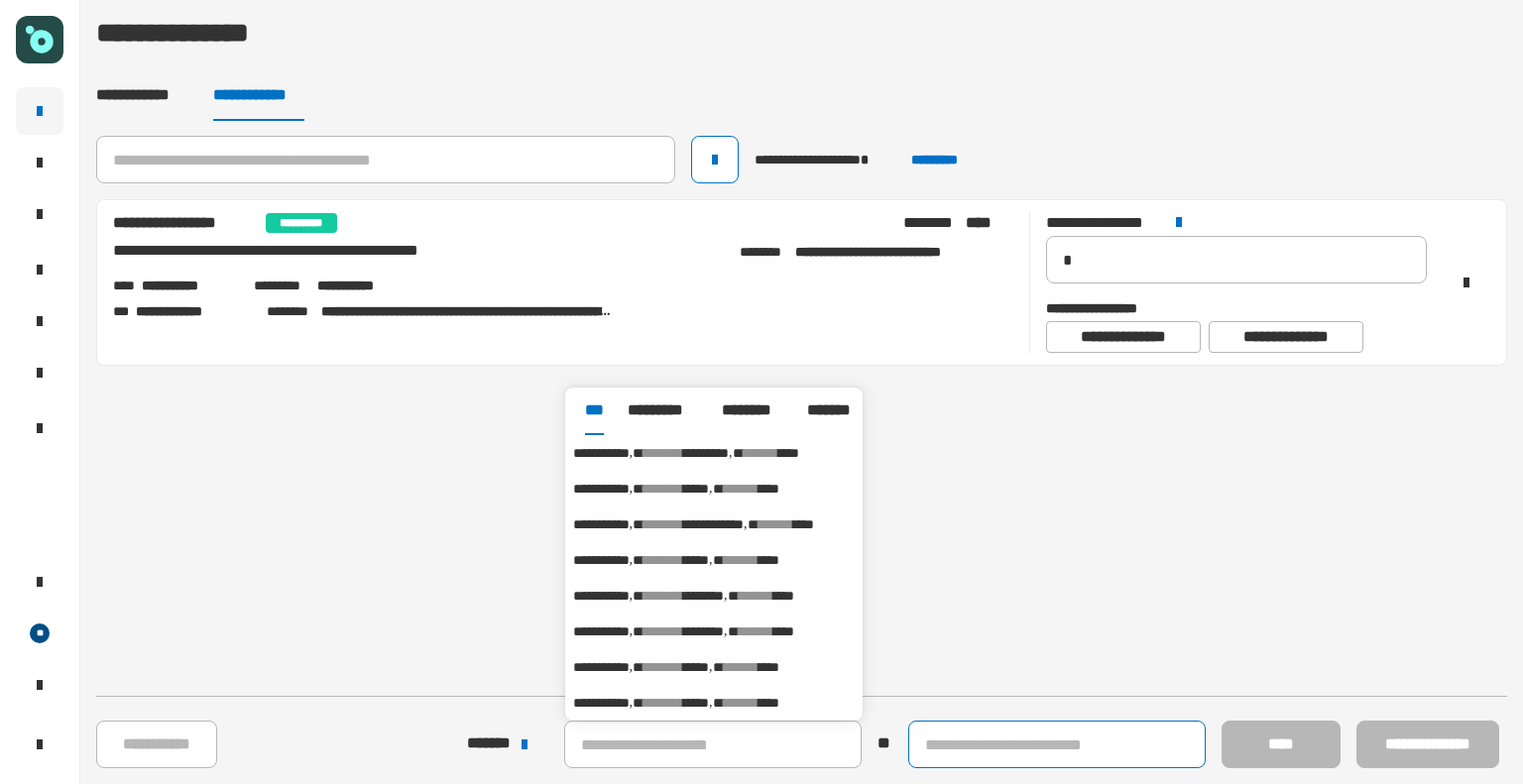 click 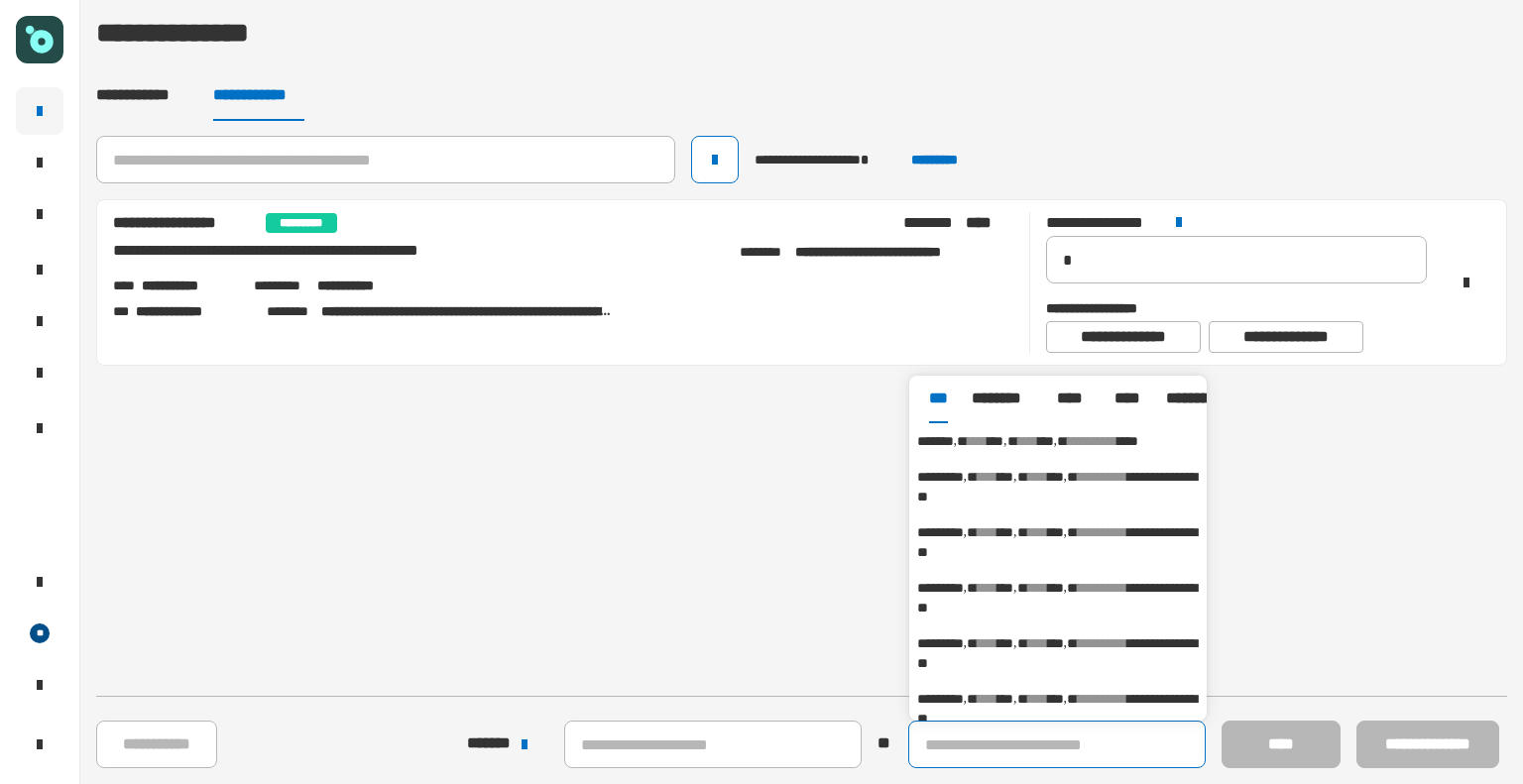 paste on "*********" 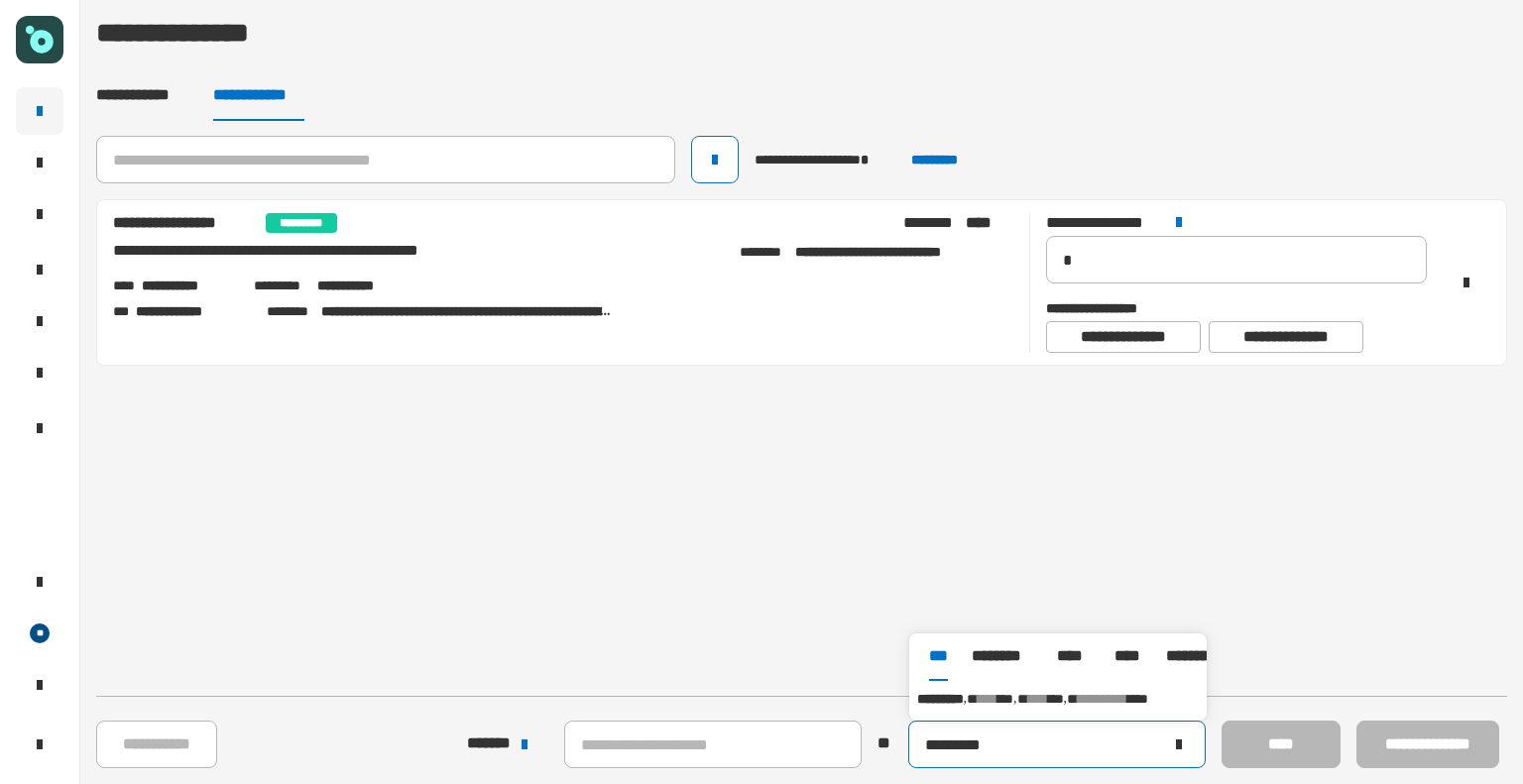 type on "*********" 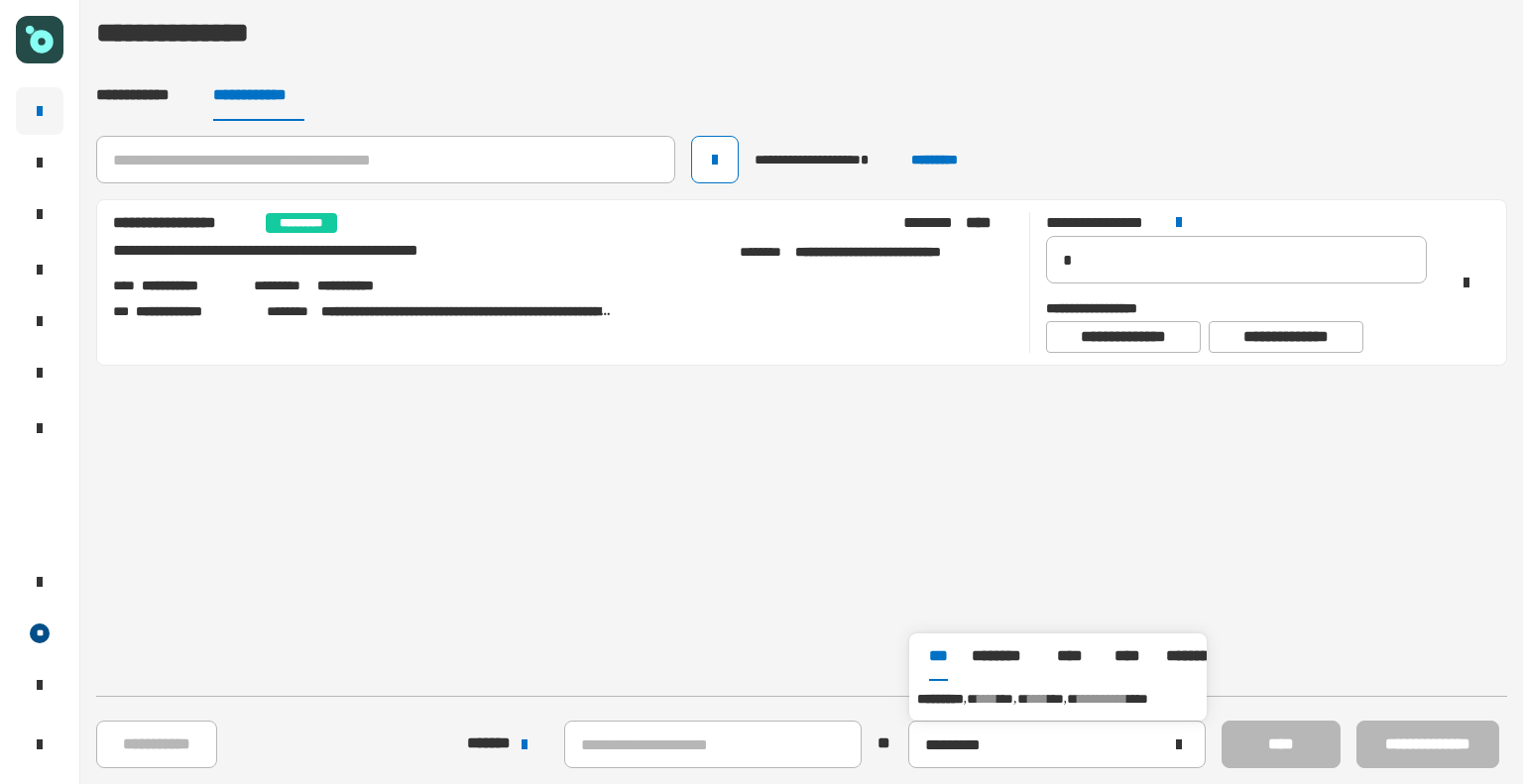 click on "**********" at bounding box center [1058, 699] 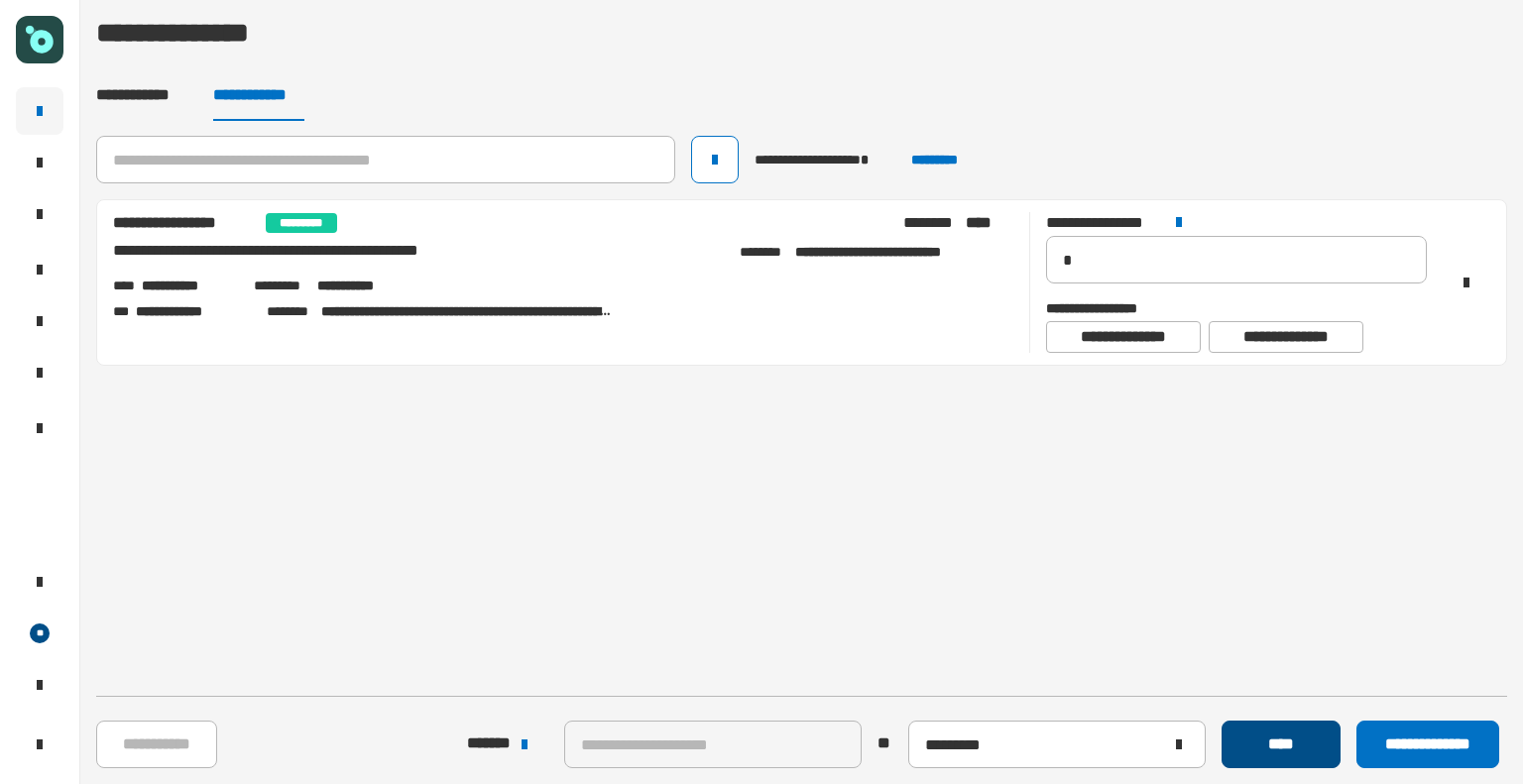 click on "****" 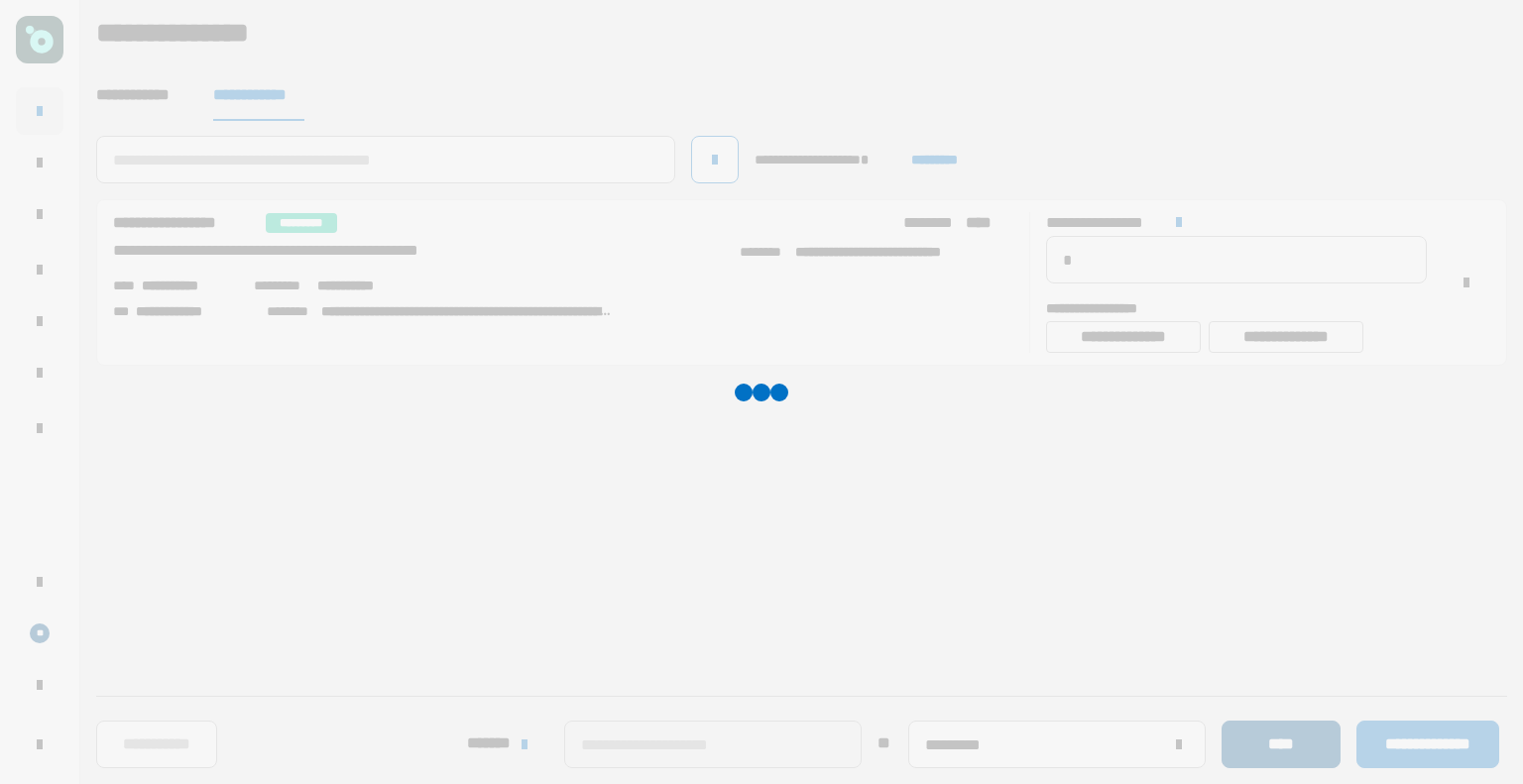 type 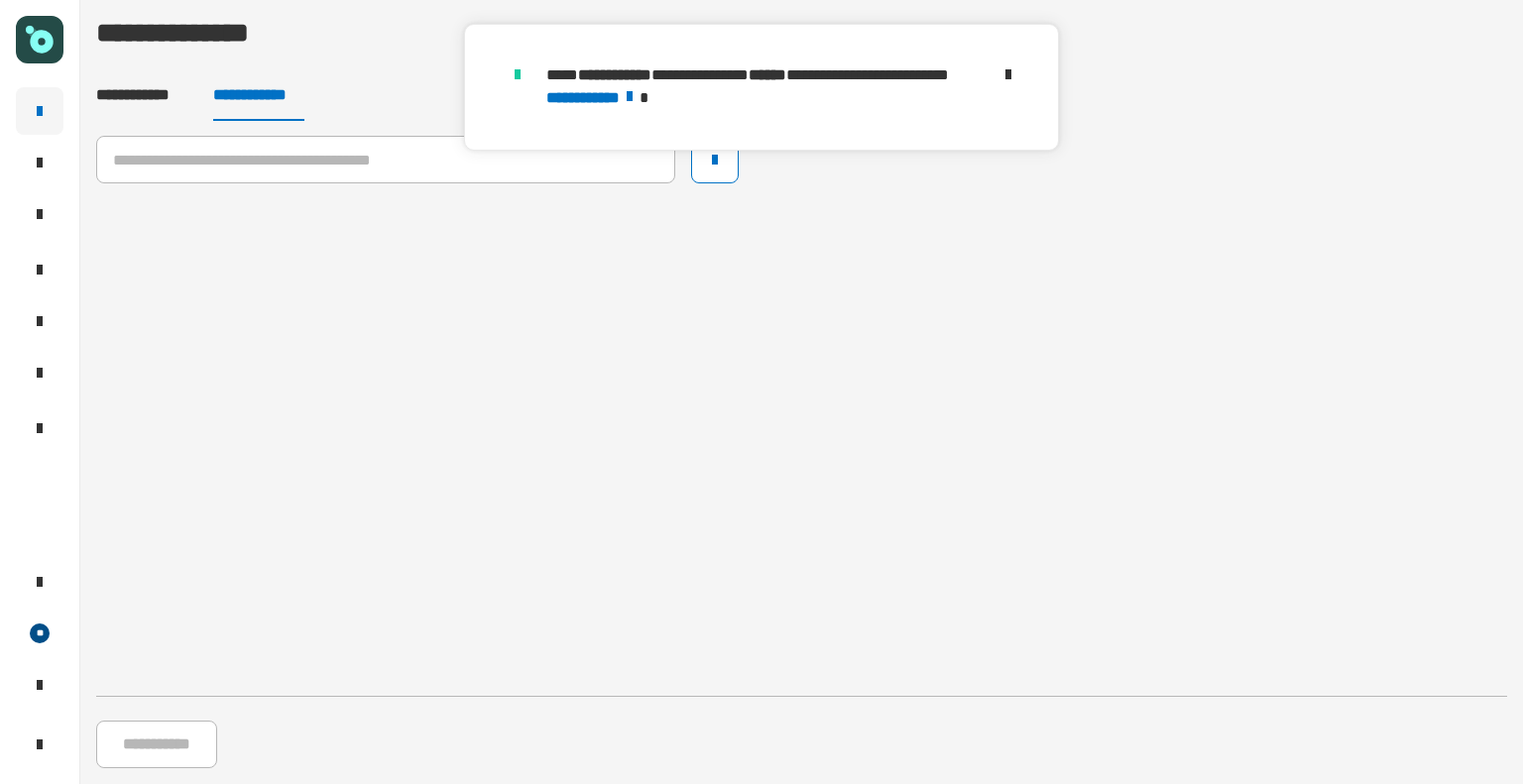 click on "**********" 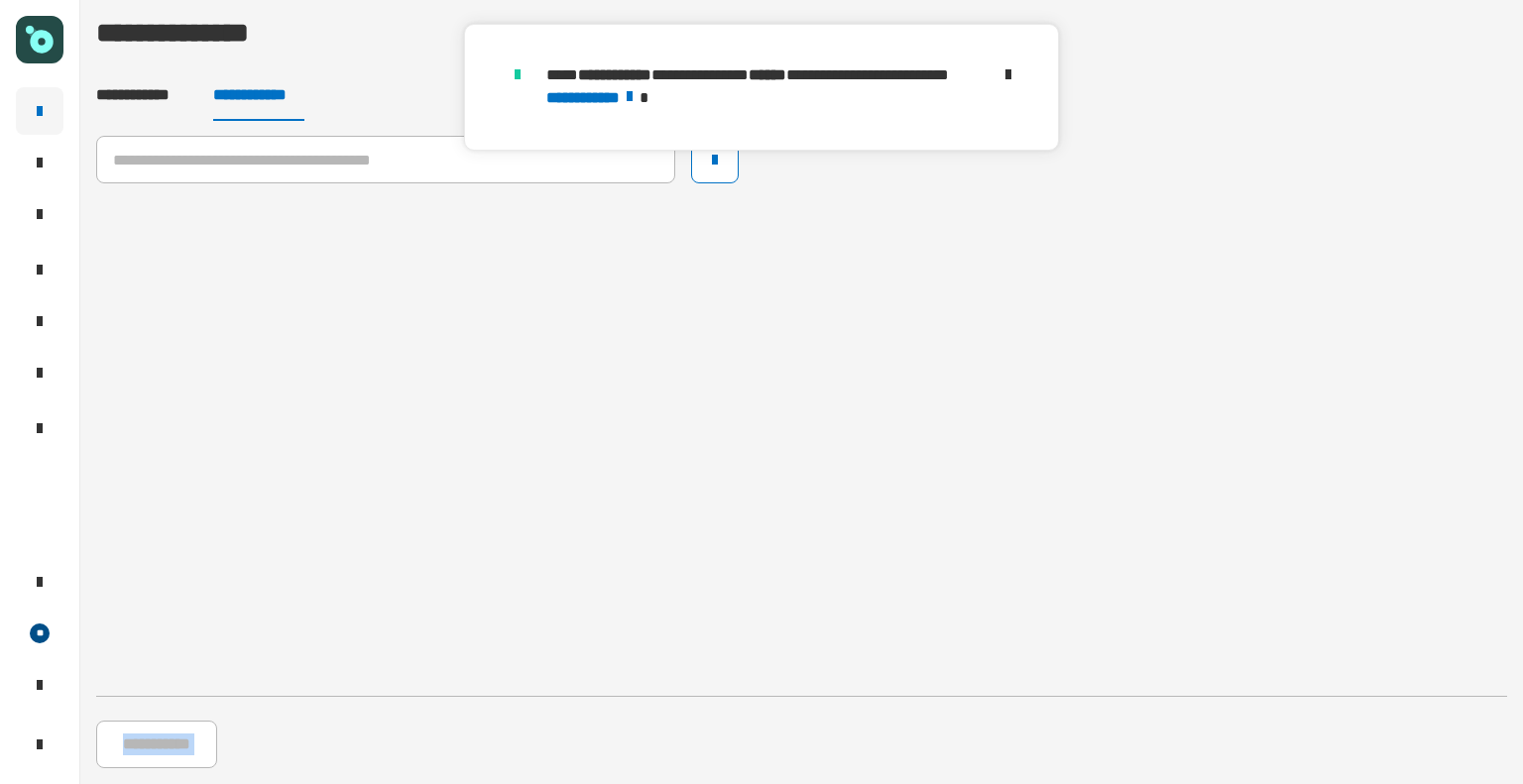 click on "**********" 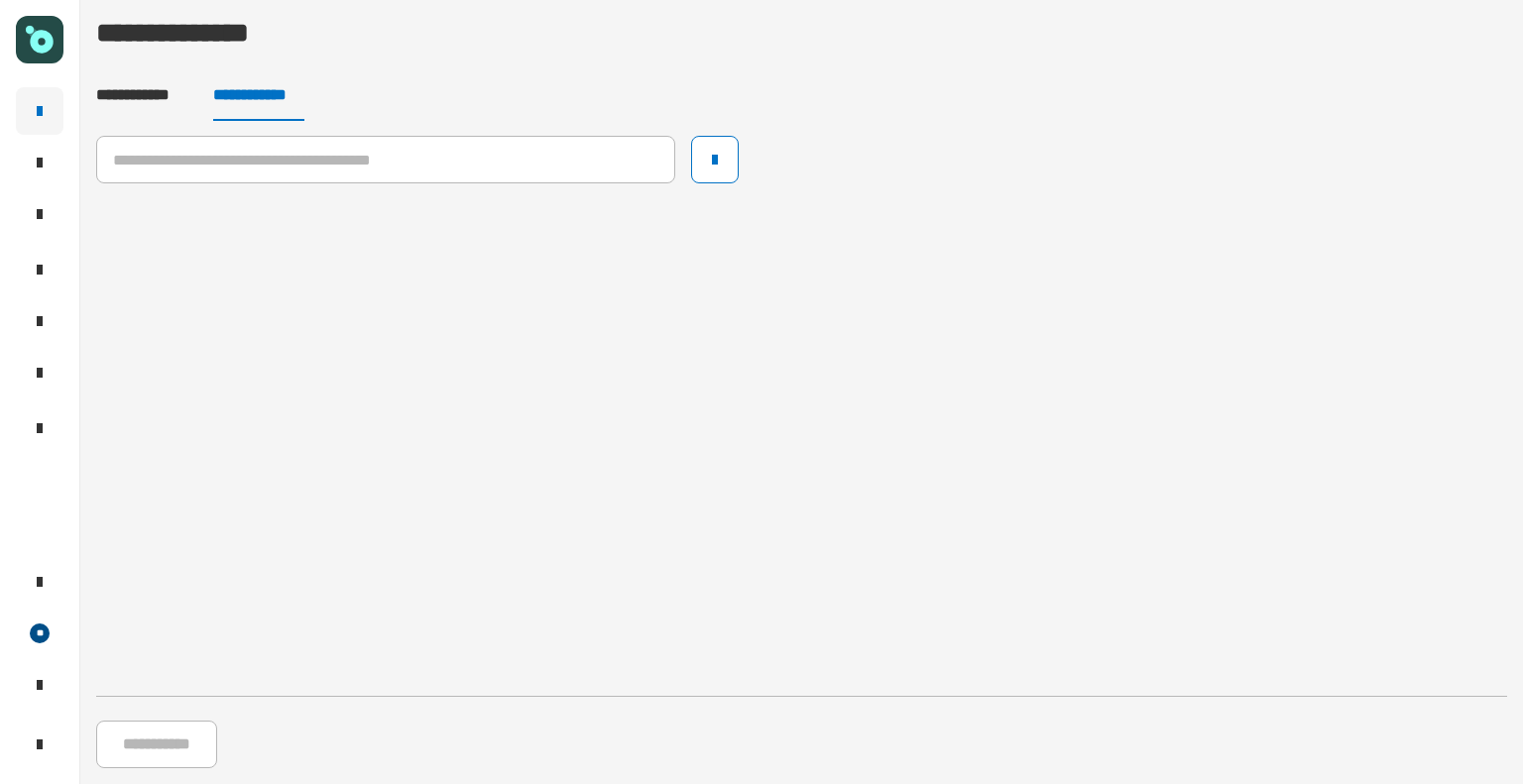 click on "**********" 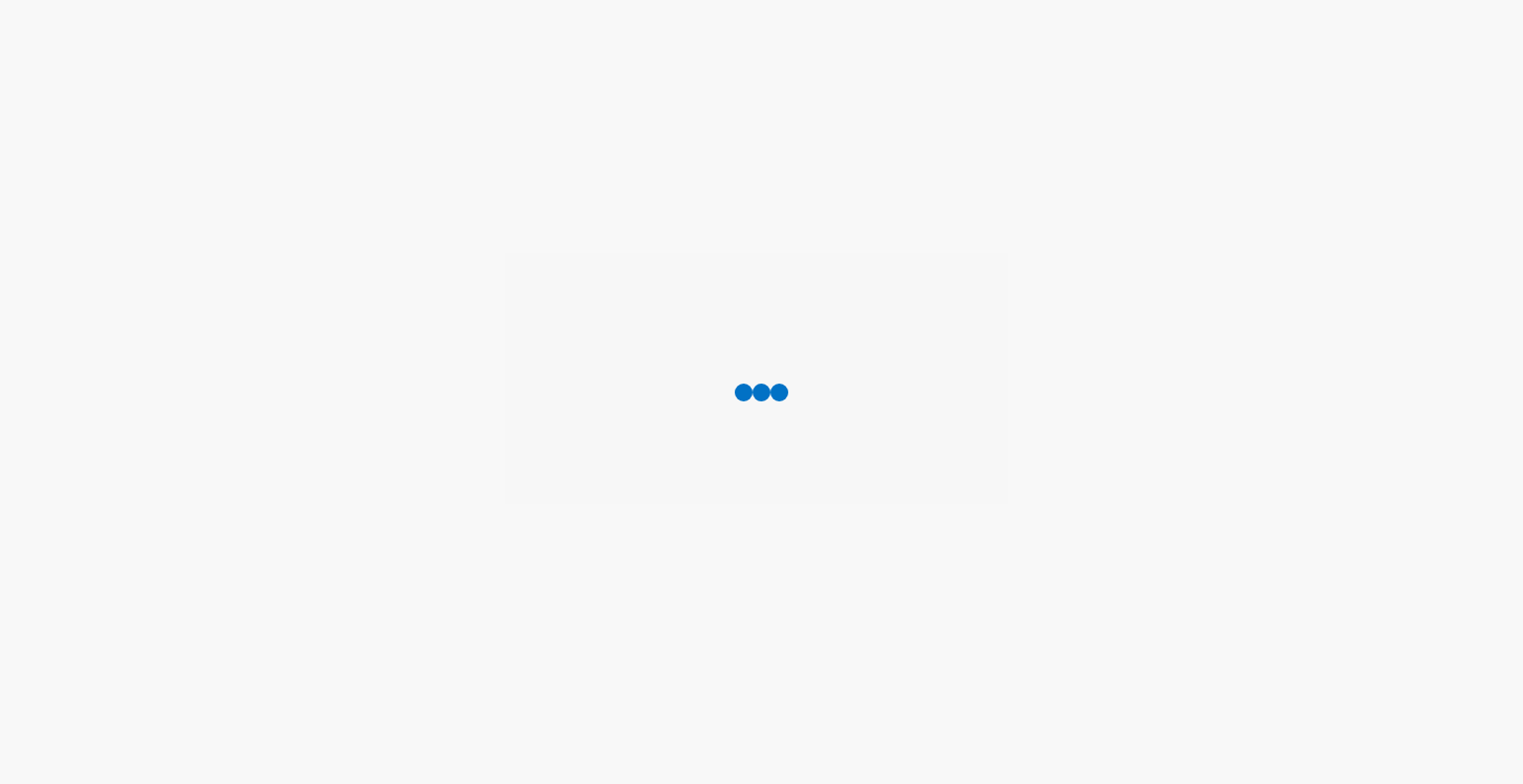scroll, scrollTop: 0, scrollLeft: 0, axis: both 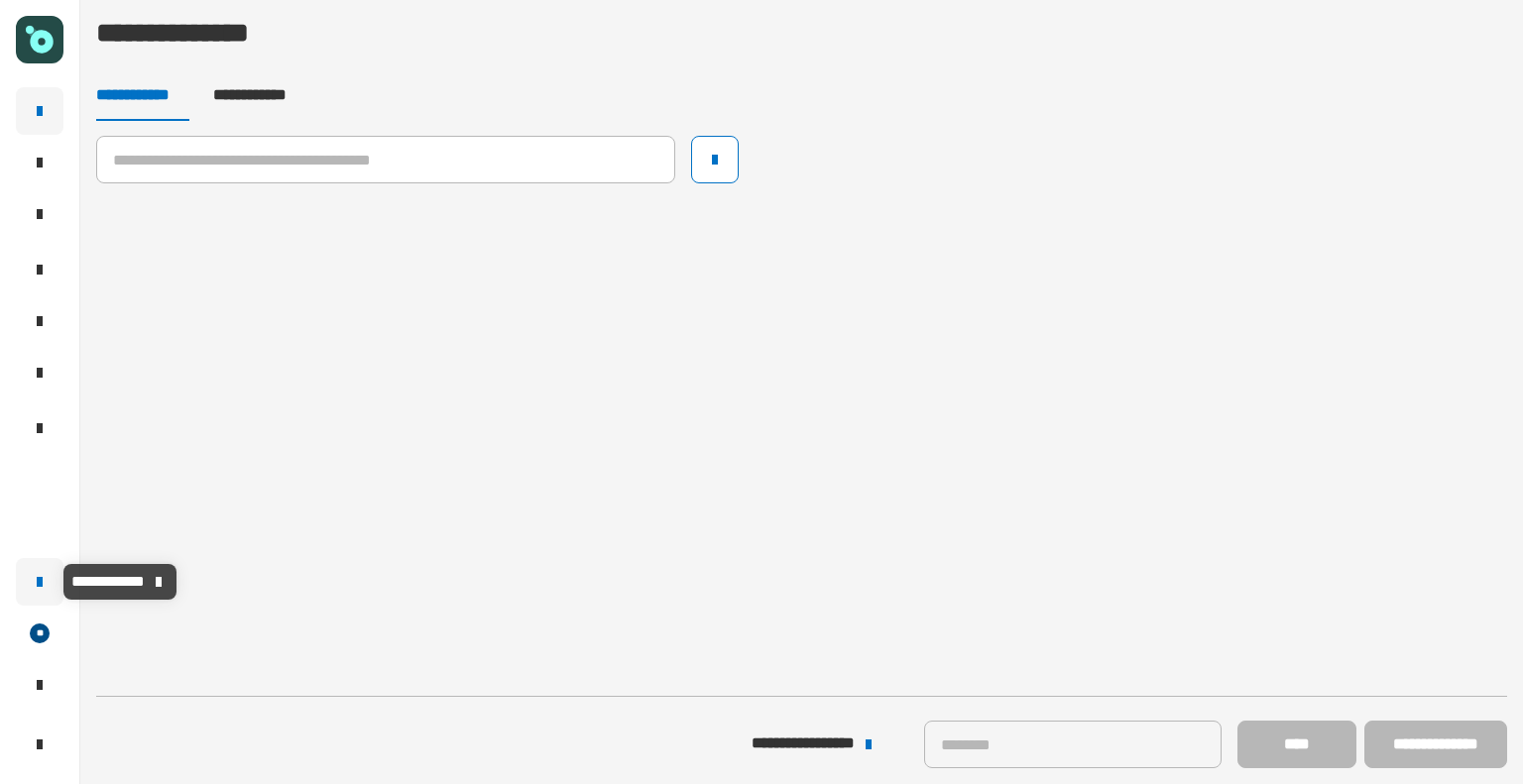 click 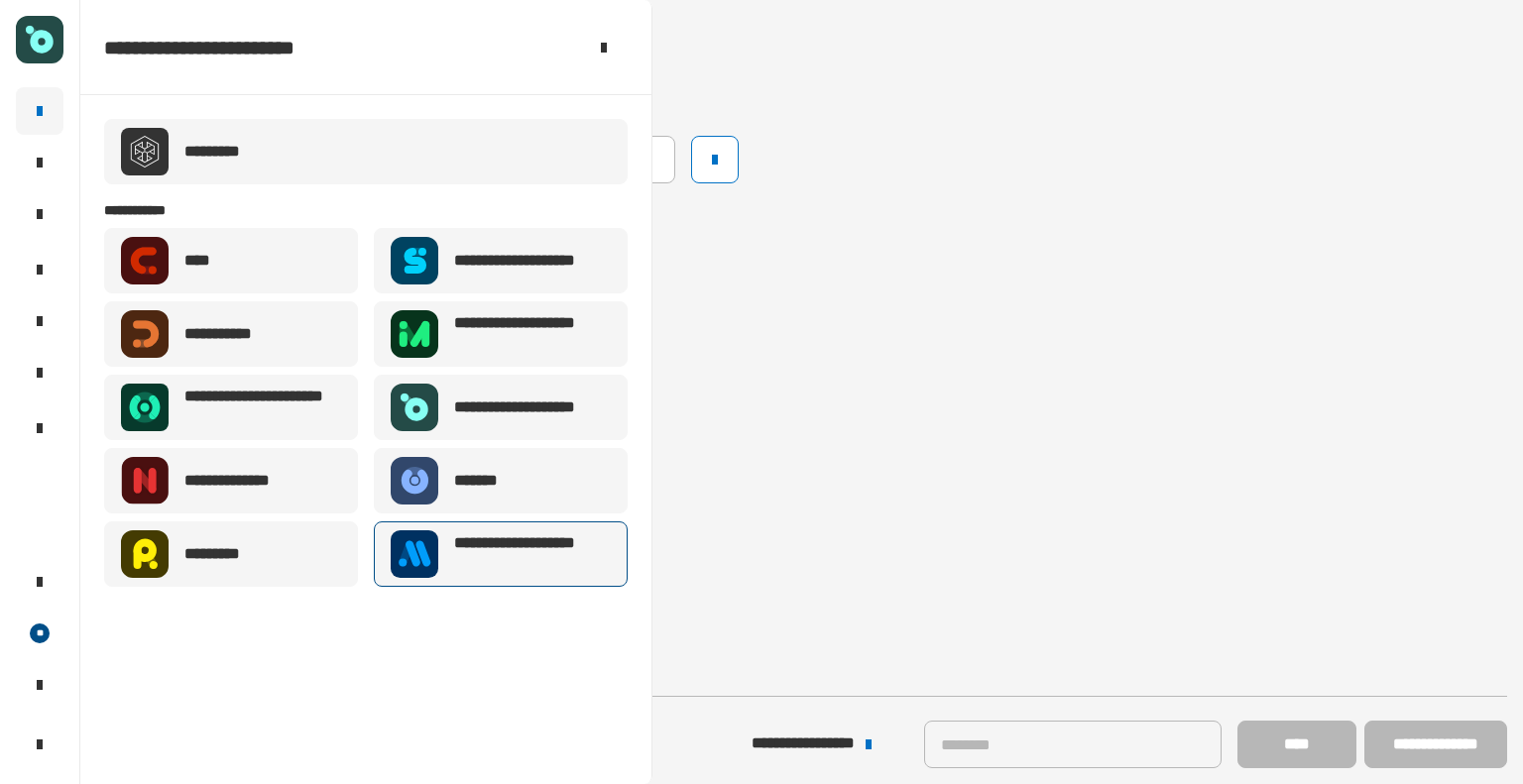 click on "**********" at bounding box center [532, 554] 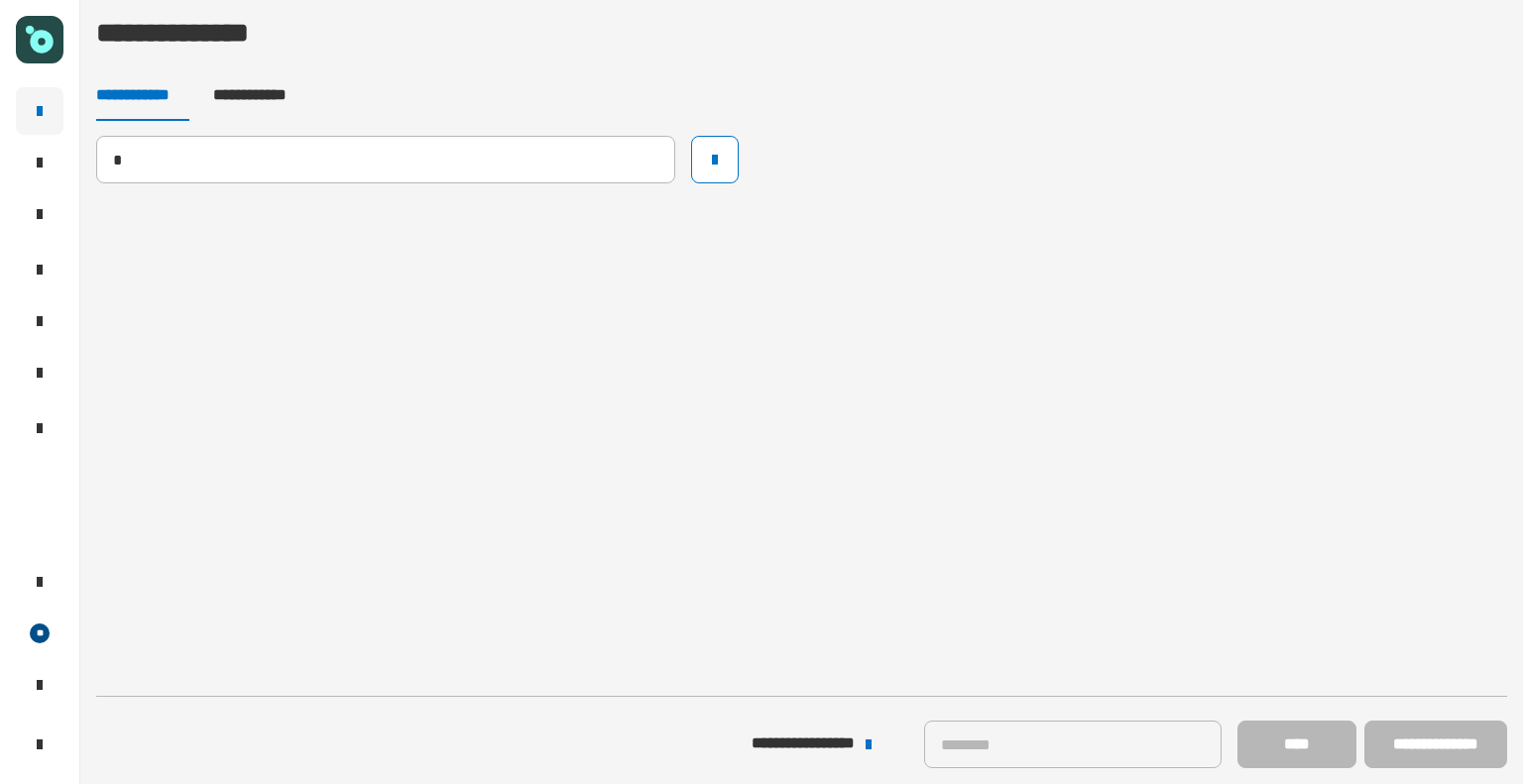type on "**********" 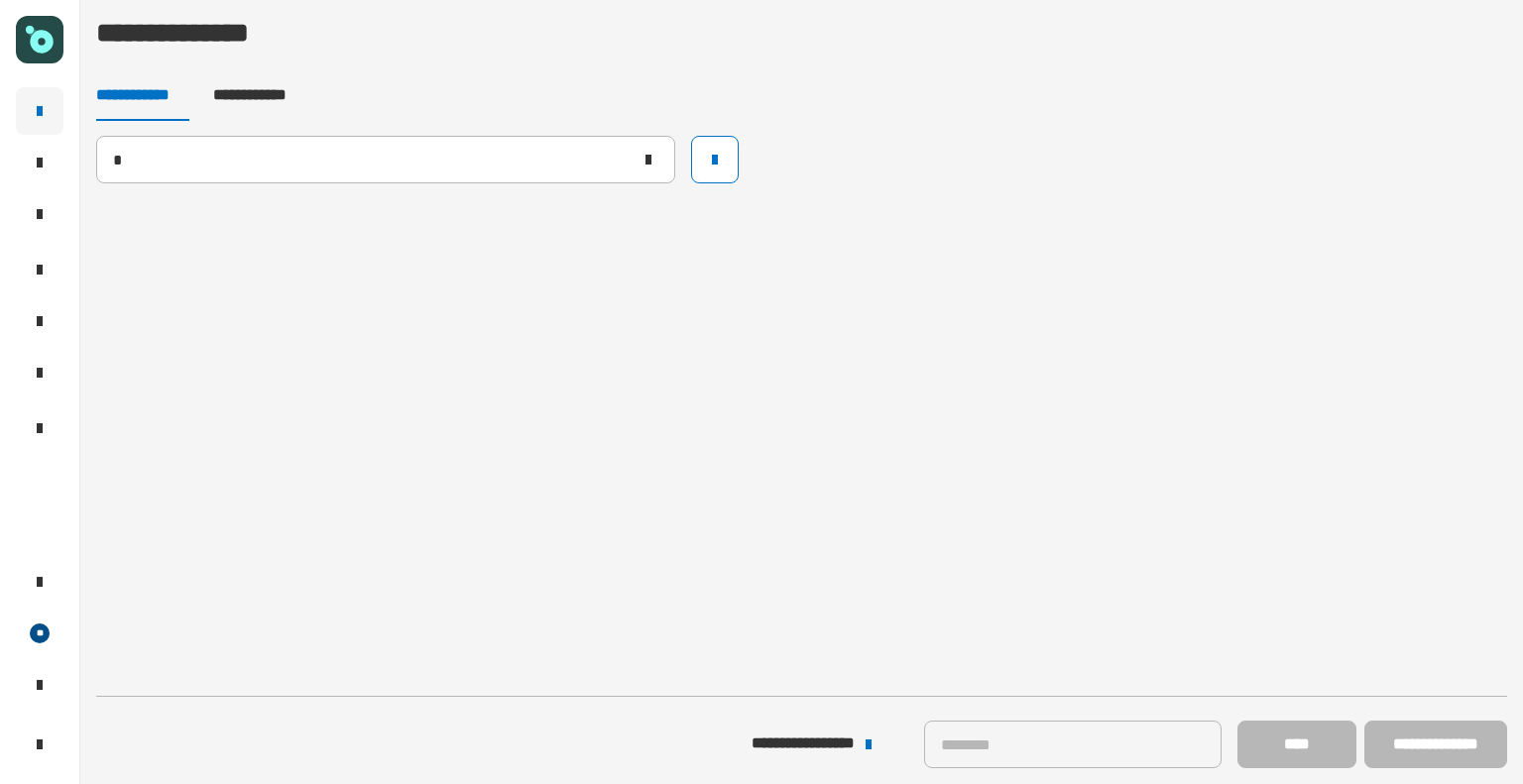 type 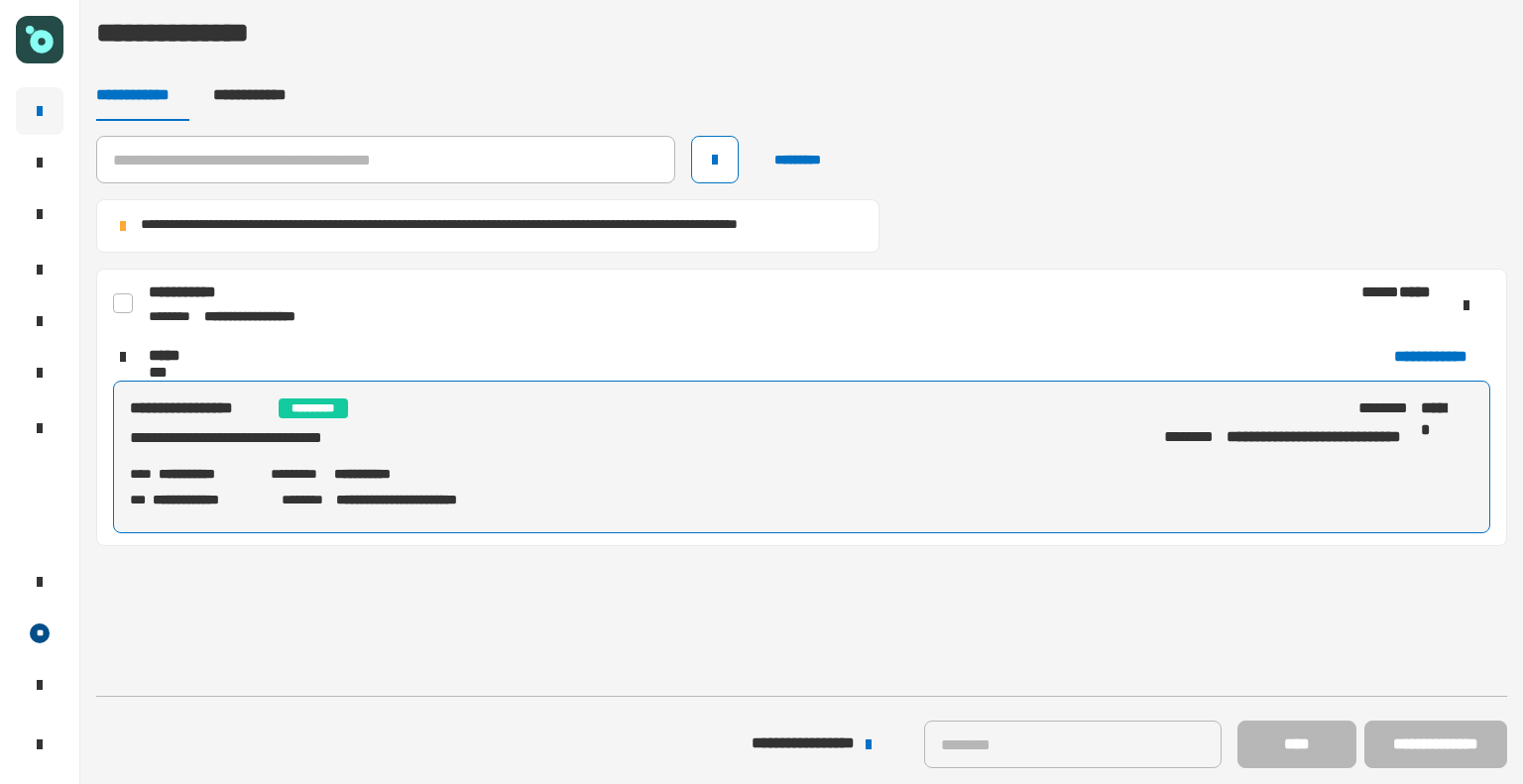 click on "**********" 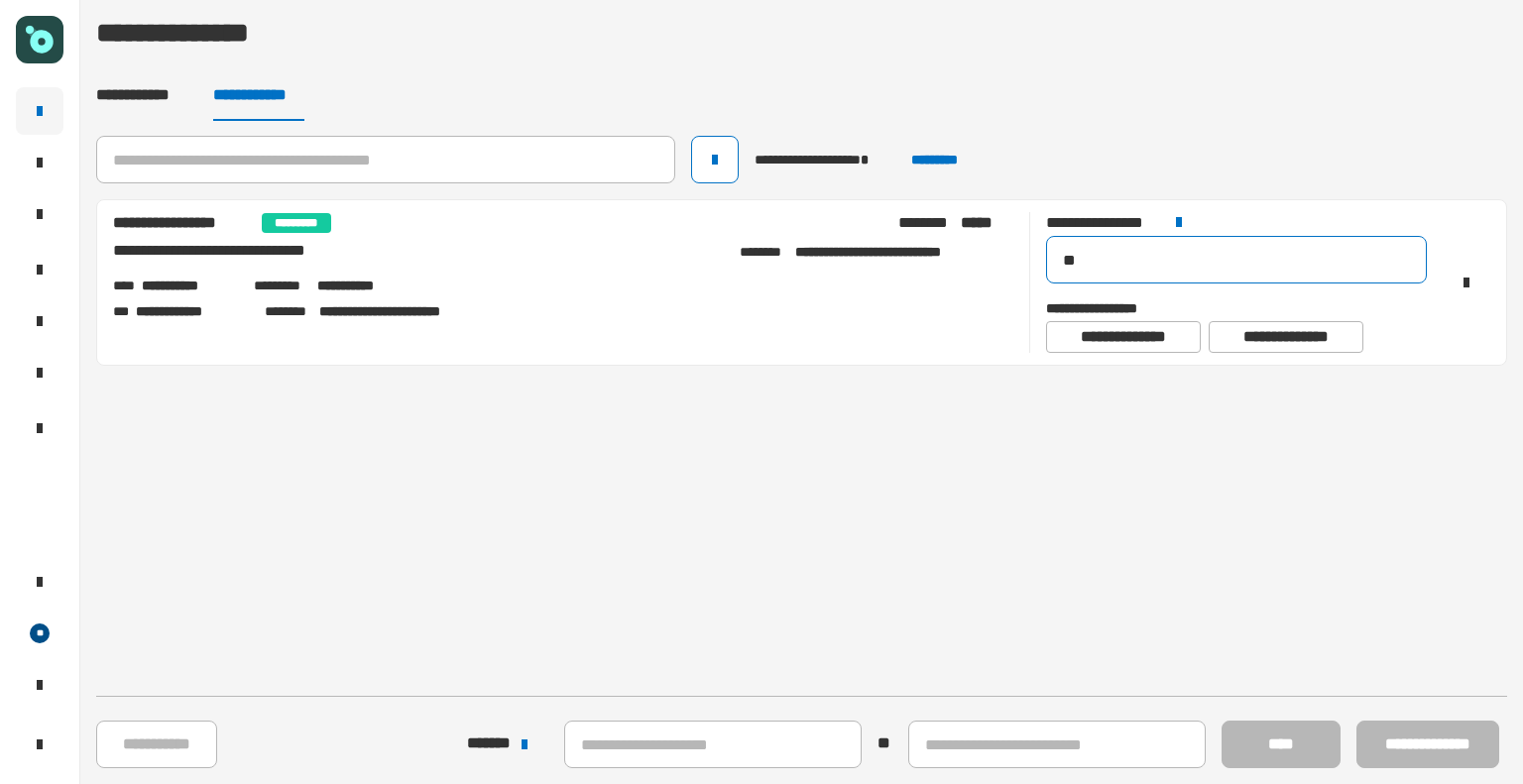 click on "**" 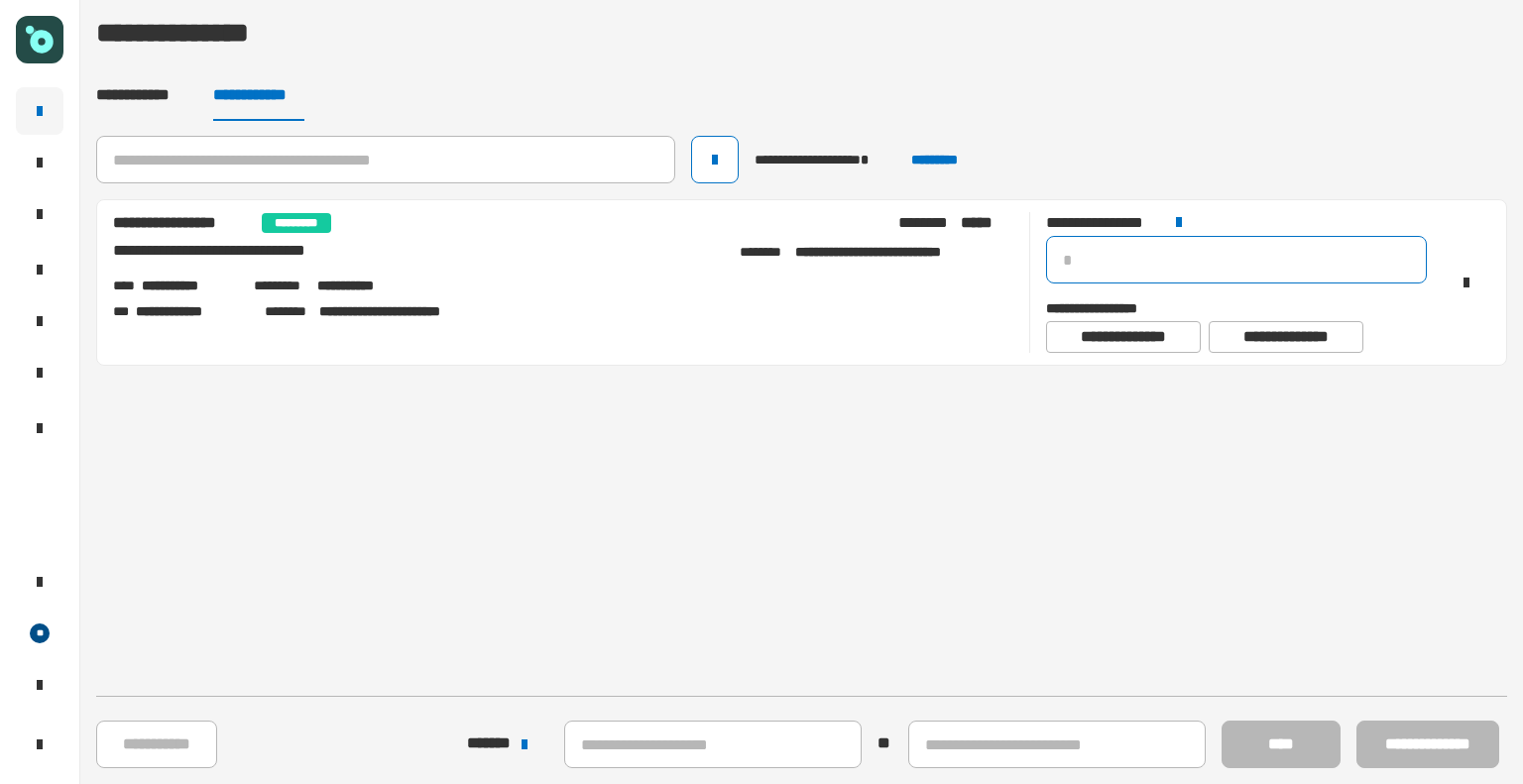 type on "*" 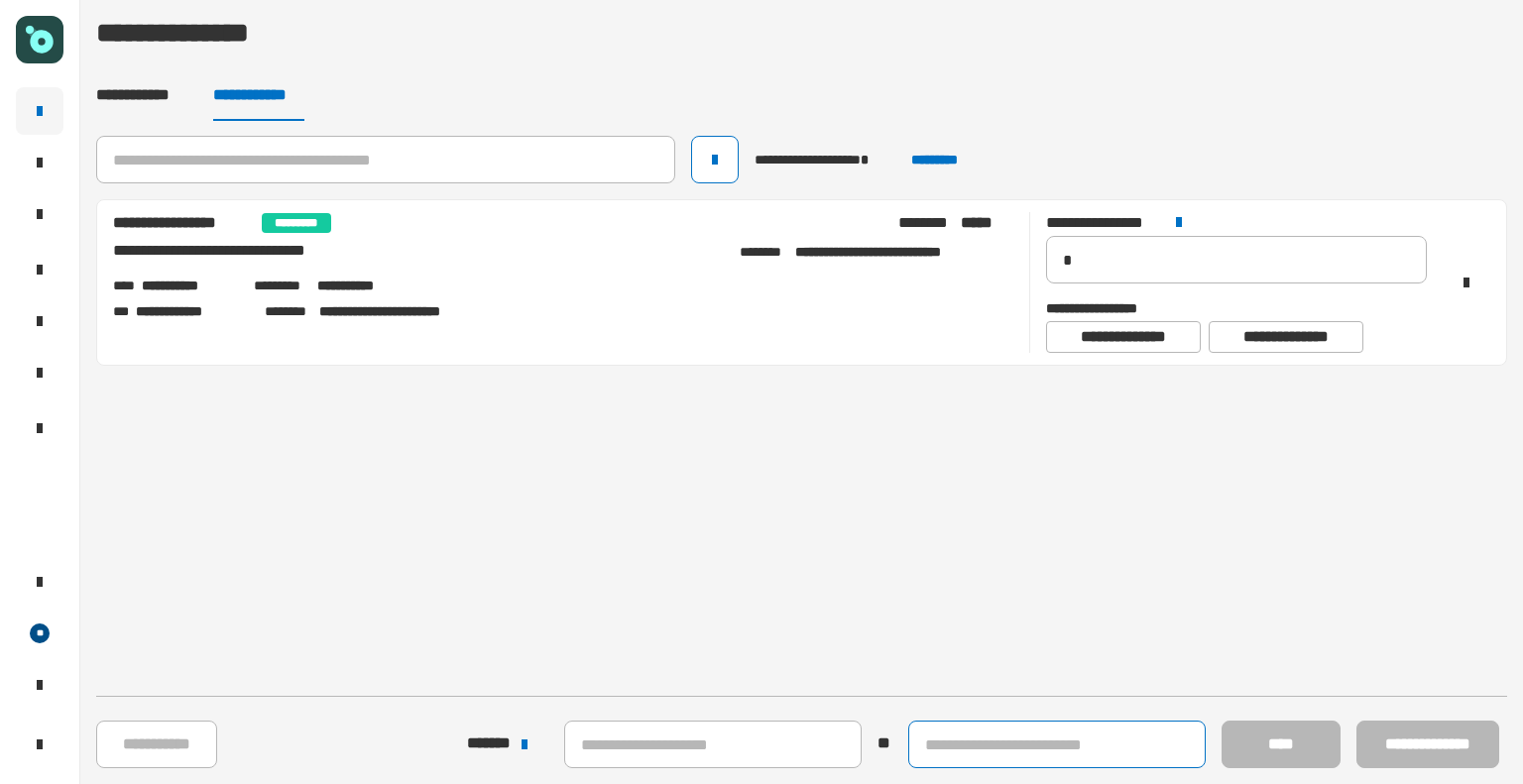 click 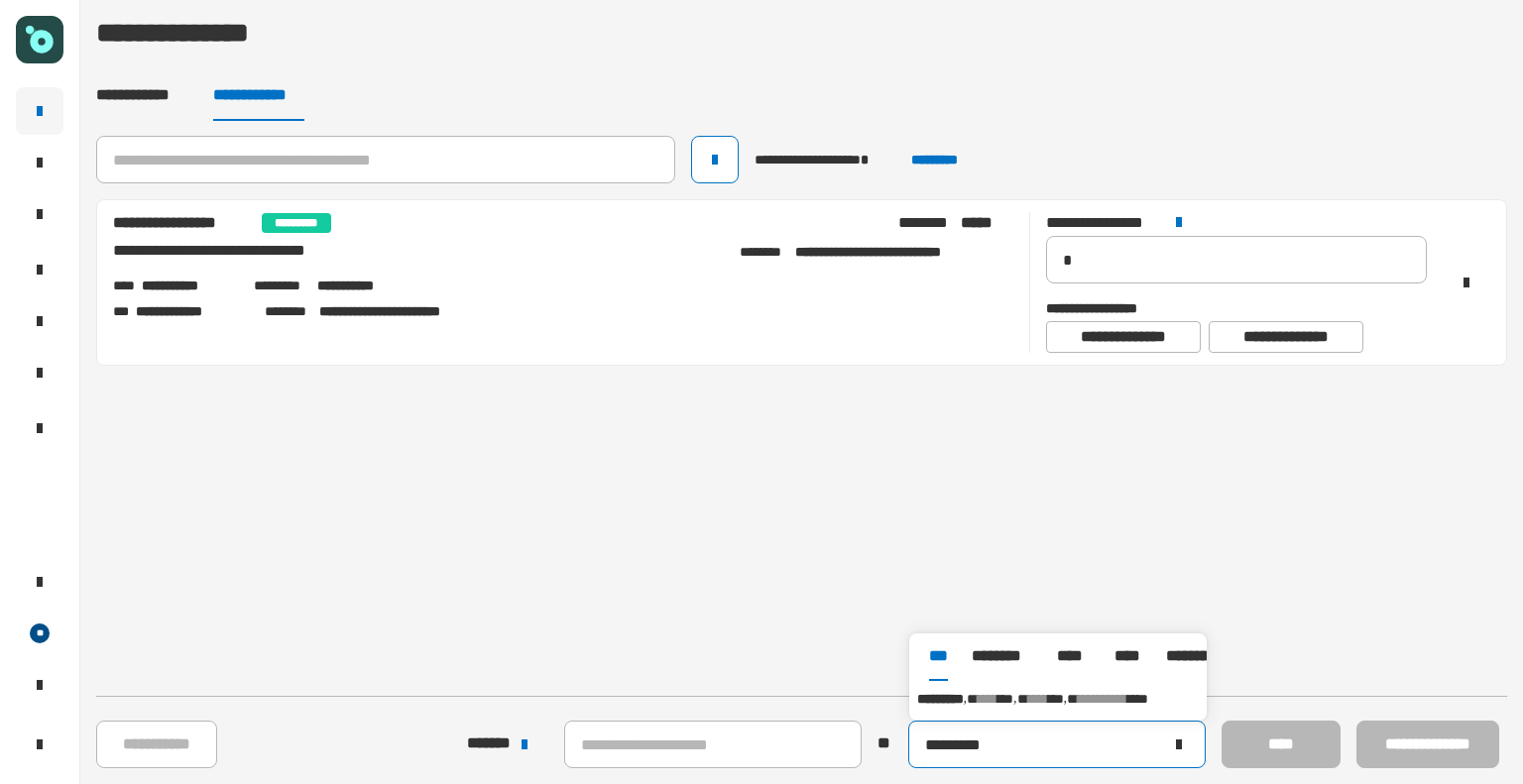 type on "*********" 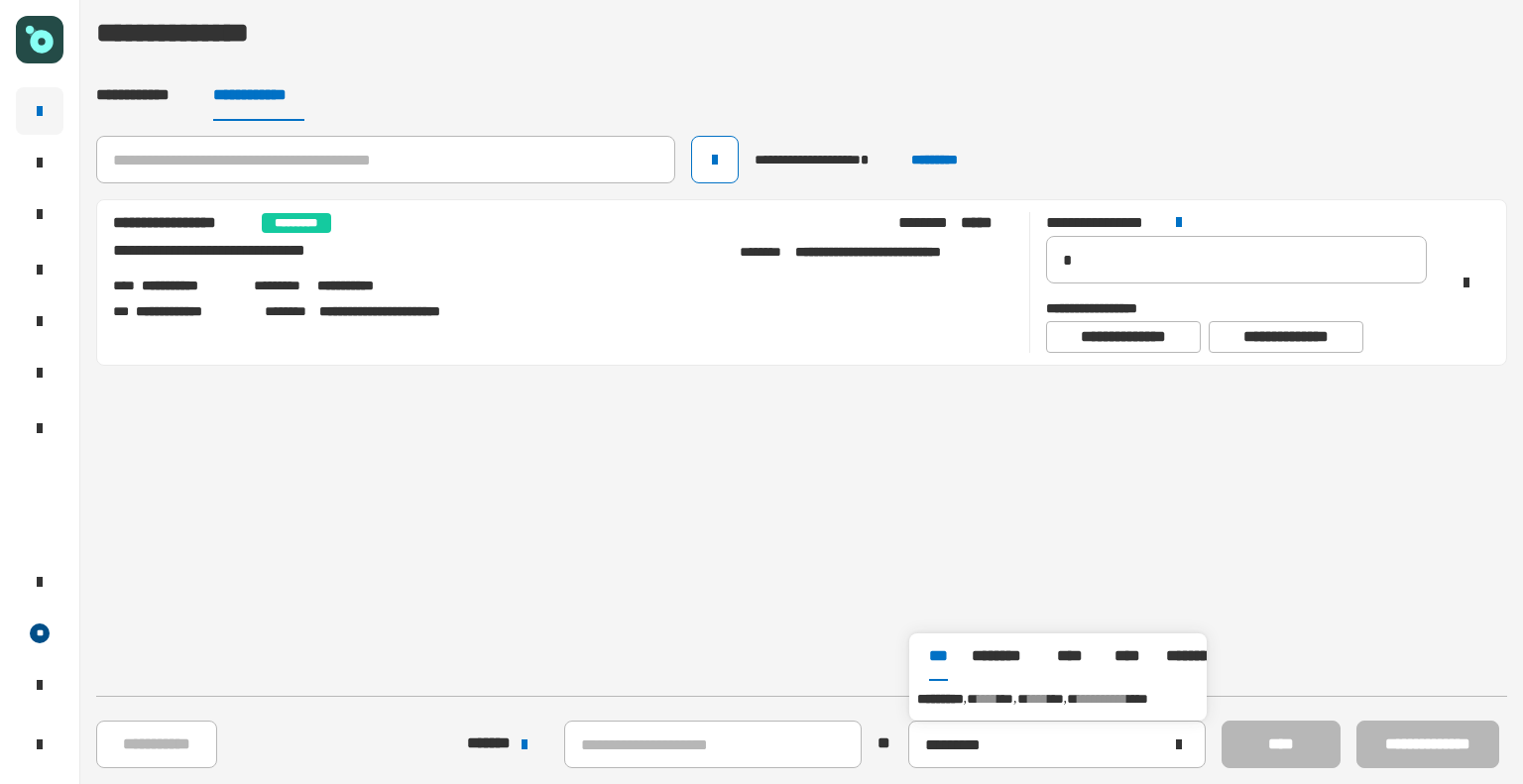 click on "**********" at bounding box center [1058, 699] 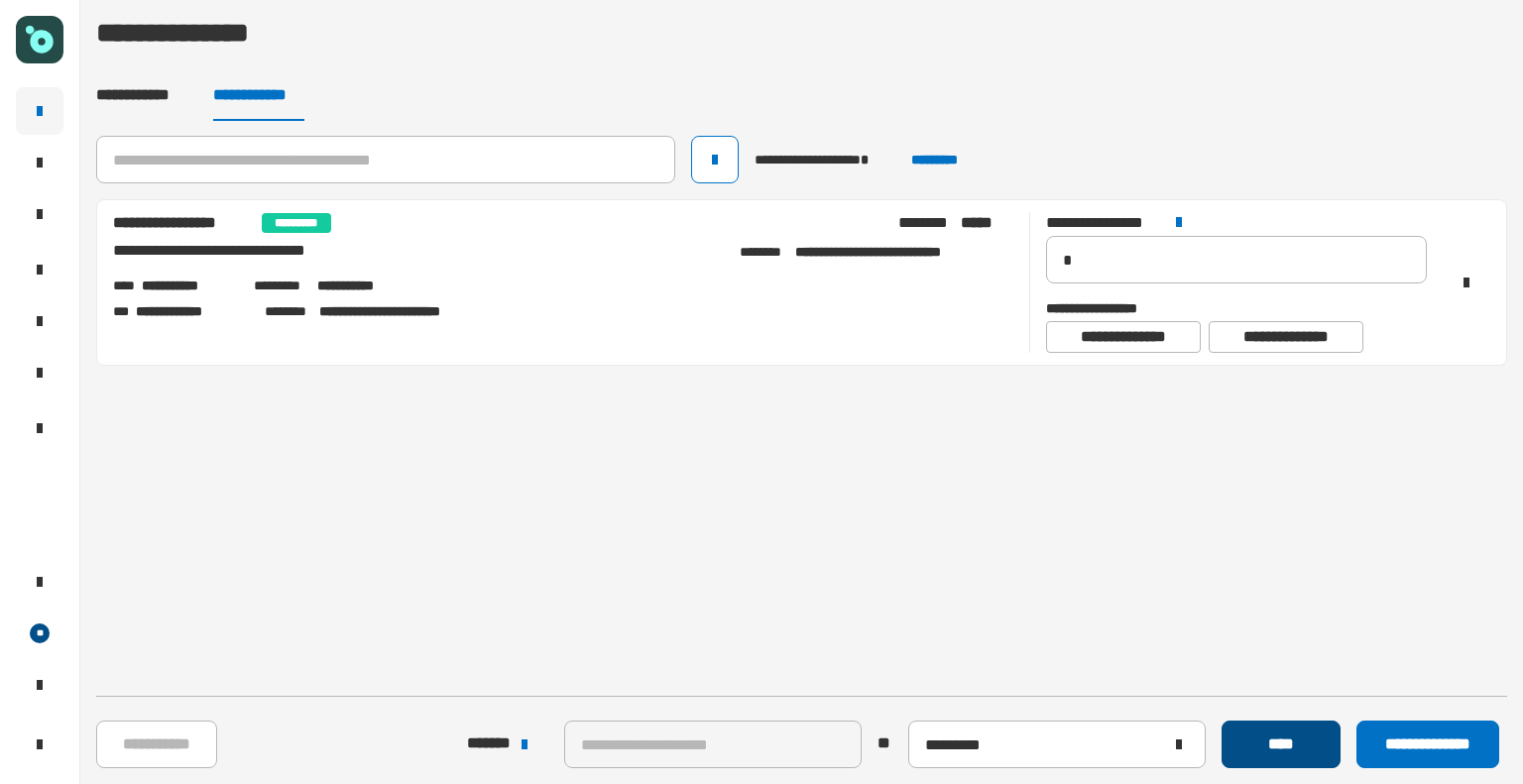 click on "****" 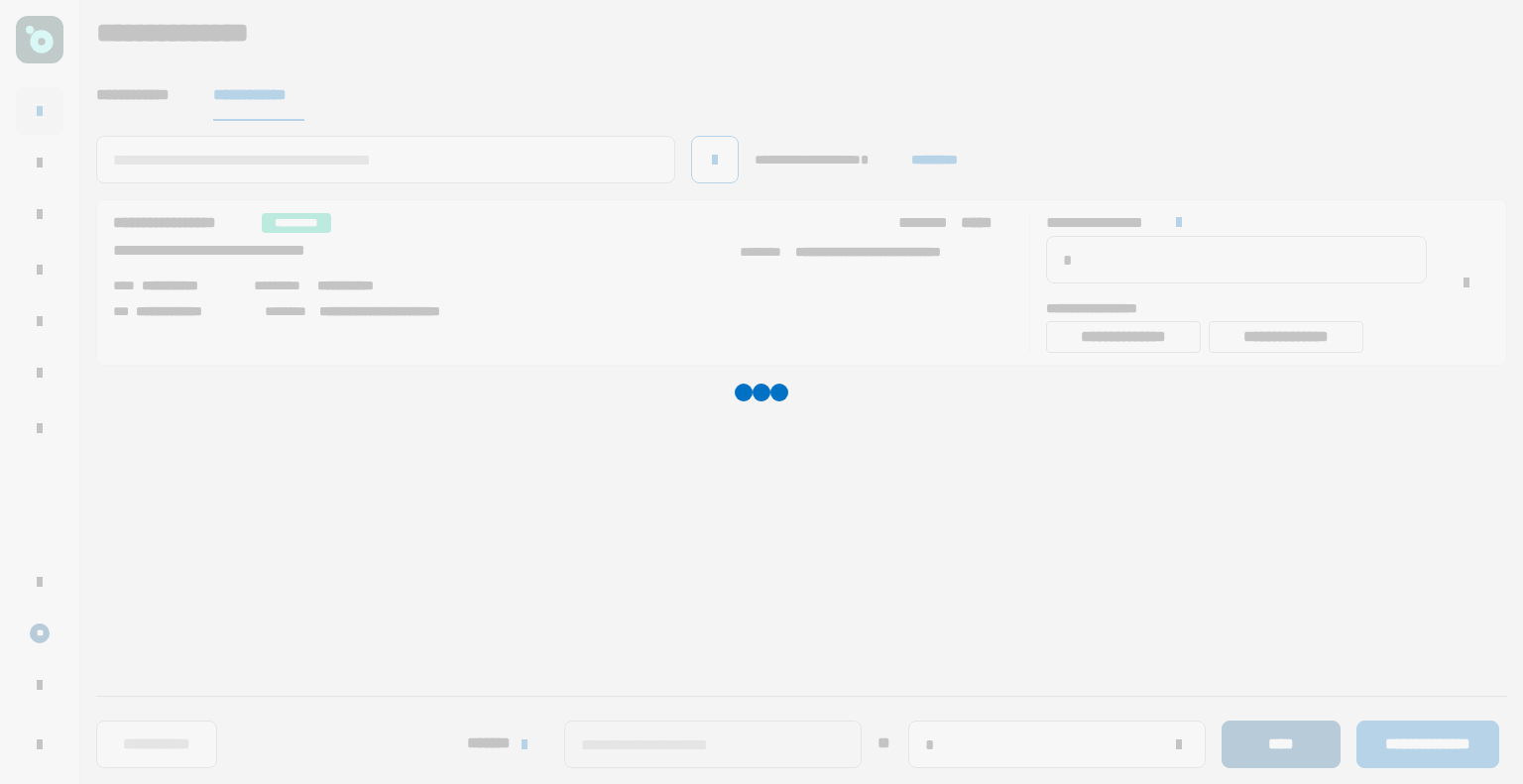 type 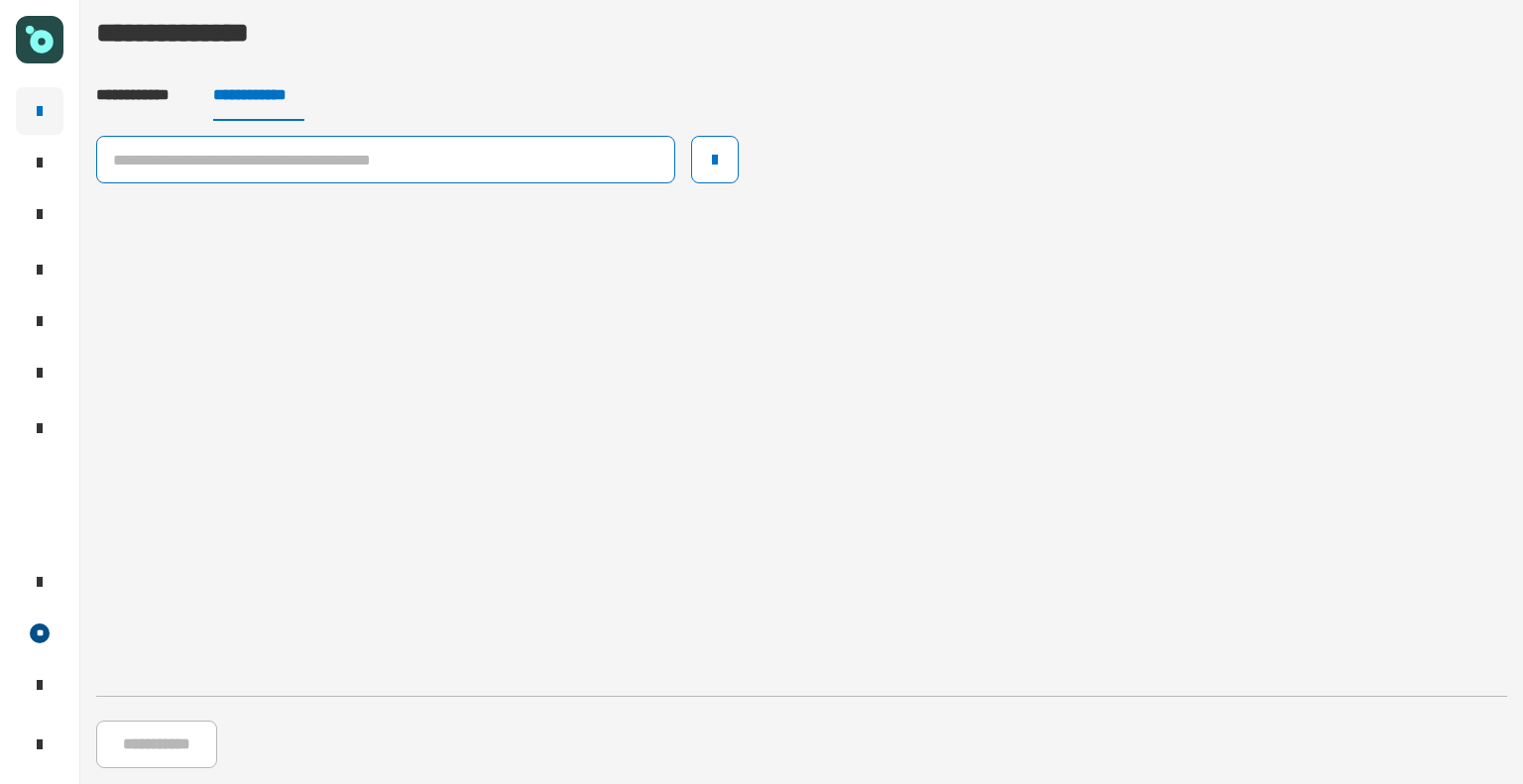click 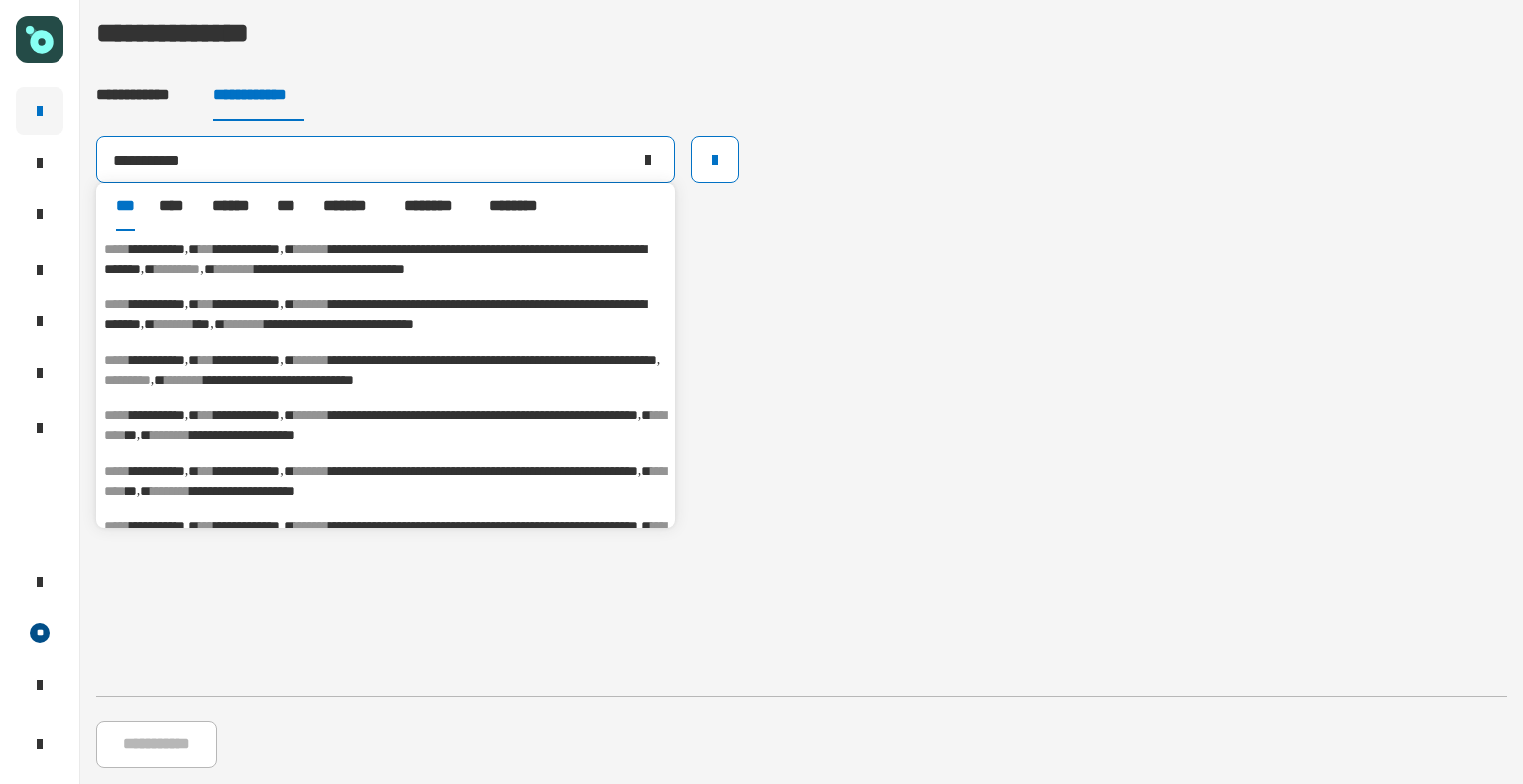 type on "**********" 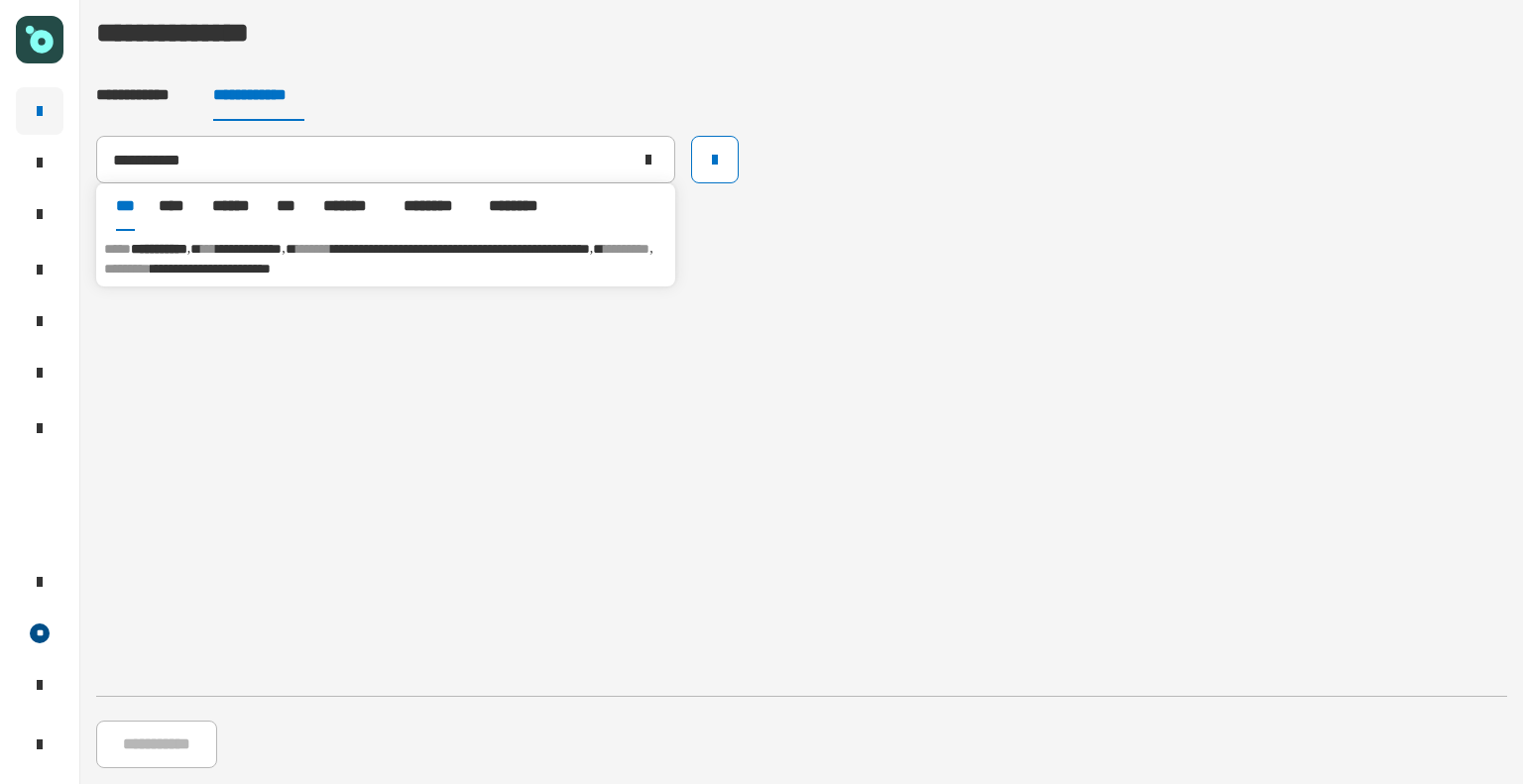 click on "**********" at bounding box center (386, 259) 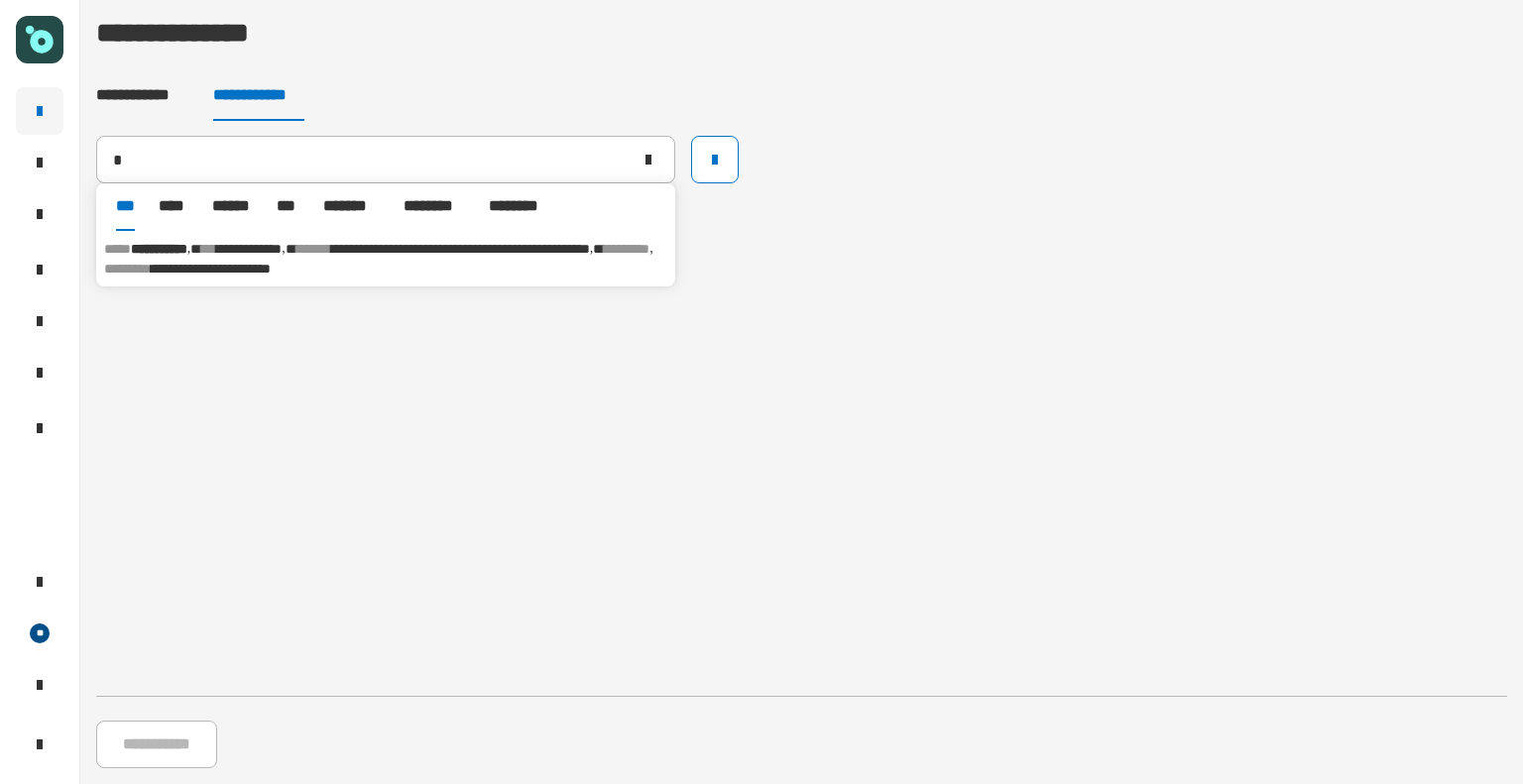 type 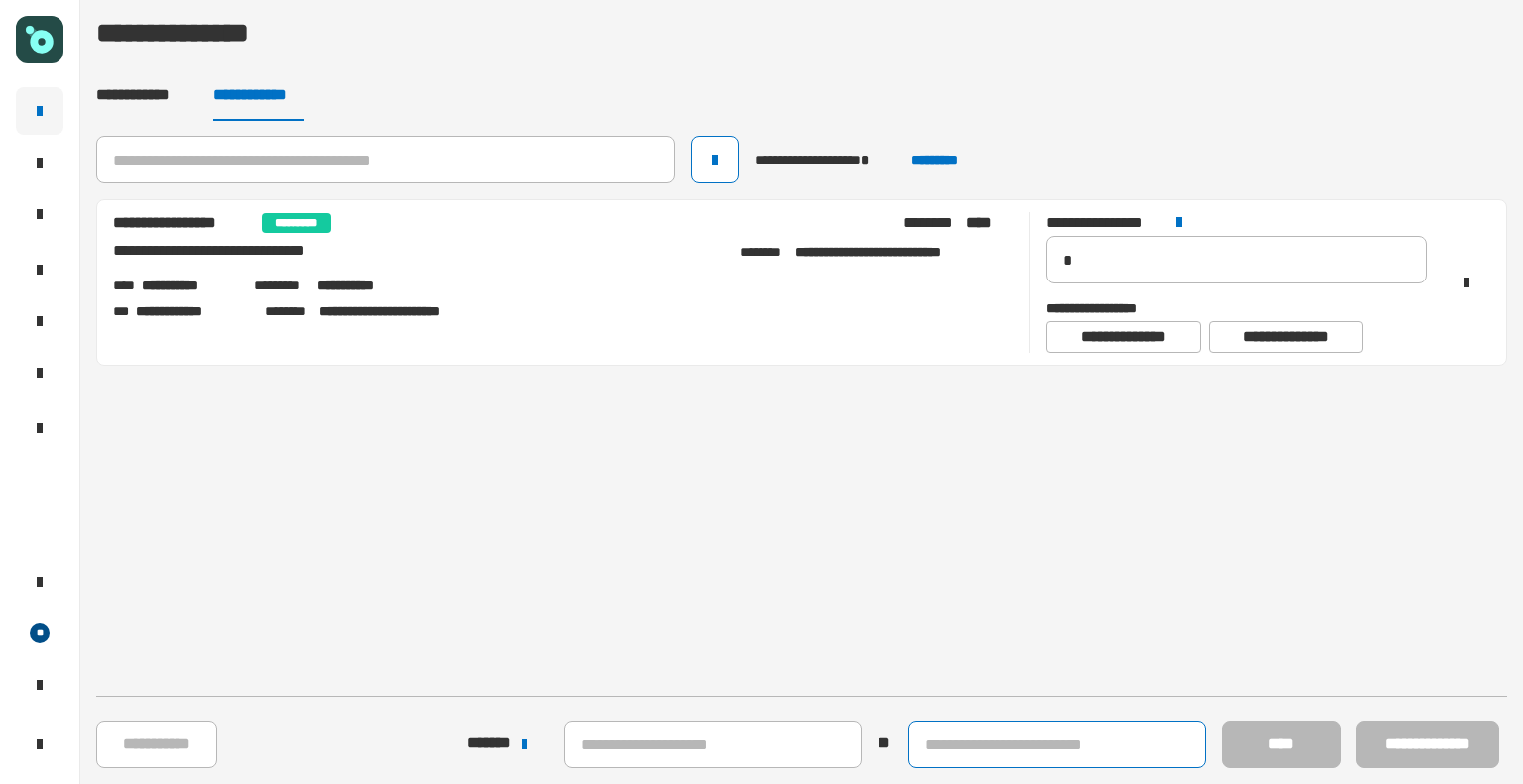 click 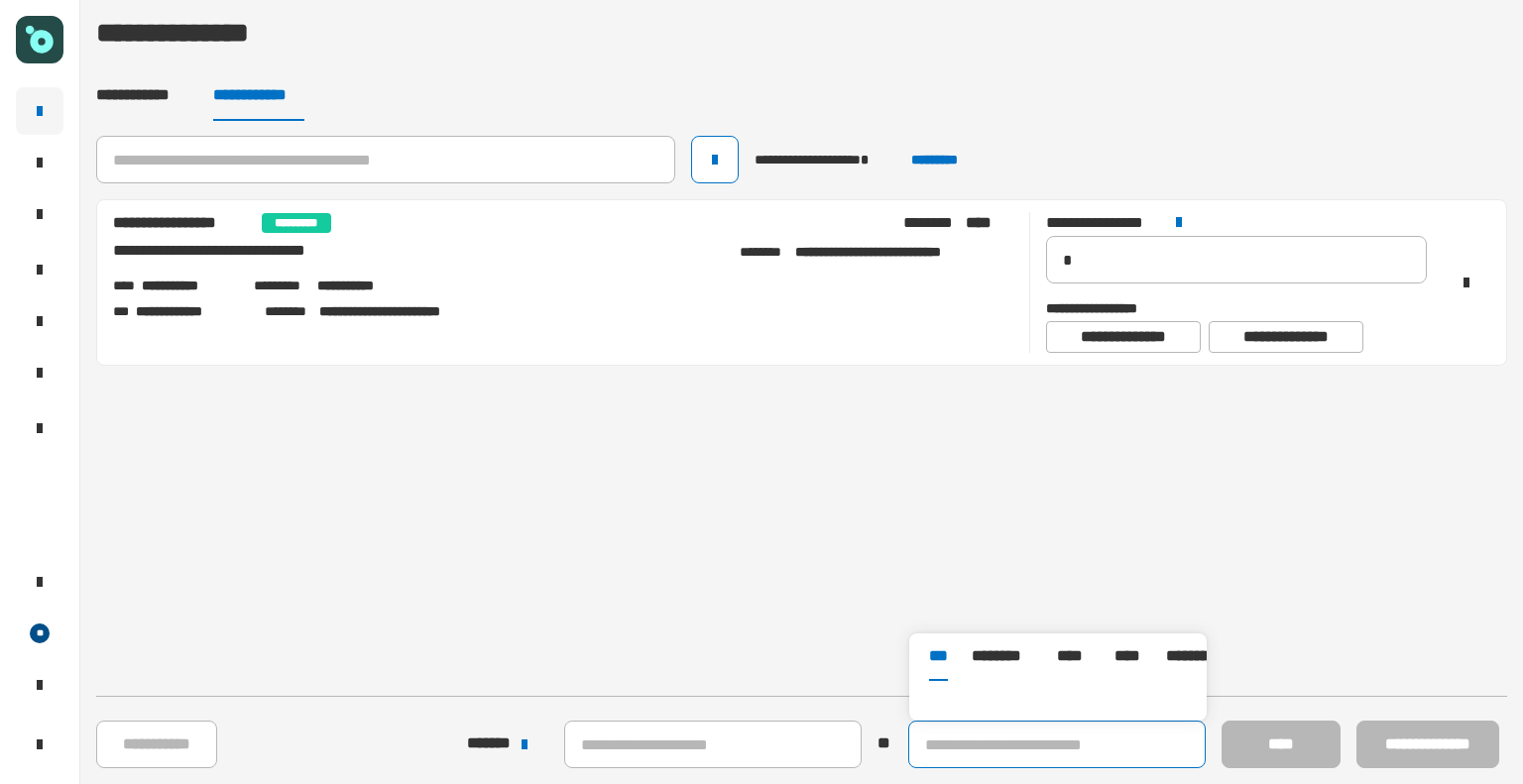type on "*" 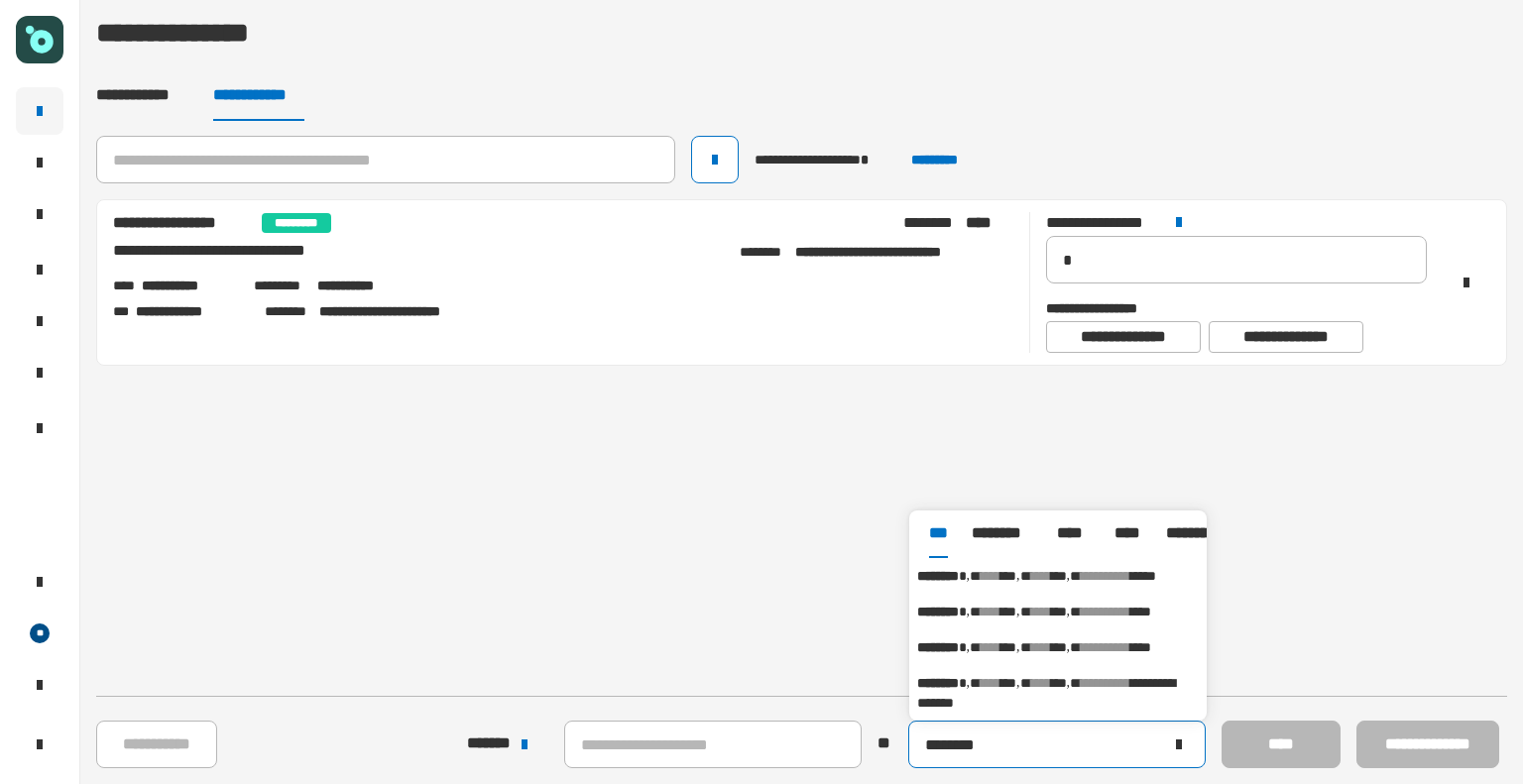 click on "********" 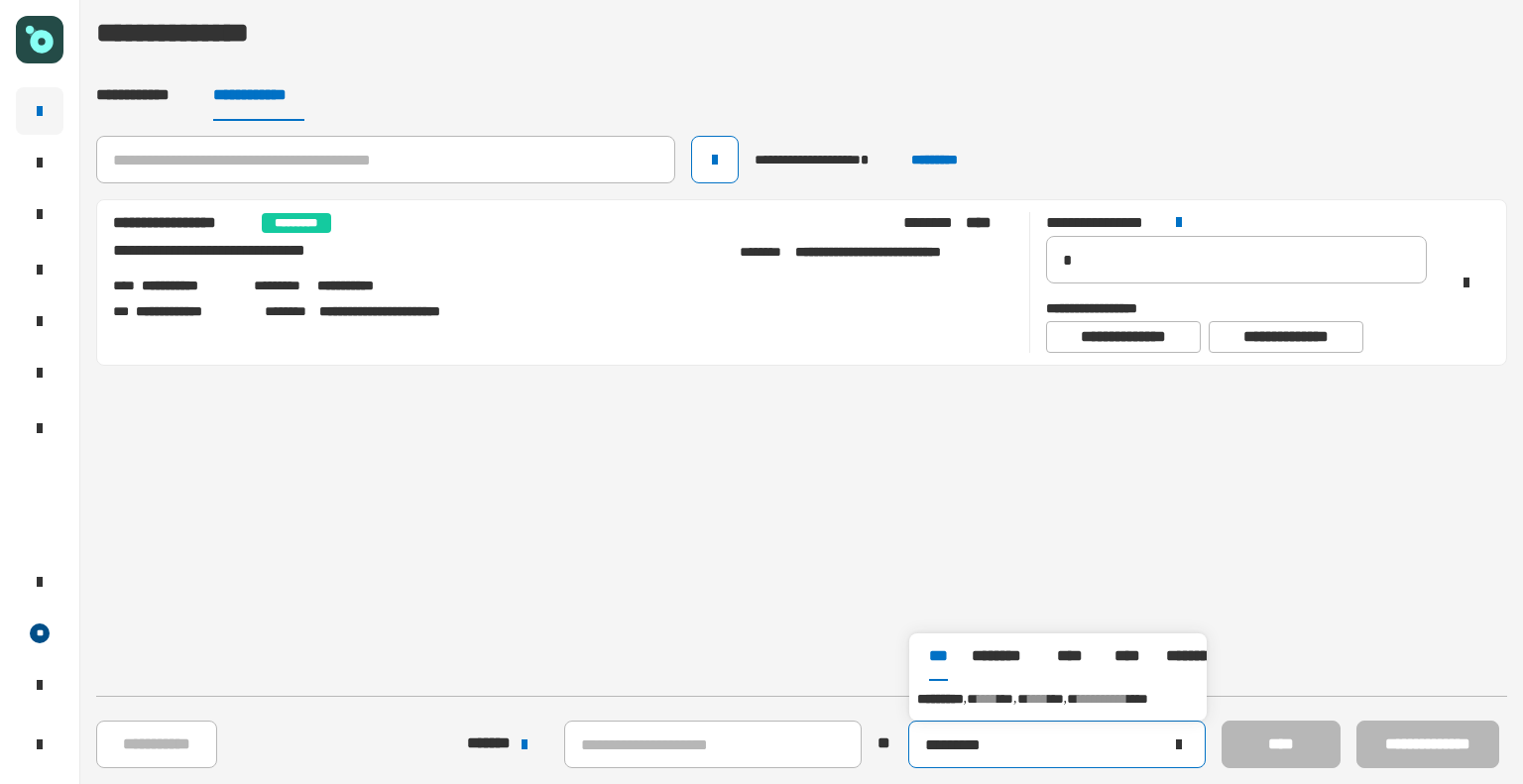 type on "*********" 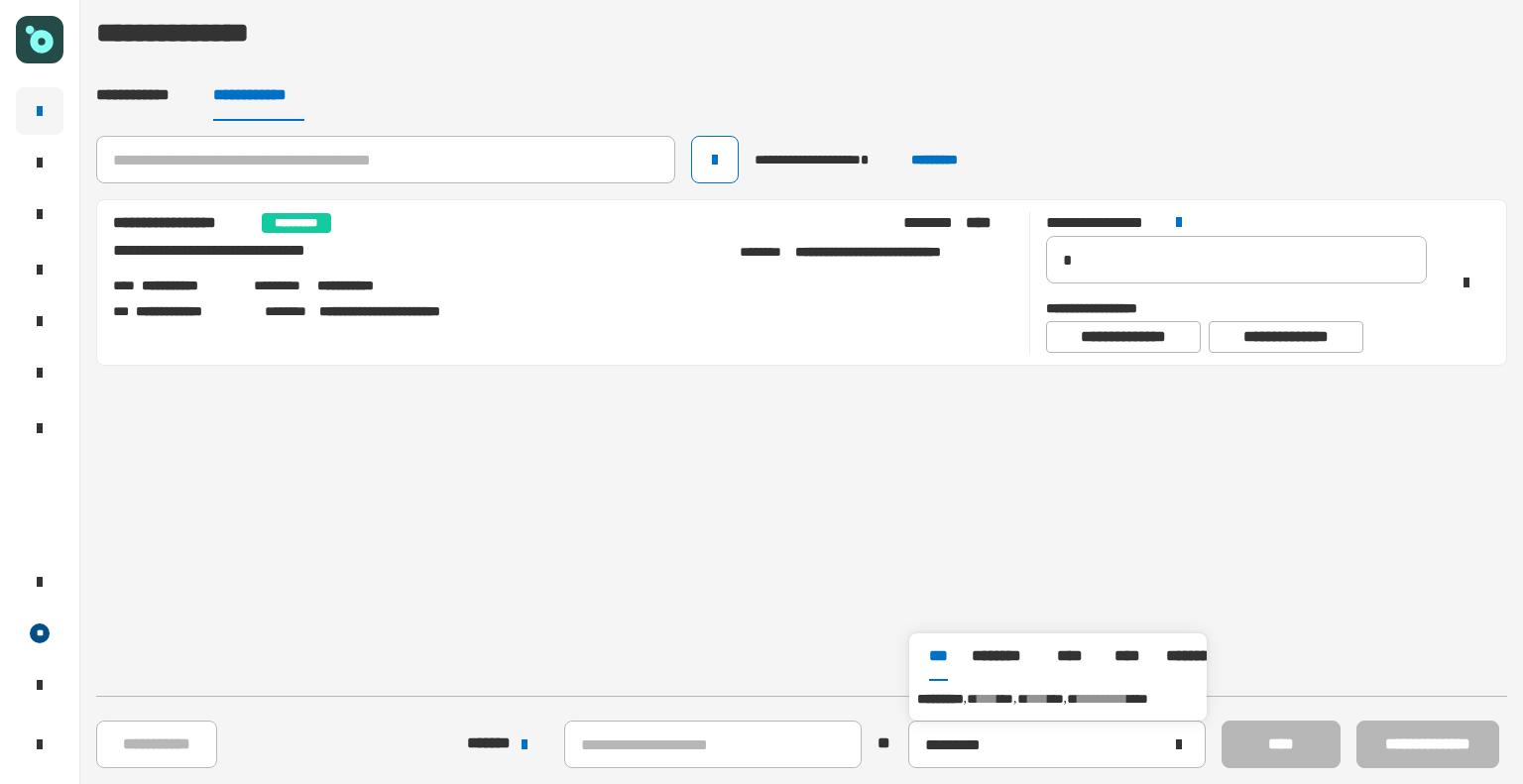 click on "**********" at bounding box center [1058, 699] 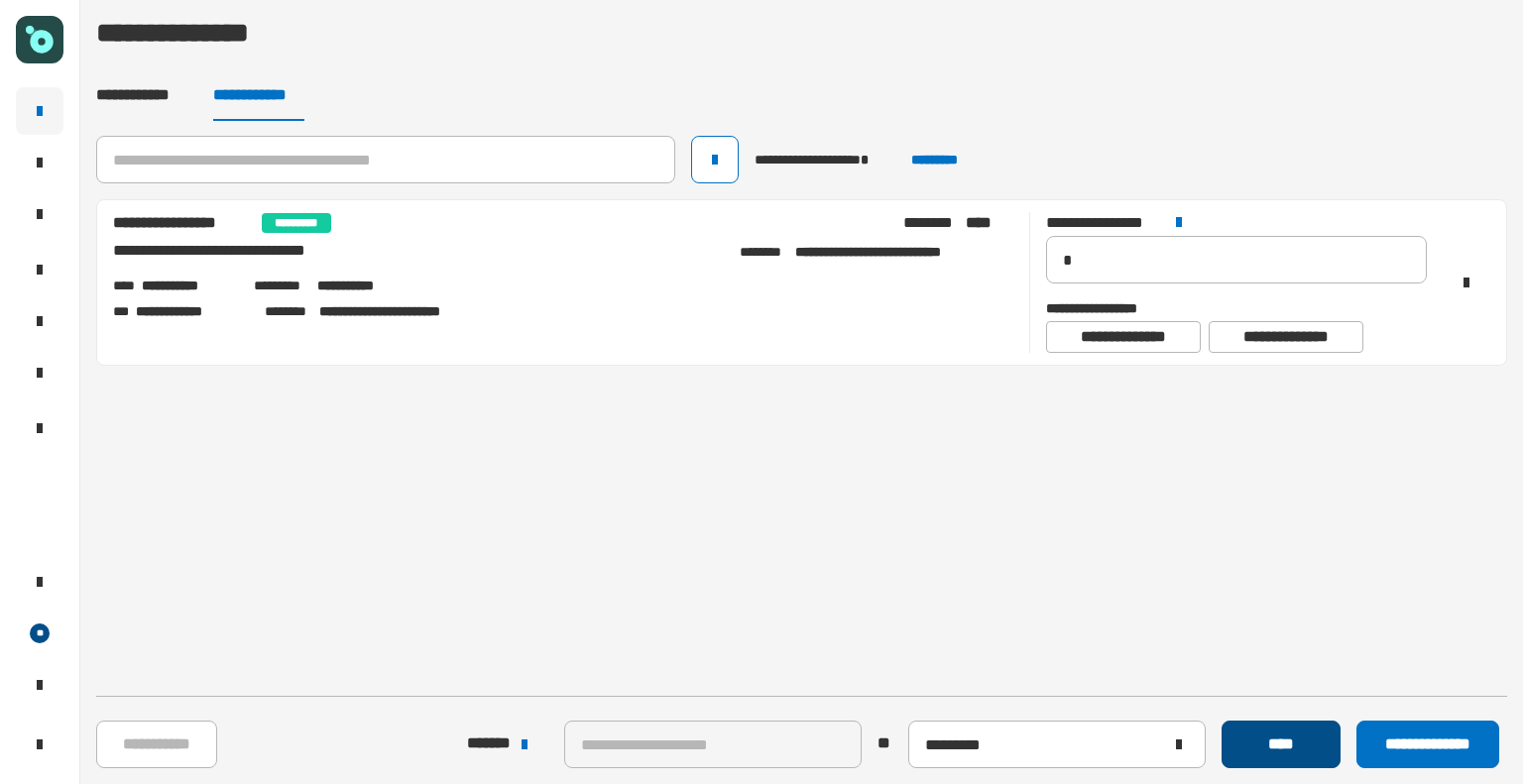 click on "****" 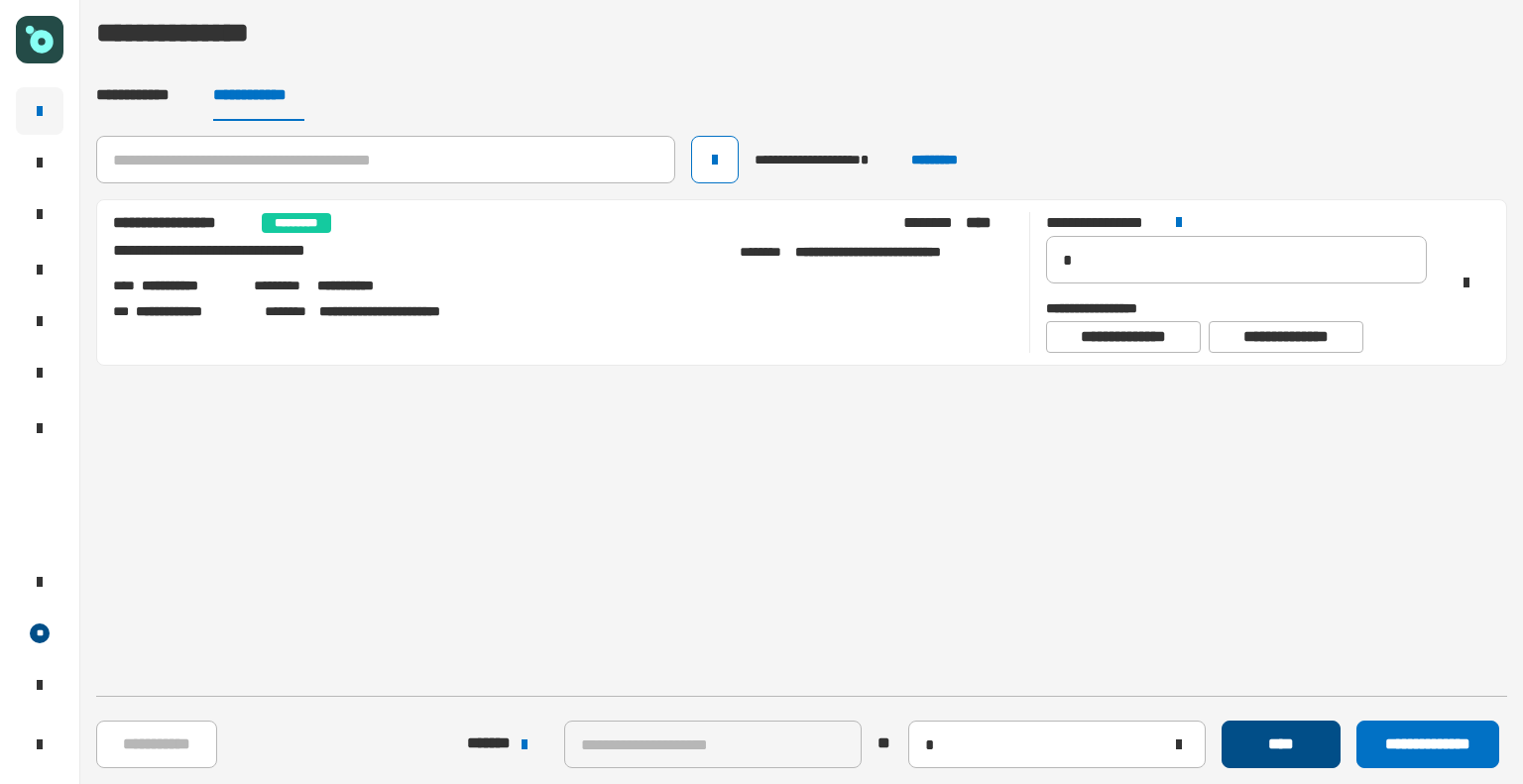 type 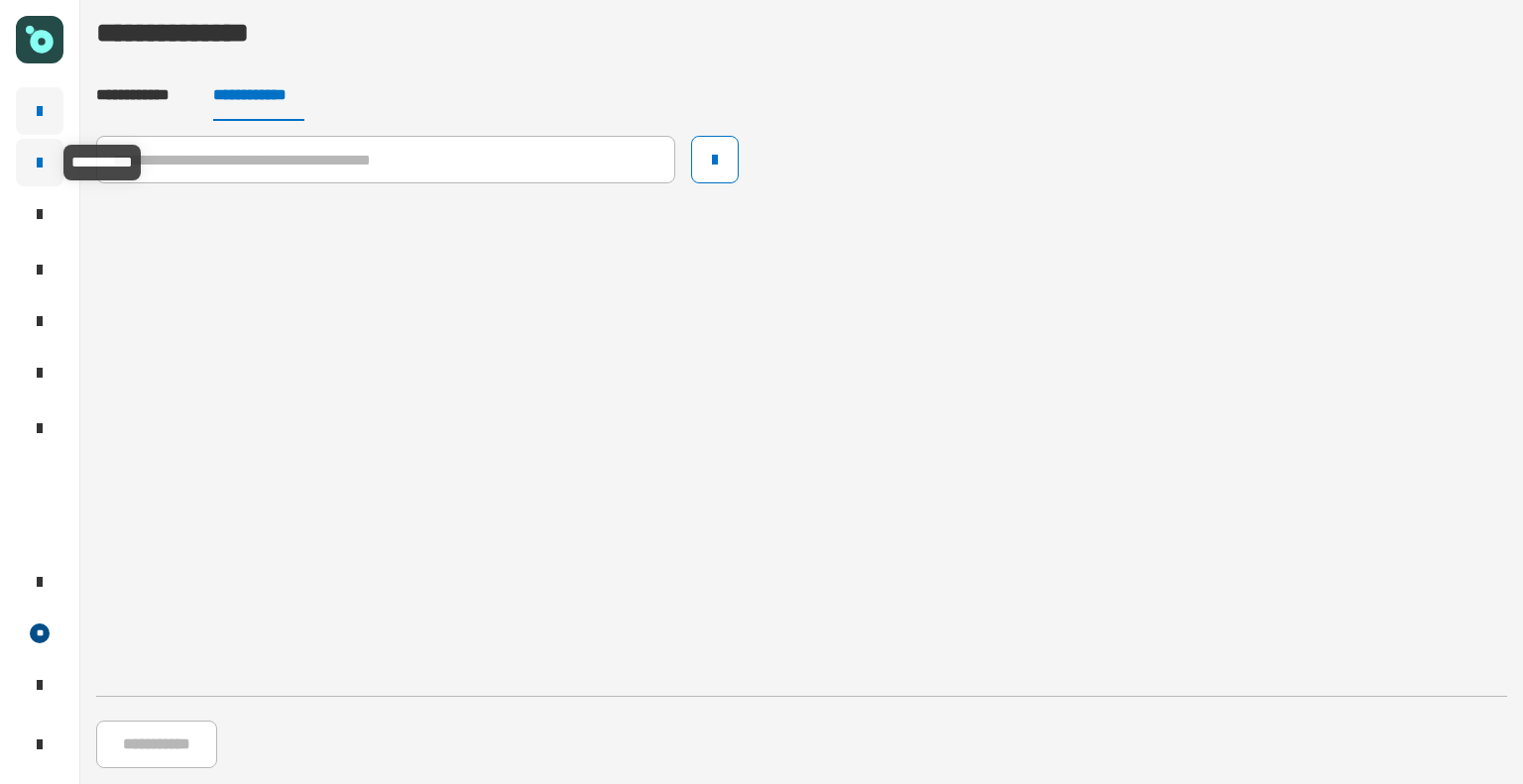 click 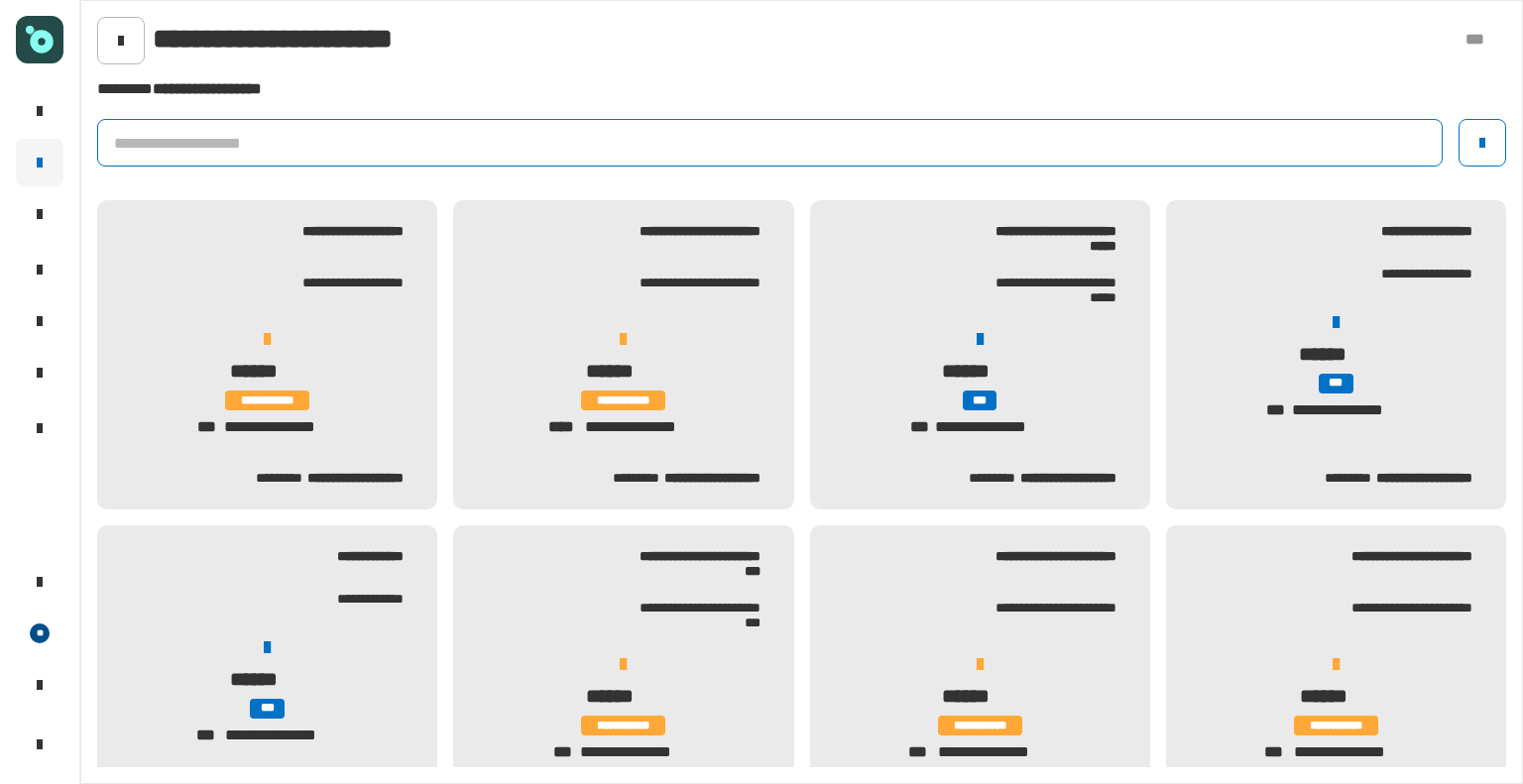 click 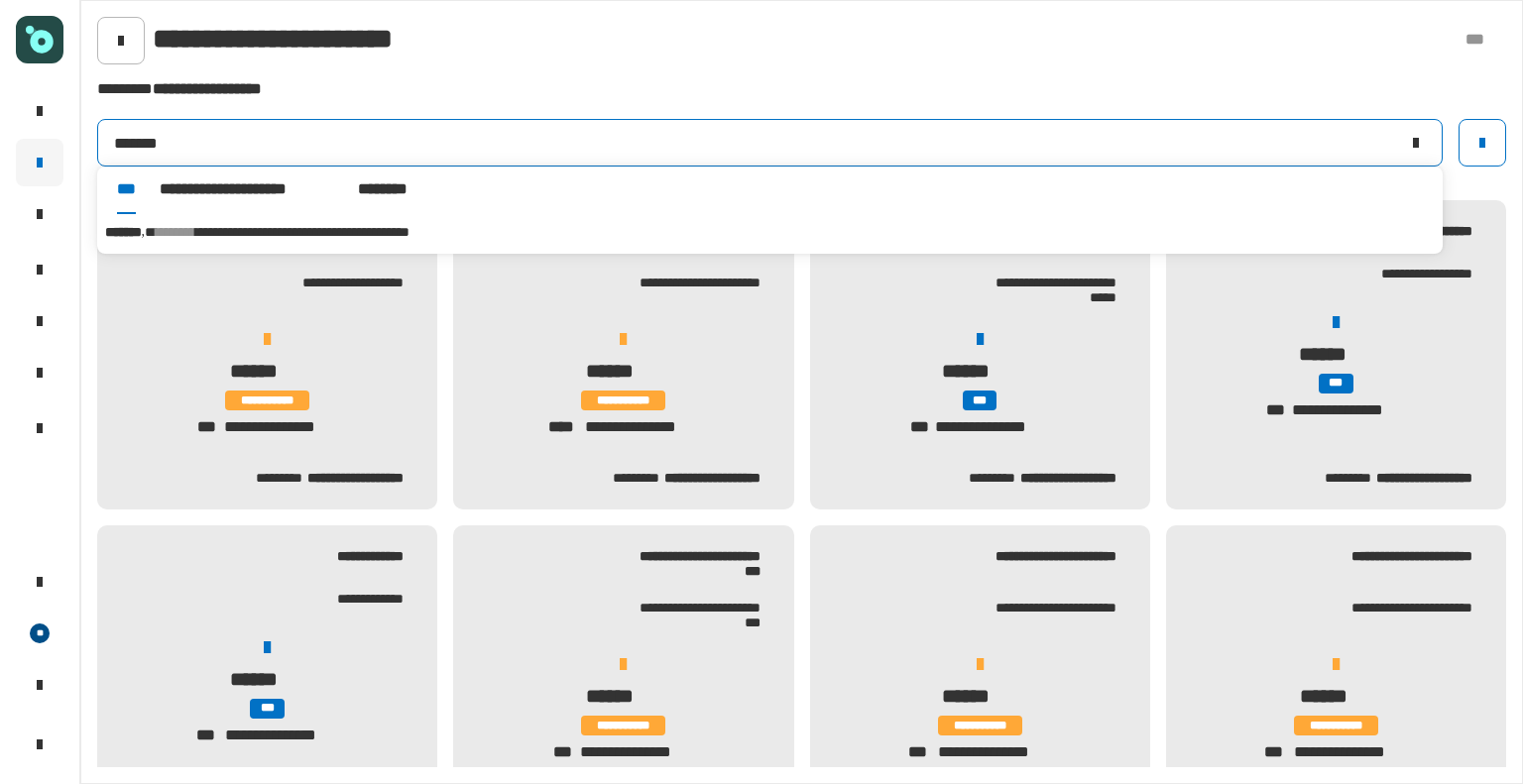 type on "*******" 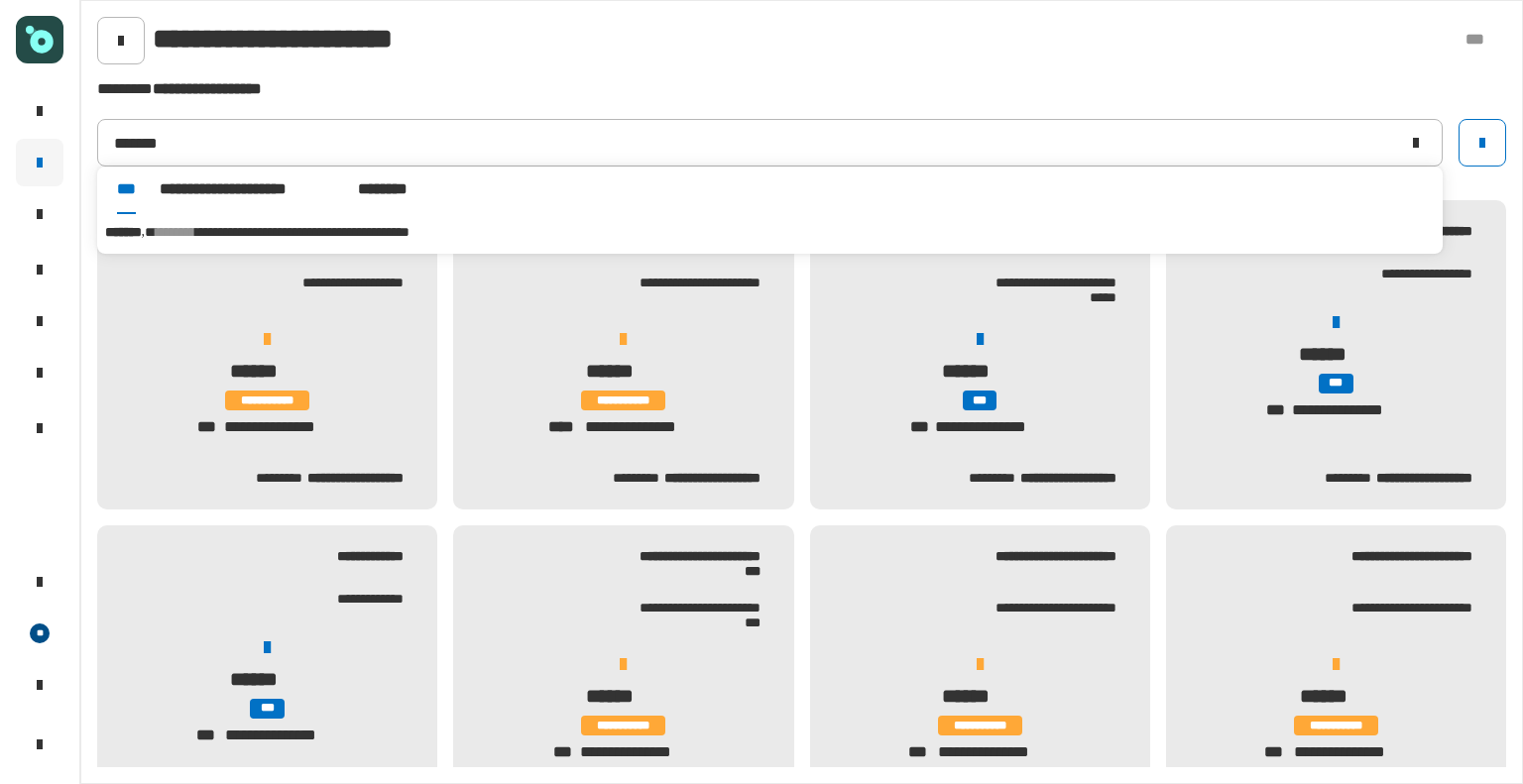 click on "********" at bounding box center (176, 232) 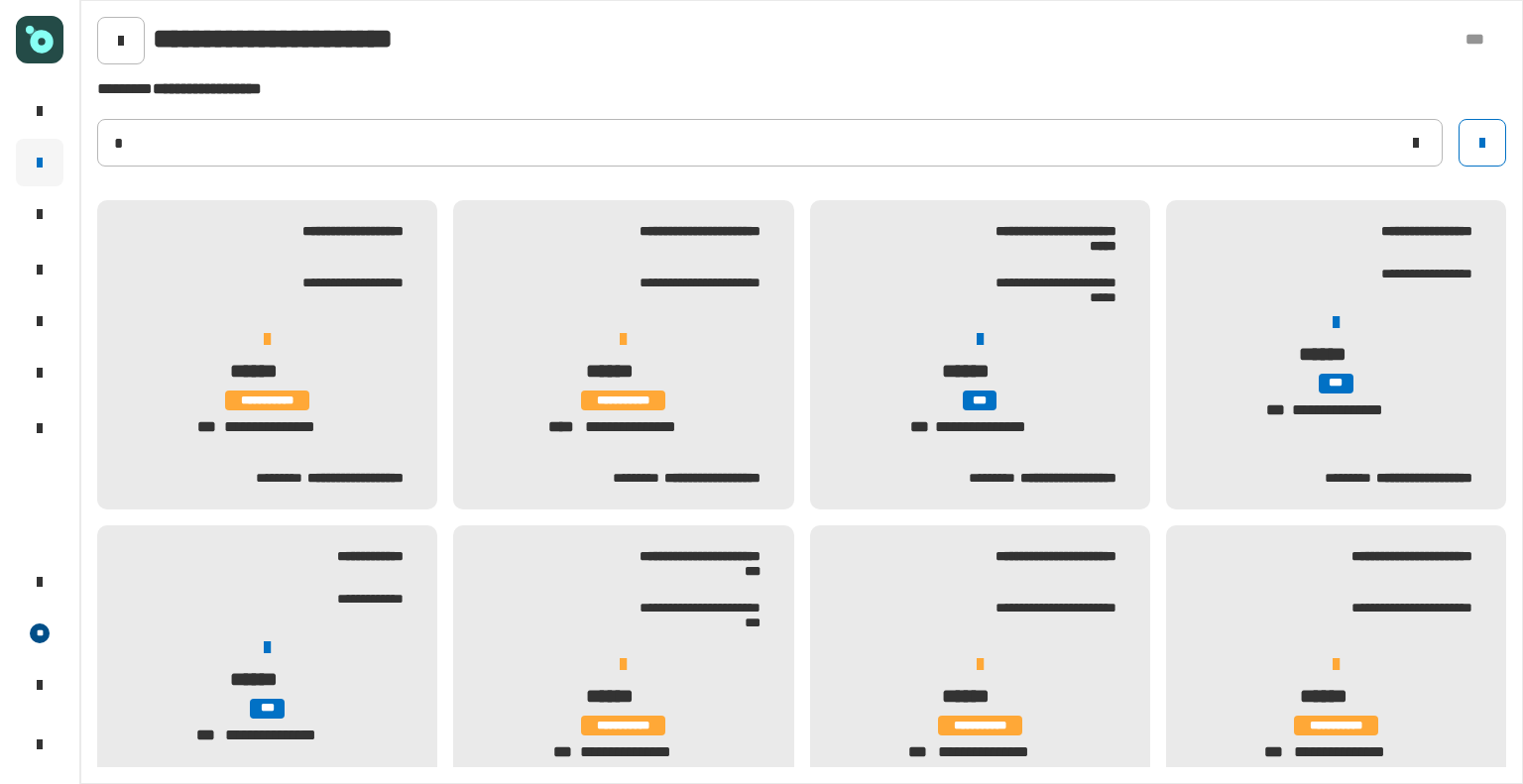 type on "*******" 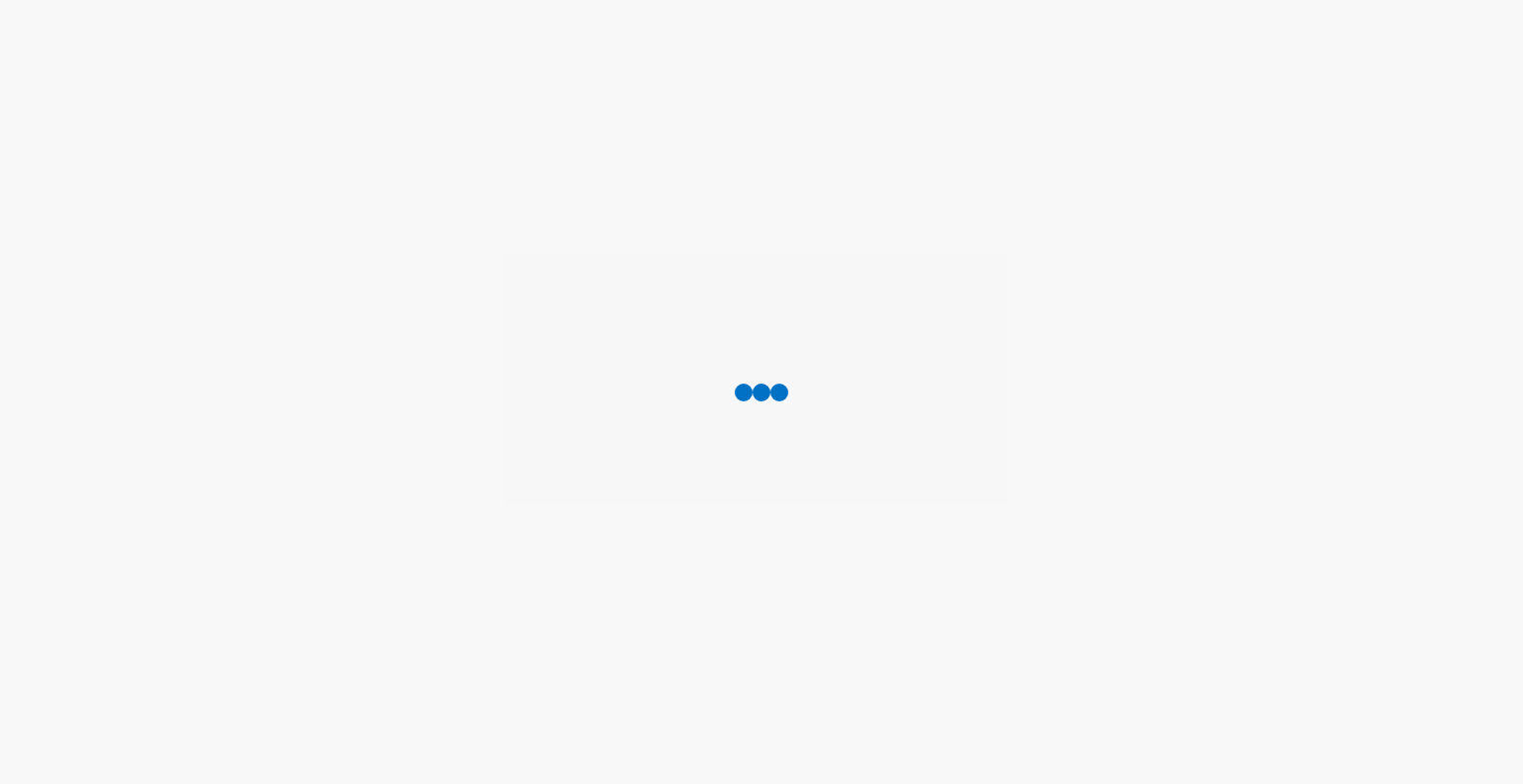 scroll, scrollTop: 0, scrollLeft: 0, axis: both 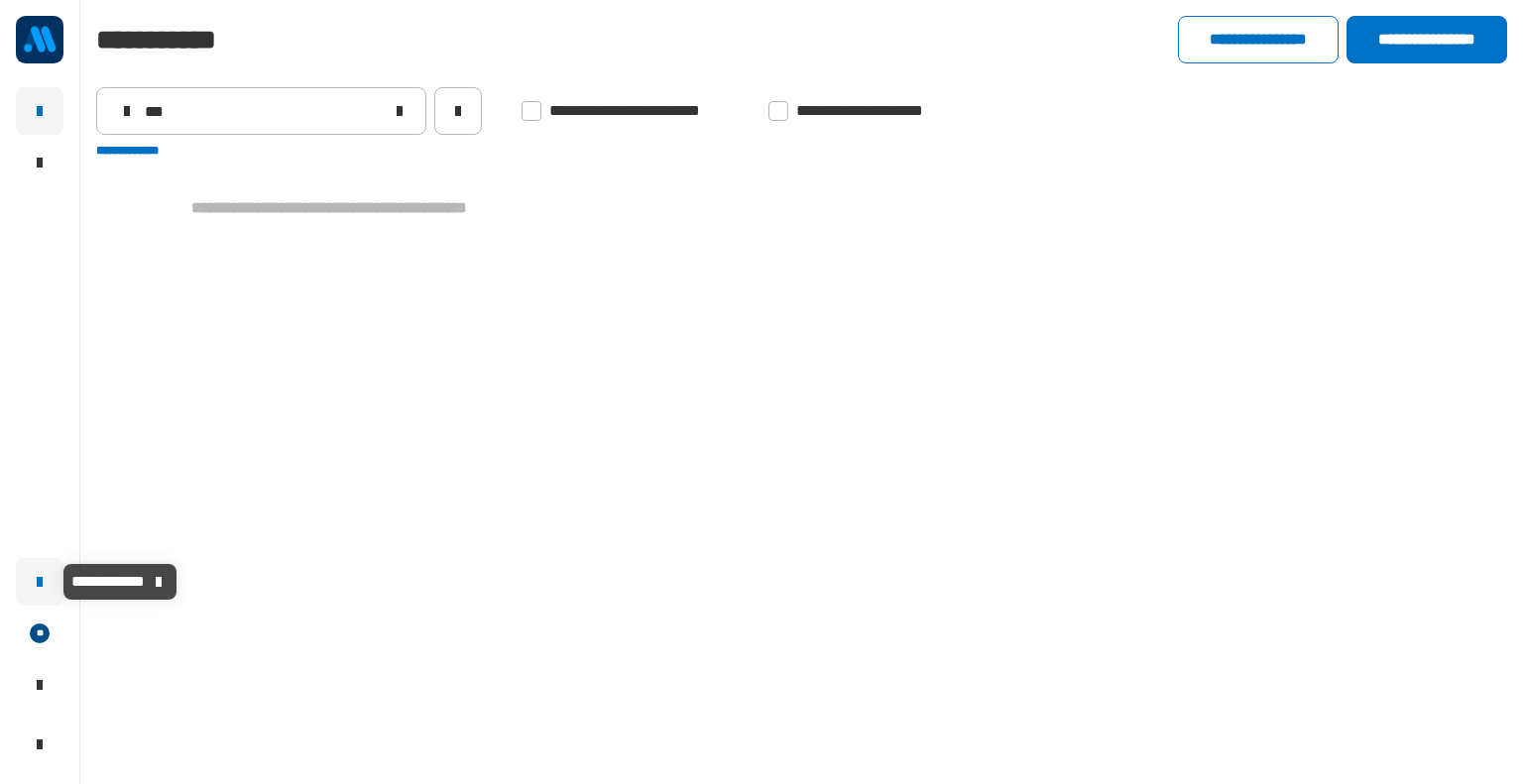 click 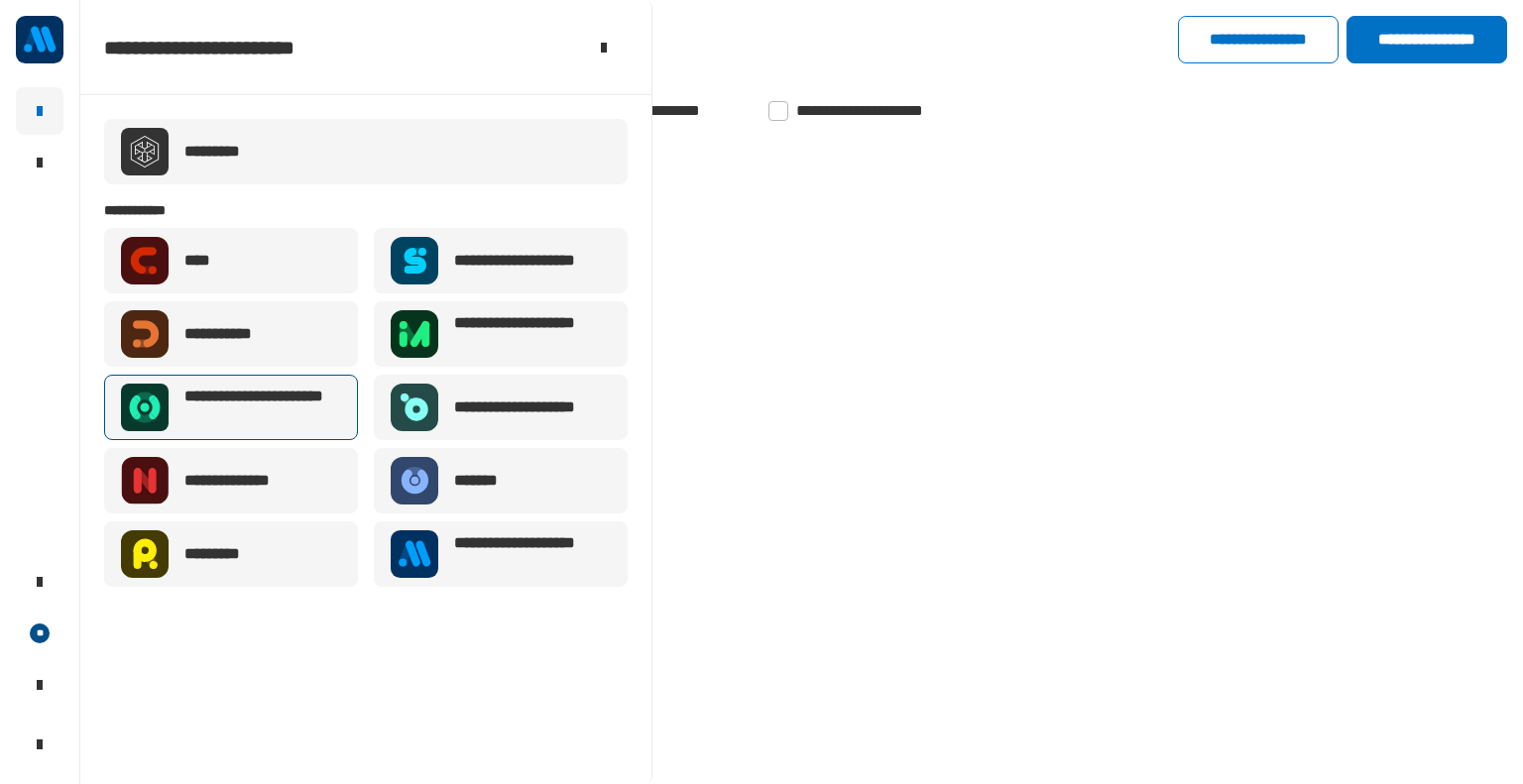 click on "**********" at bounding box center [263, 407] 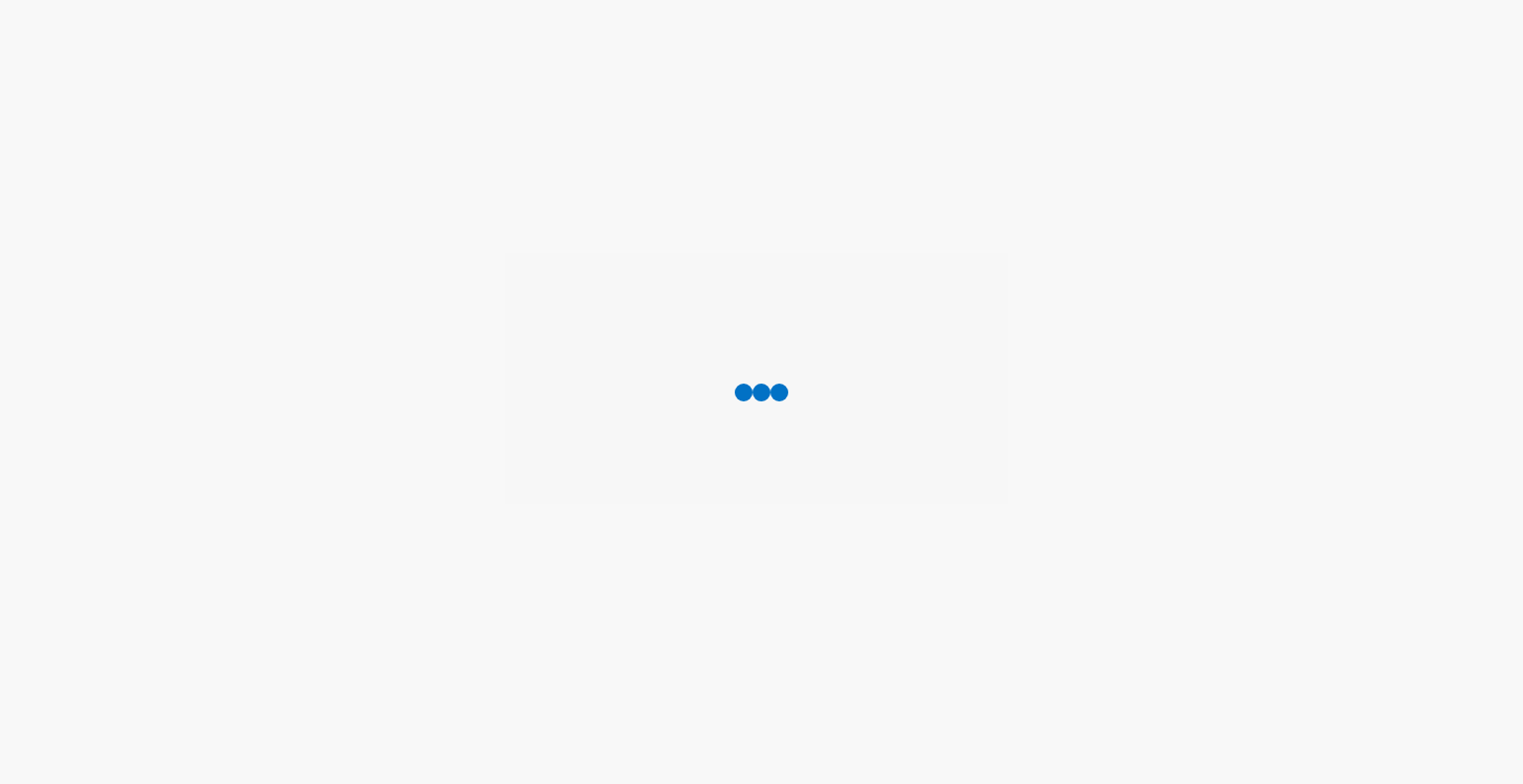 scroll, scrollTop: 0, scrollLeft: 0, axis: both 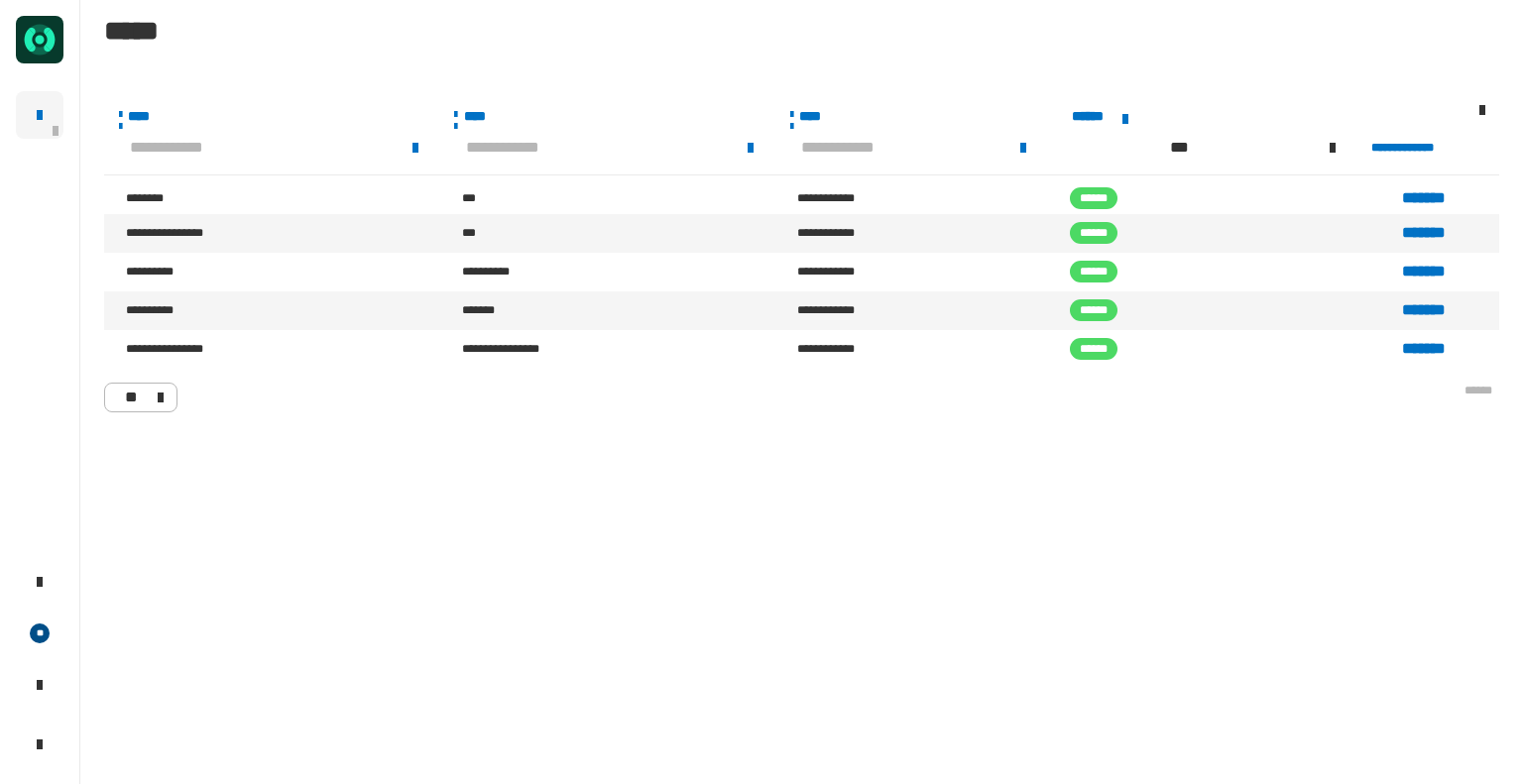 click on "*****" 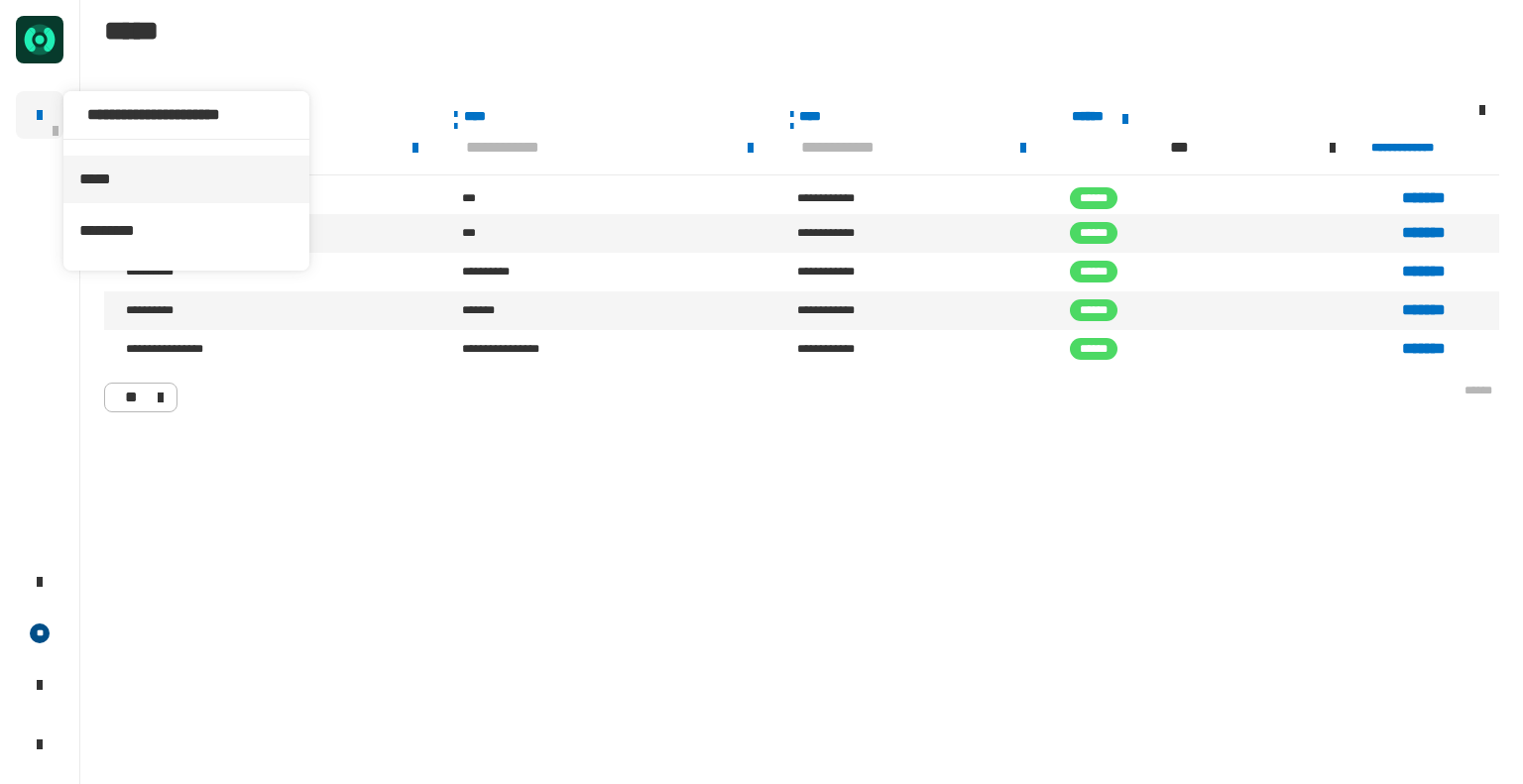 click 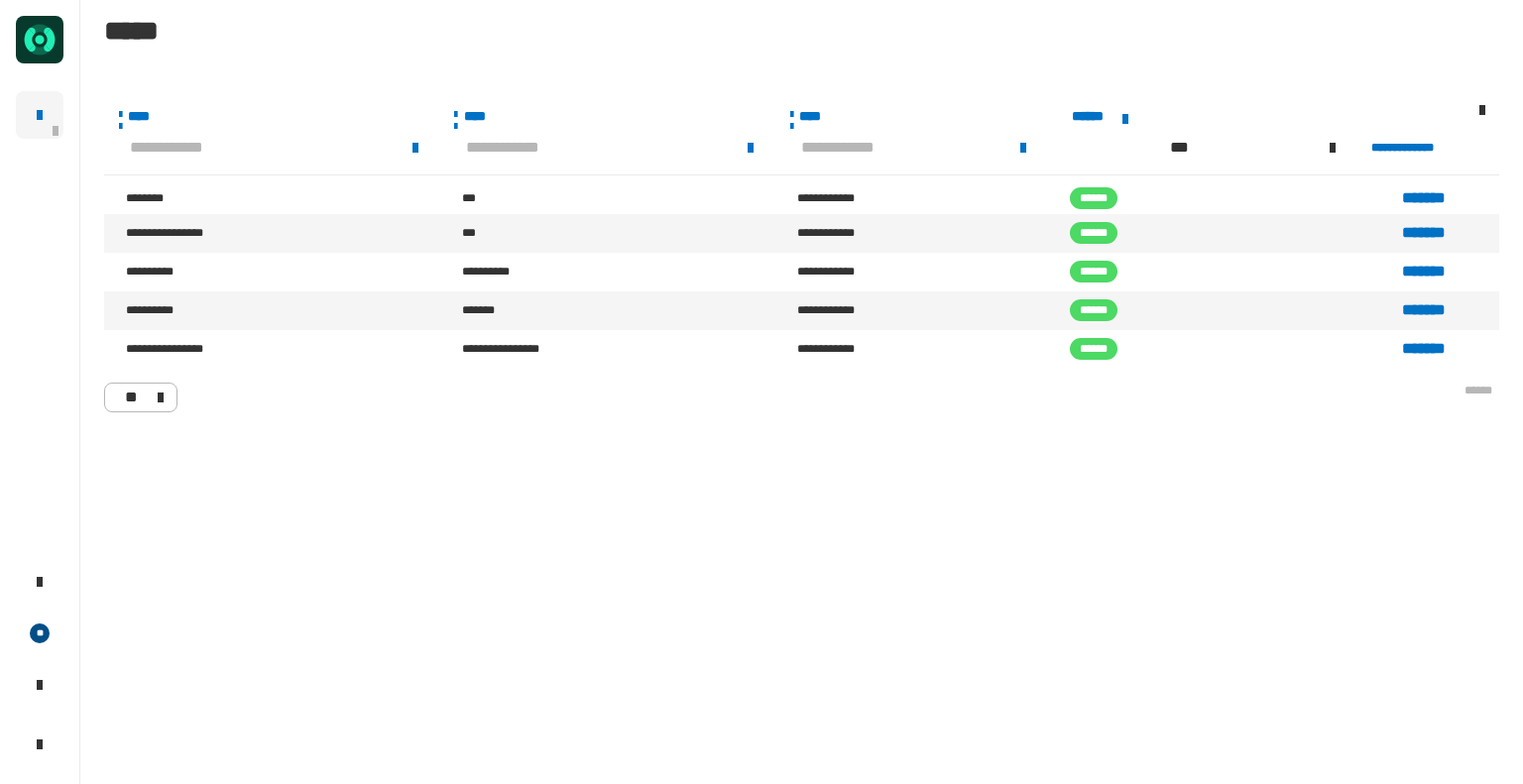 click 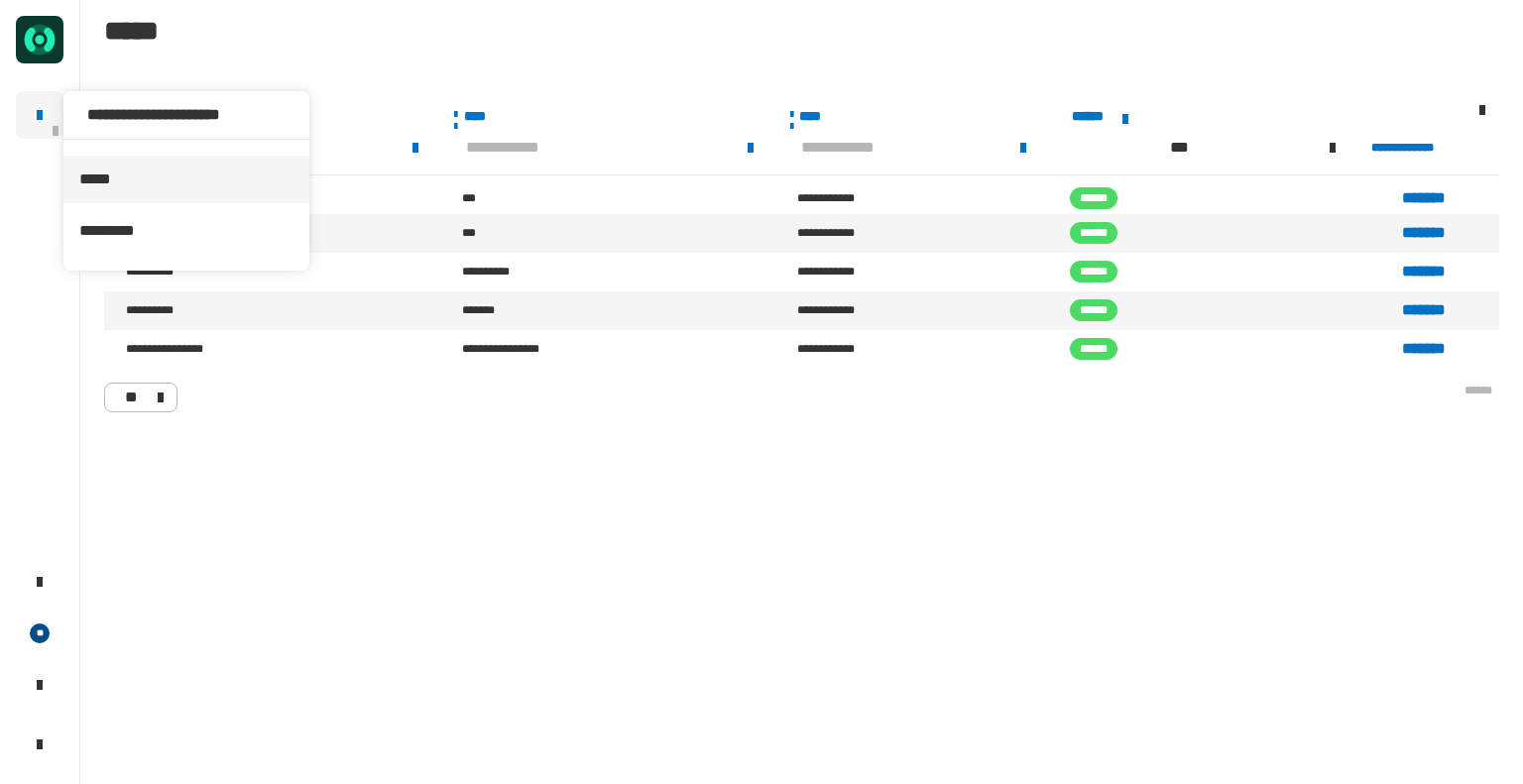 click 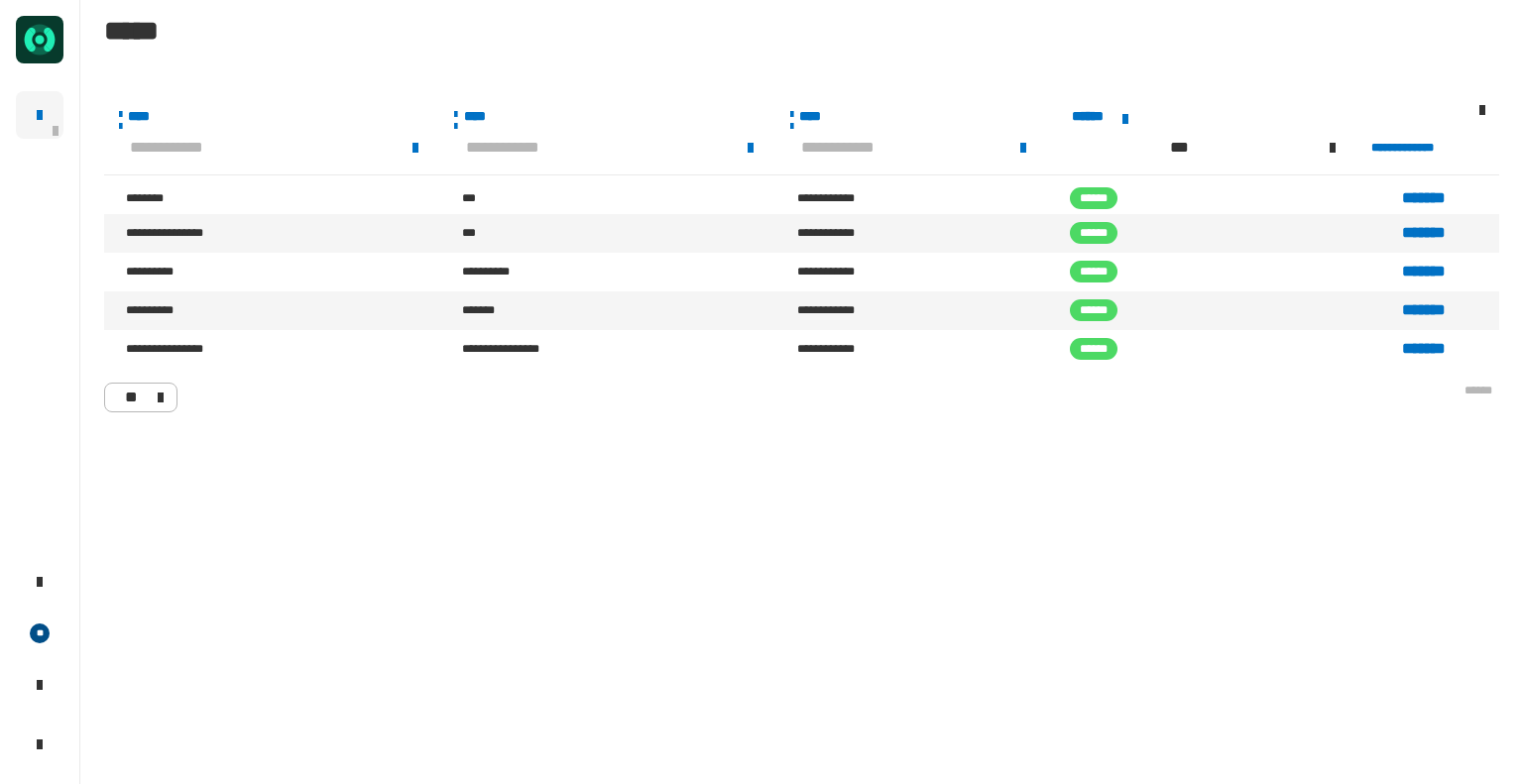 click 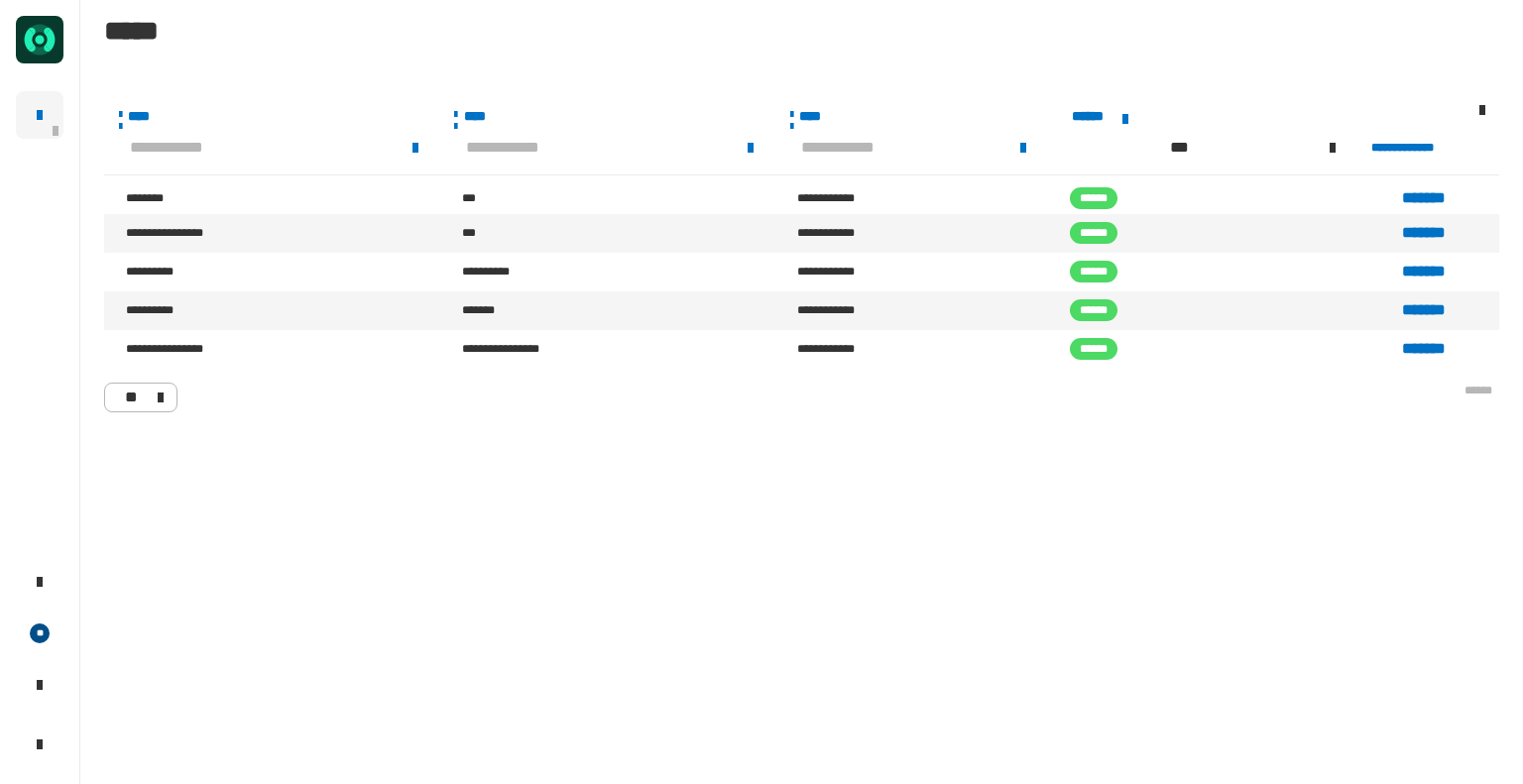 click 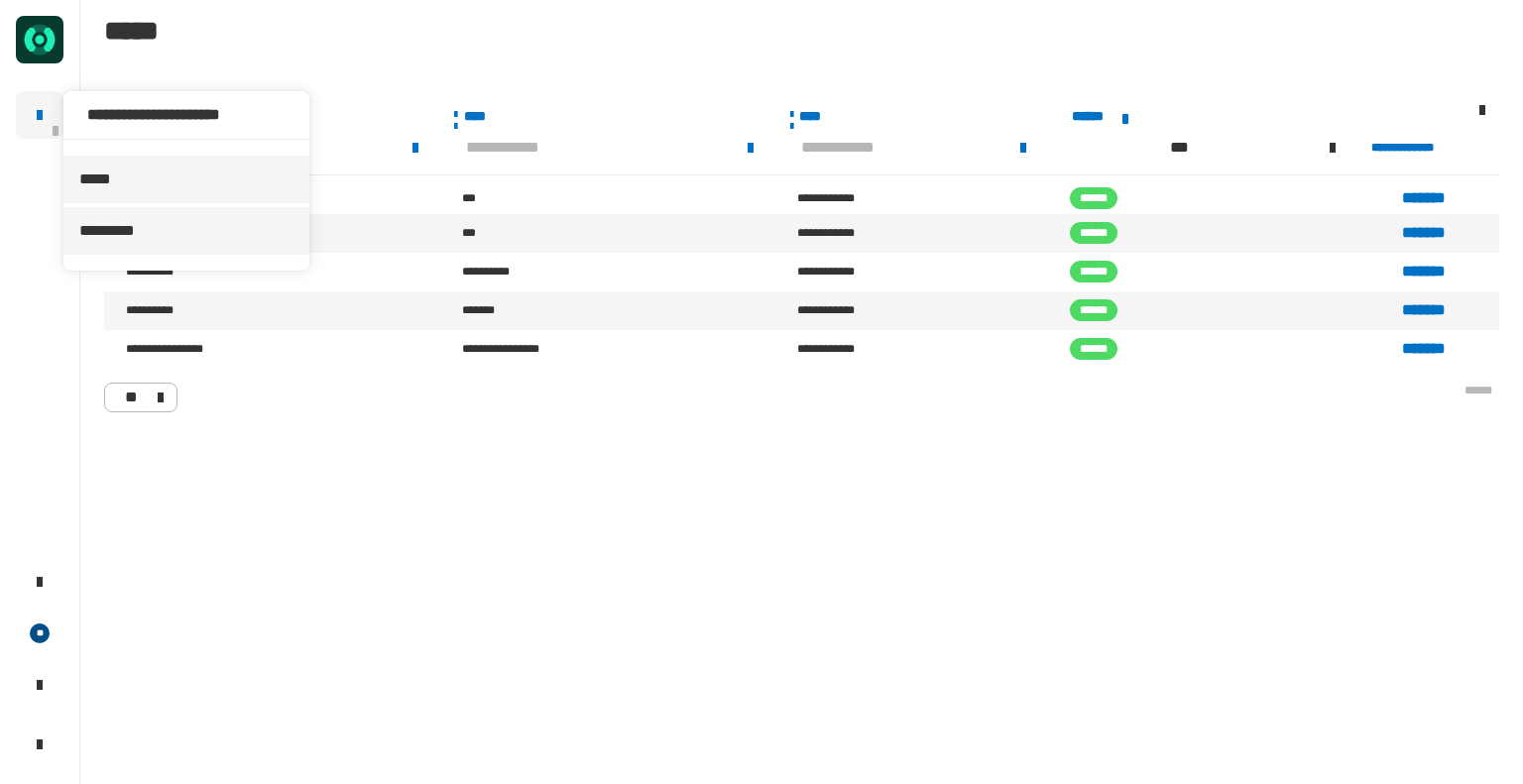 click on "*********" 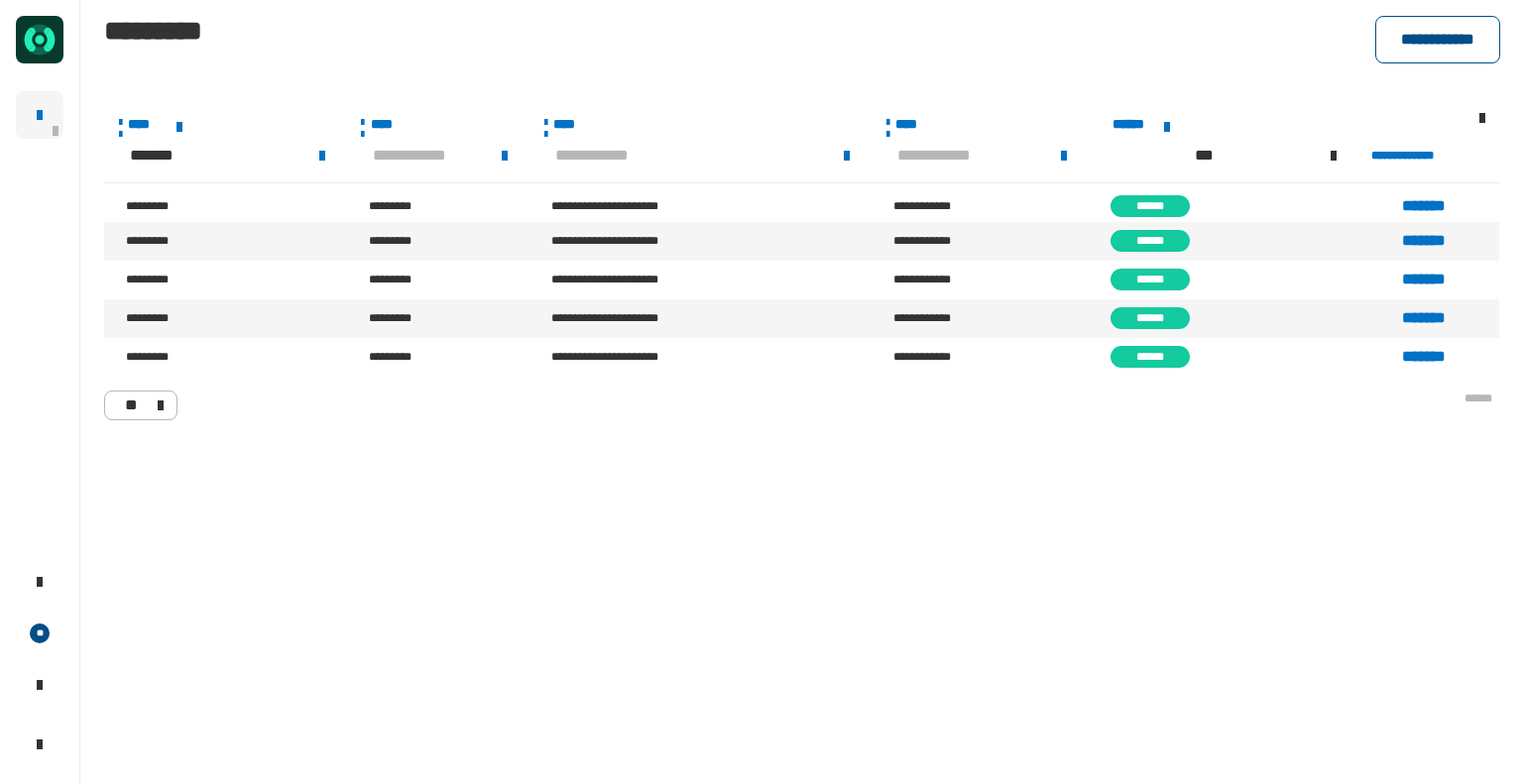 click on "**********" 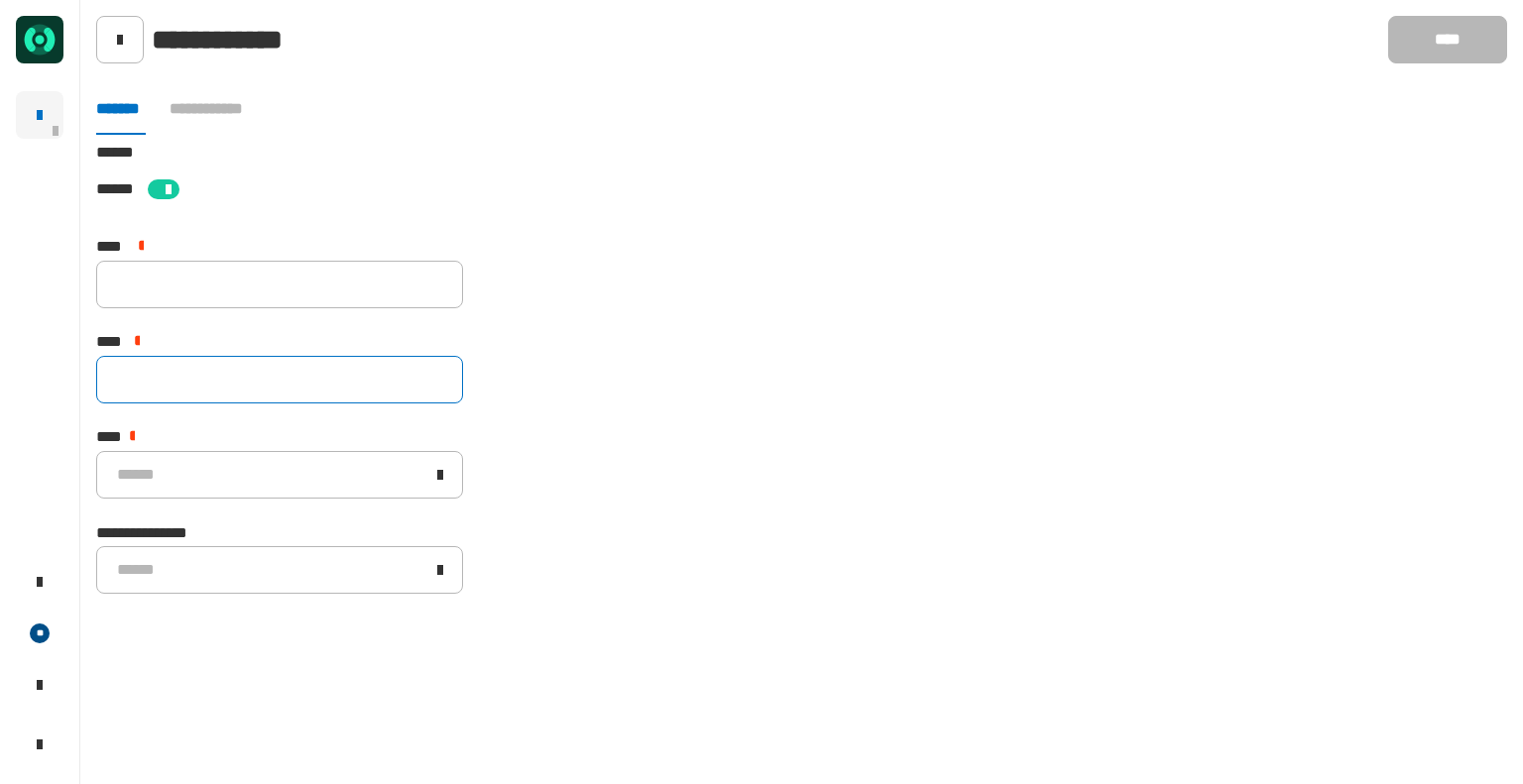 click 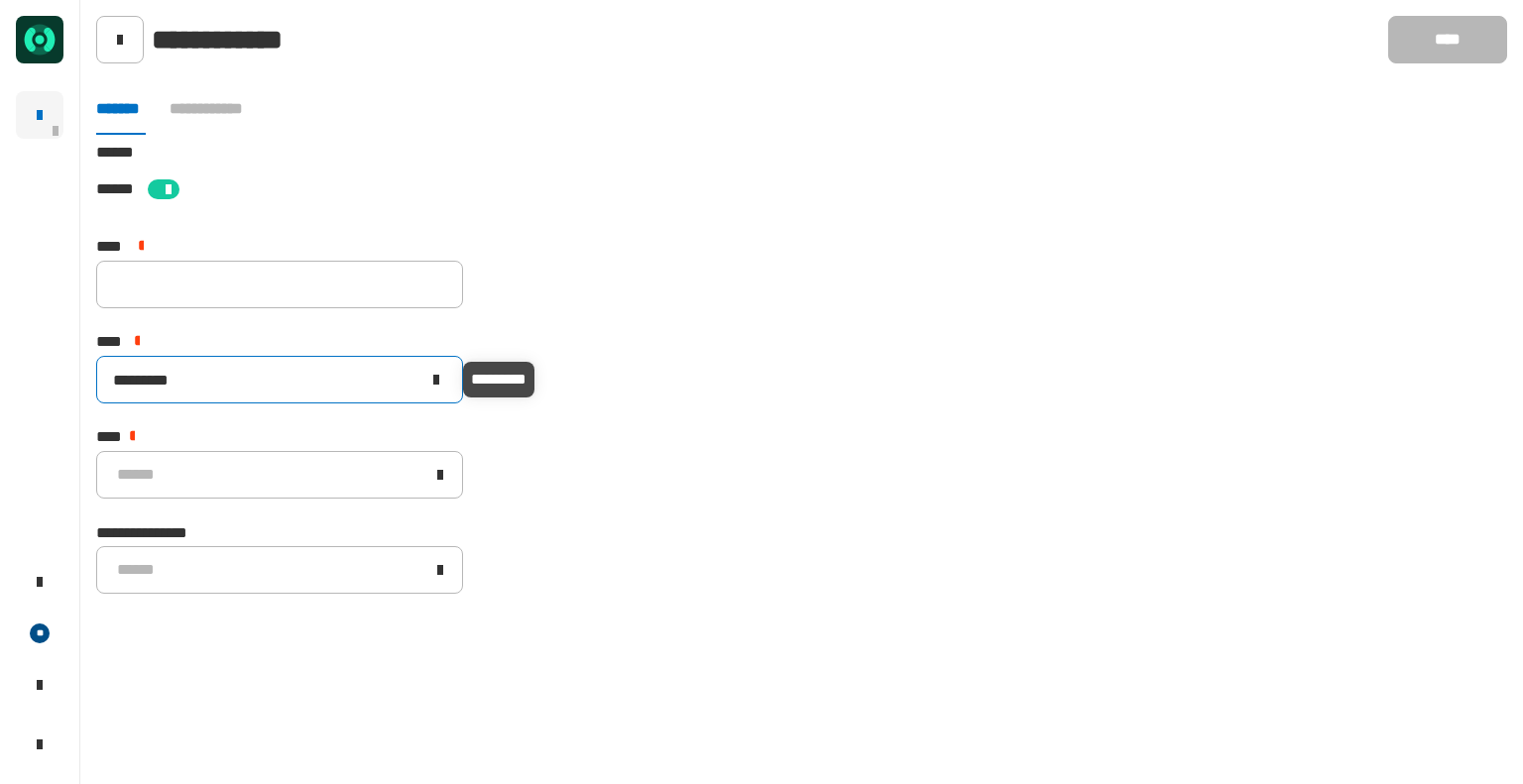 click on "*********" 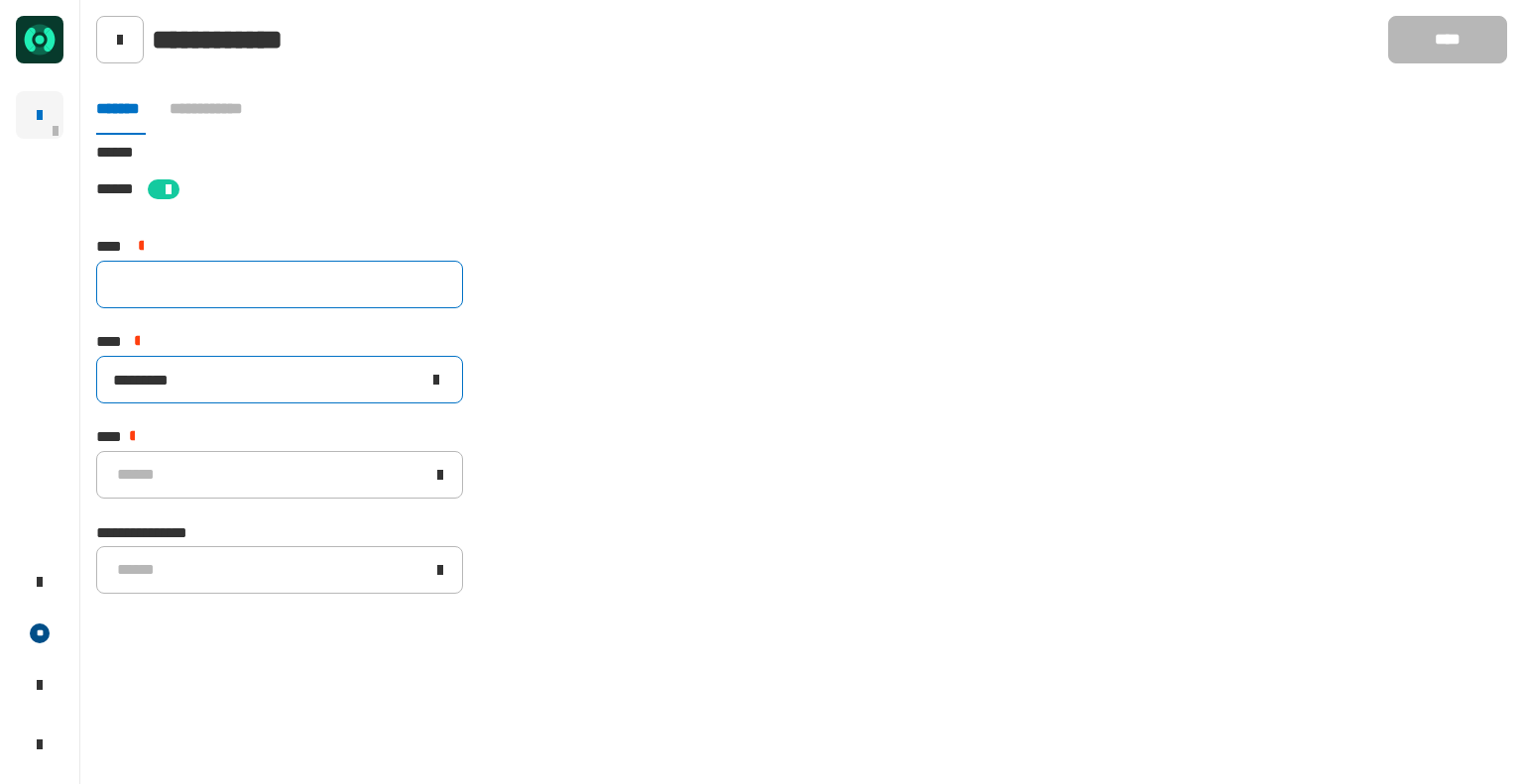 type on "*********" 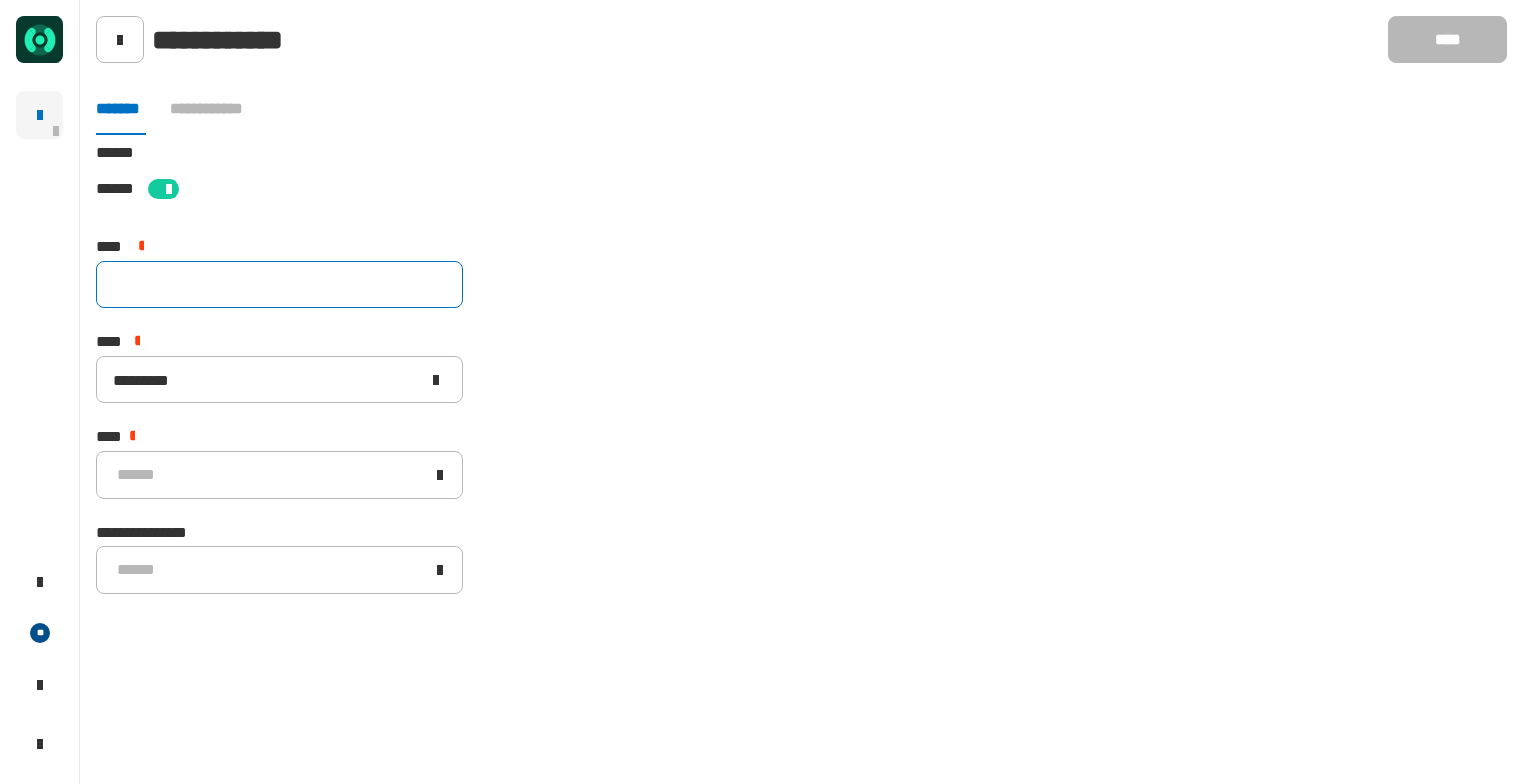 click 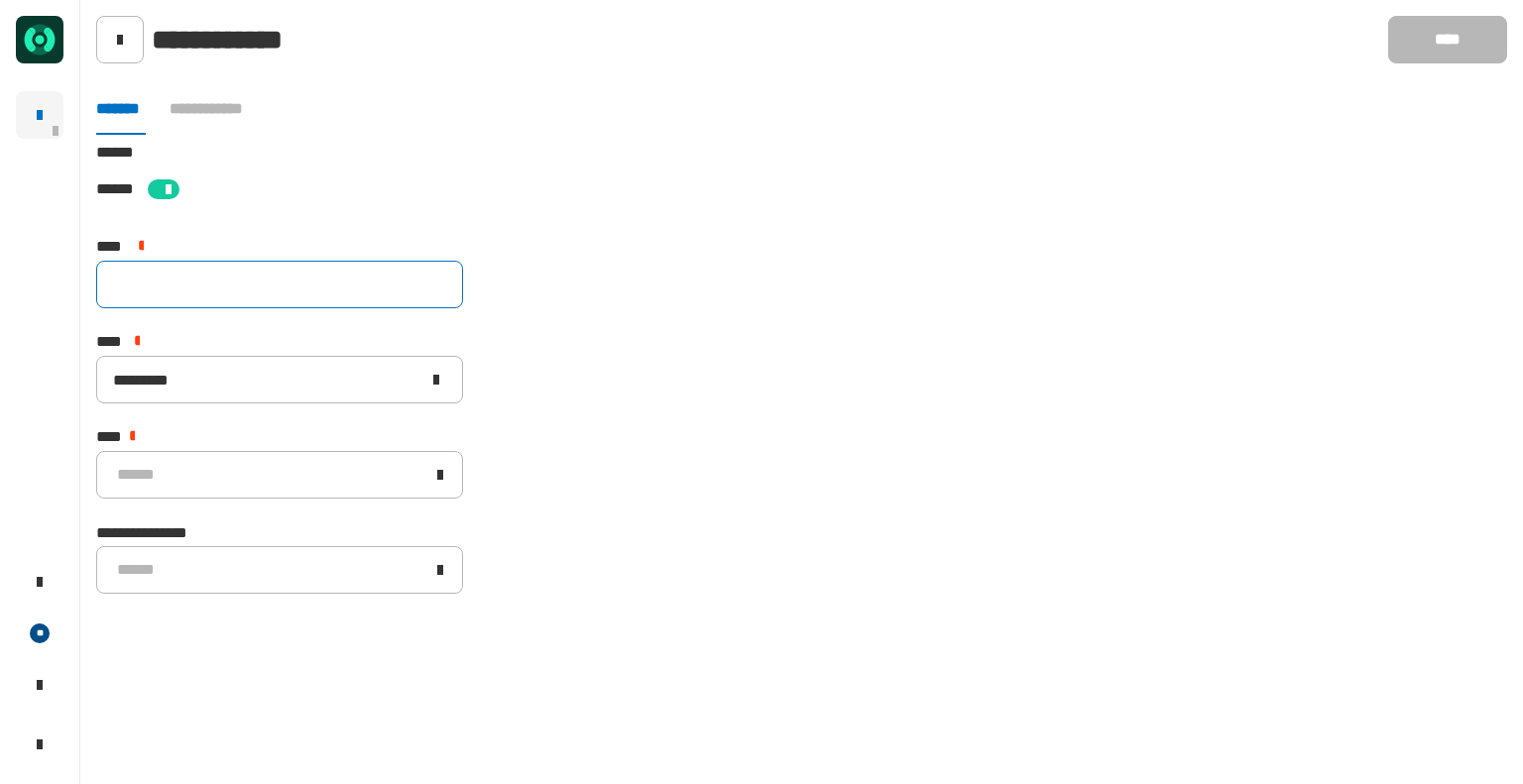 paste on "*********" 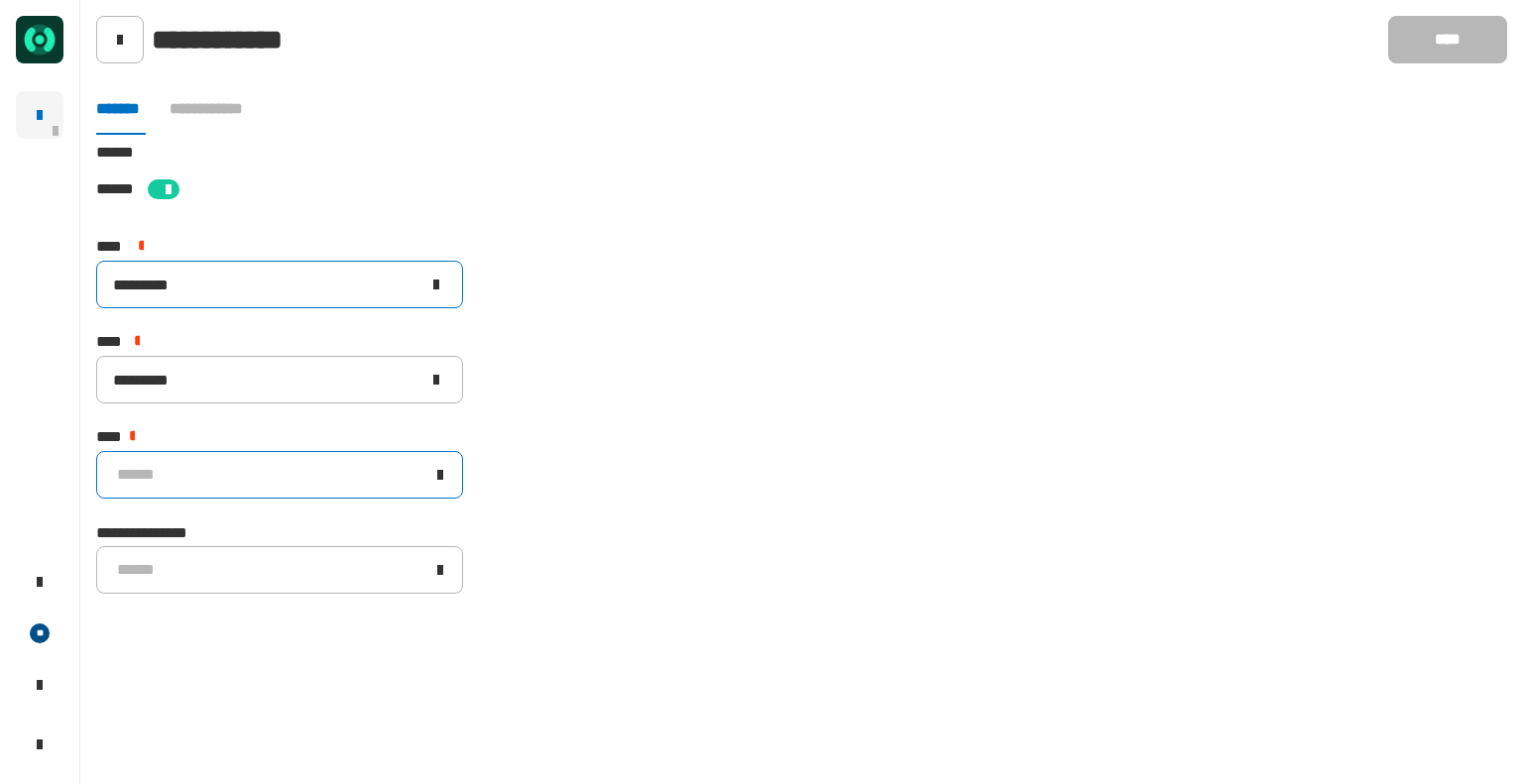 type on "*********" 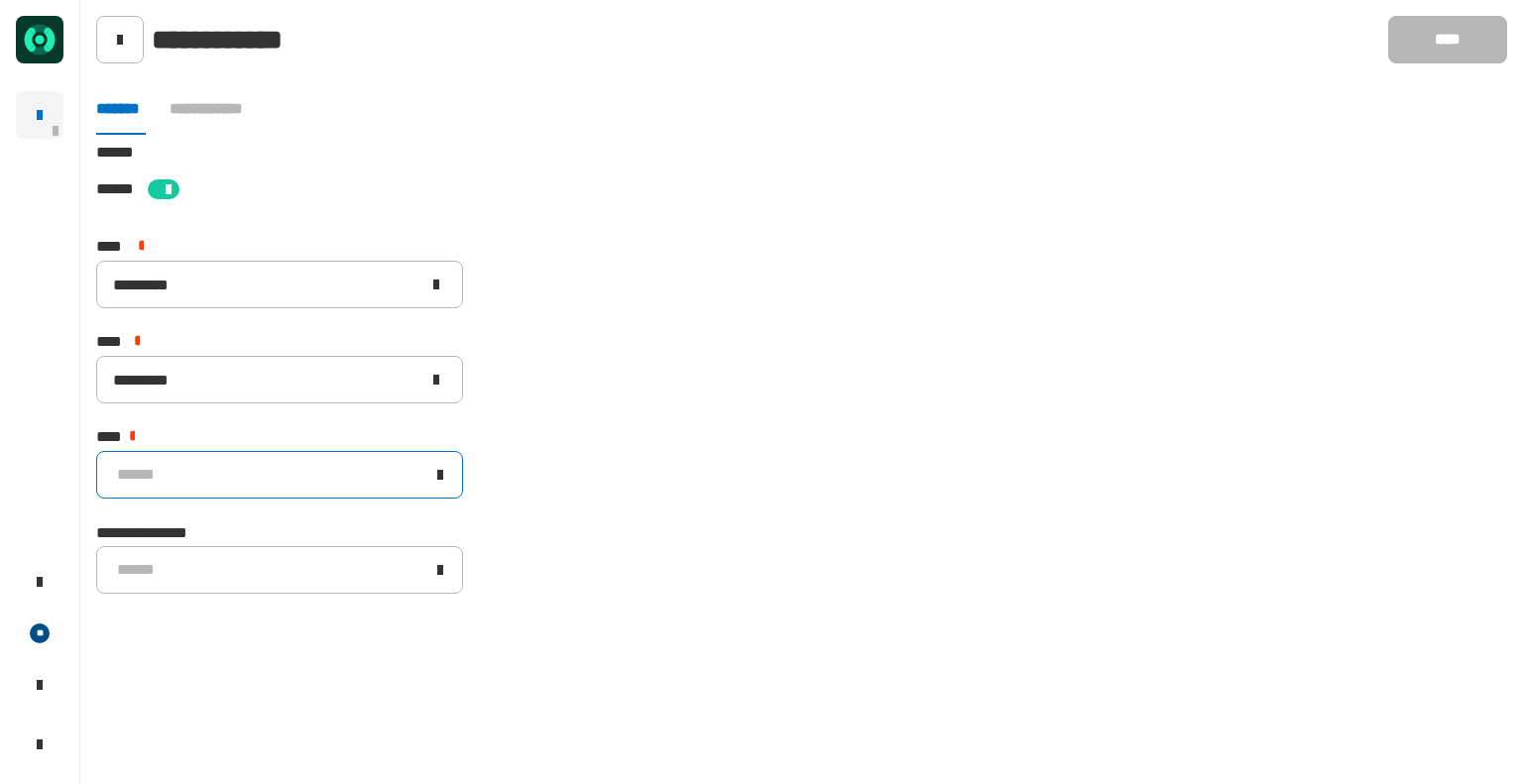click on "******" 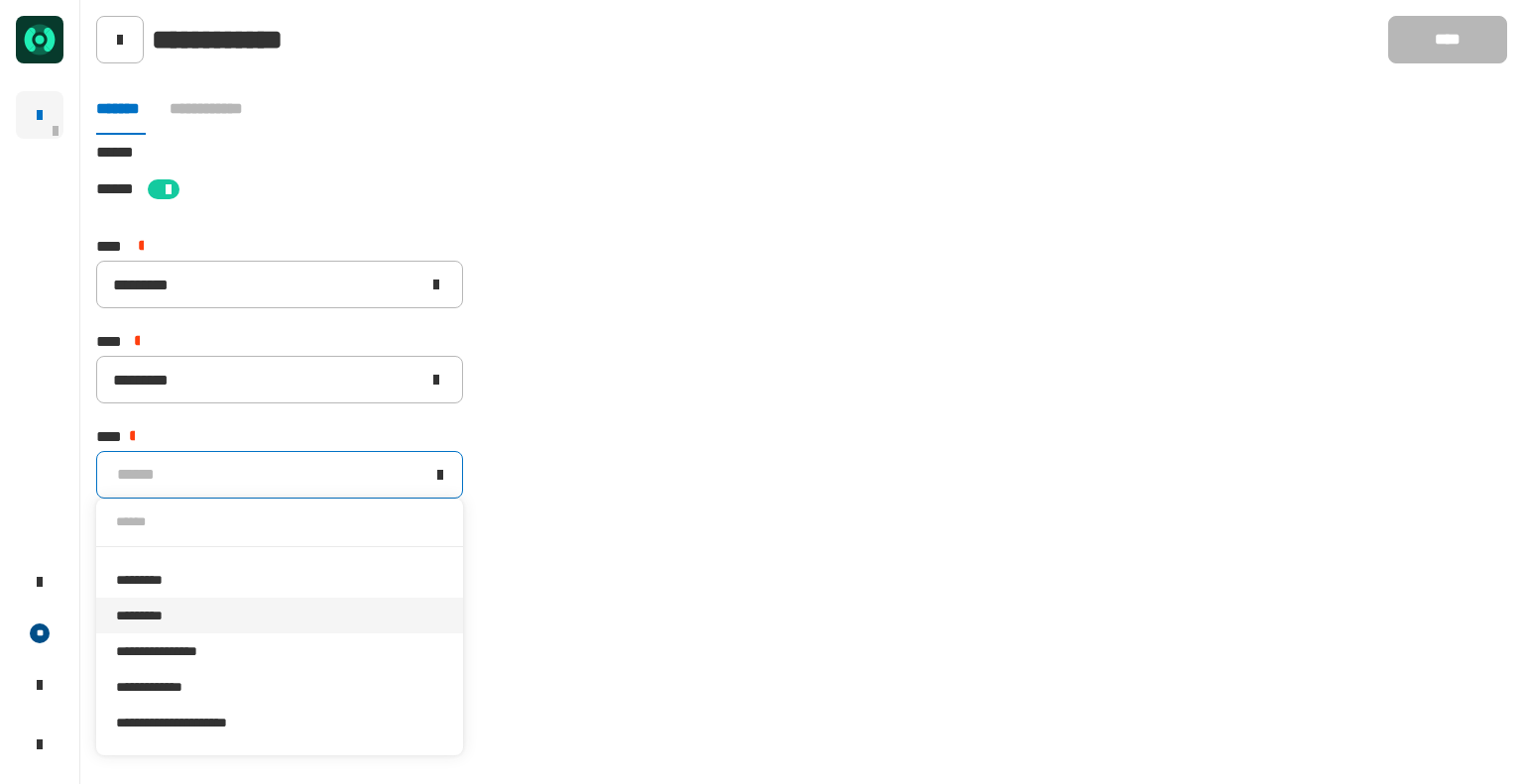 click on "*********" at bounding box center [280, 616] 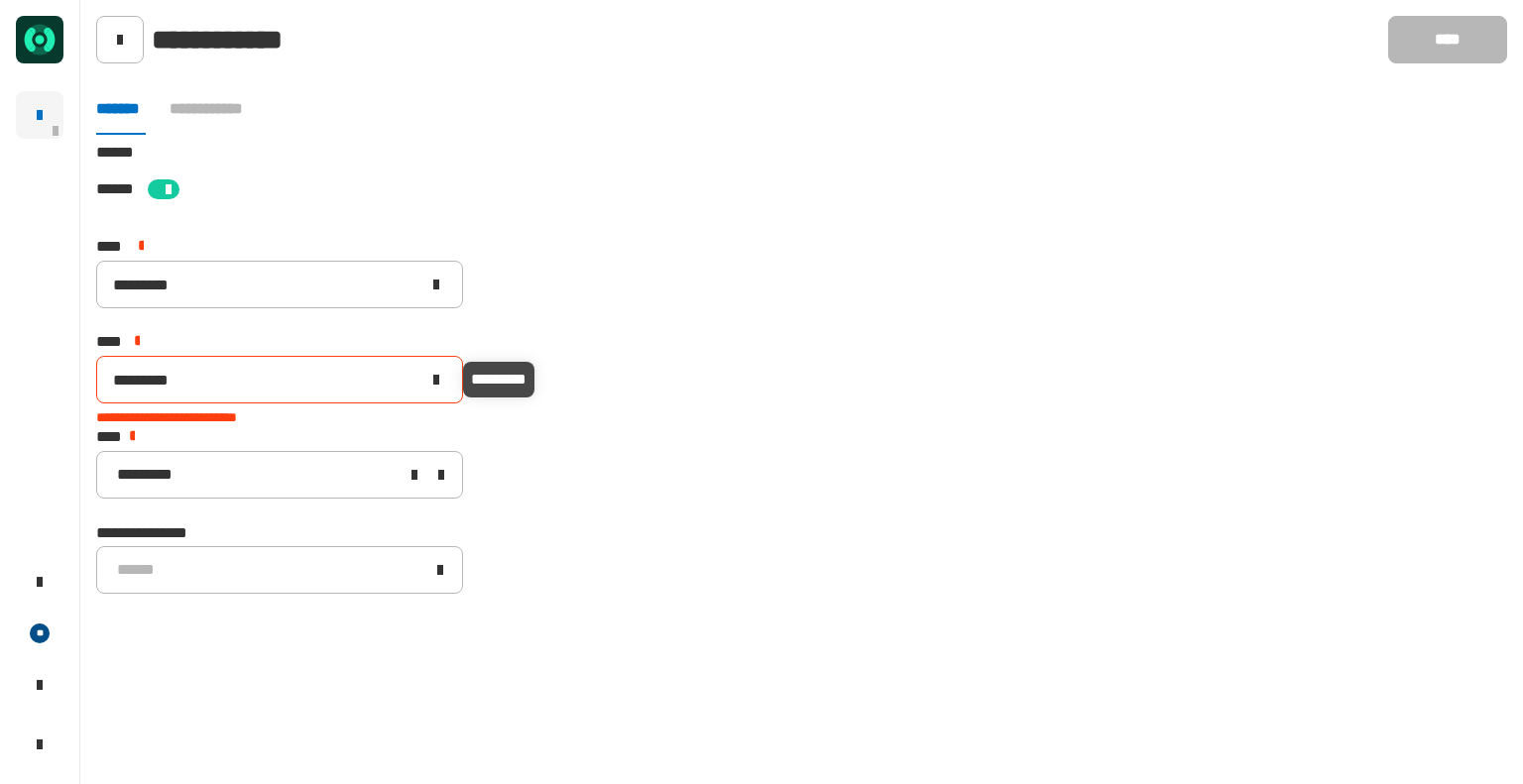 click on "*********" 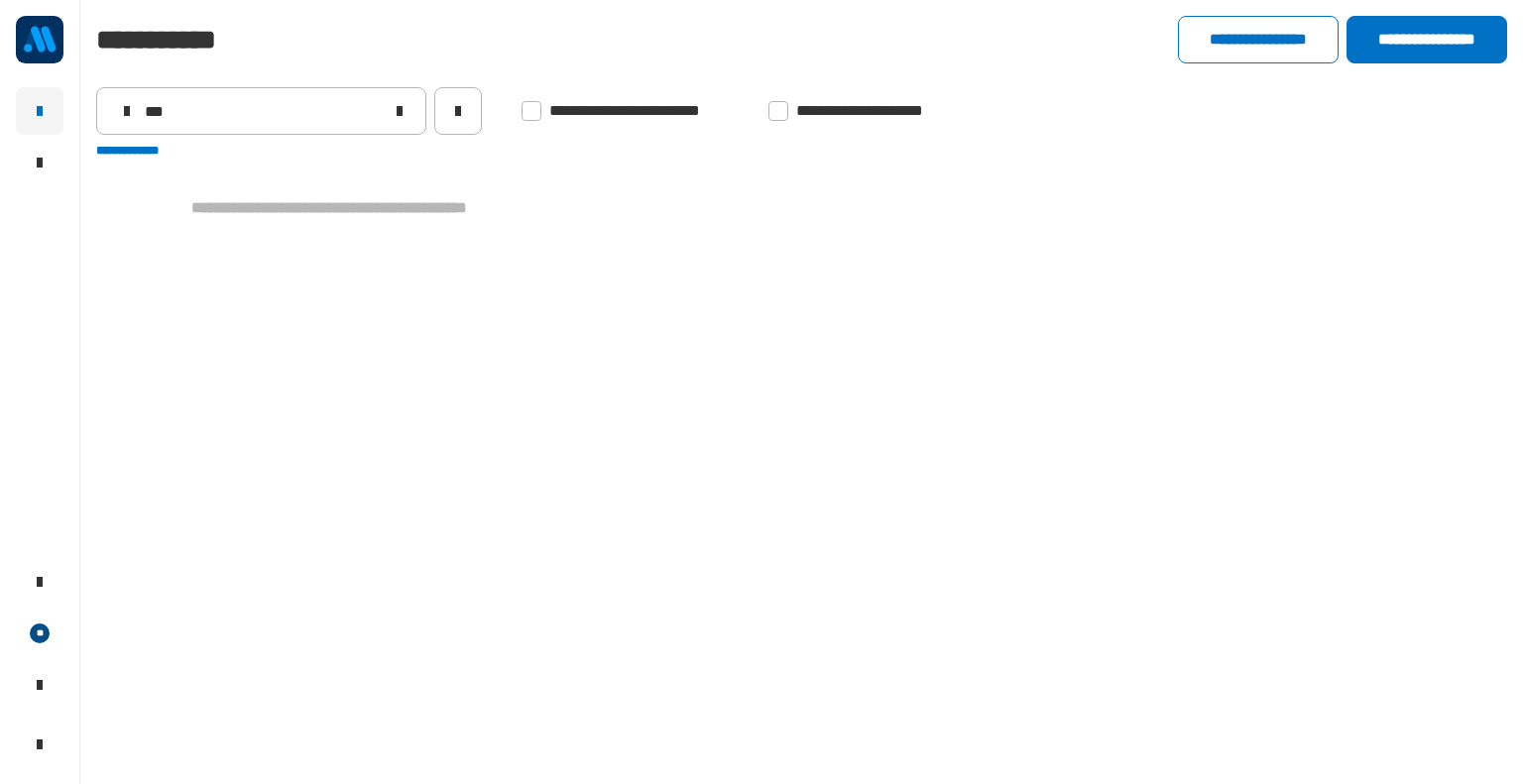 scroll, scrollTop: 0, scrollLeft: 0, axis: both 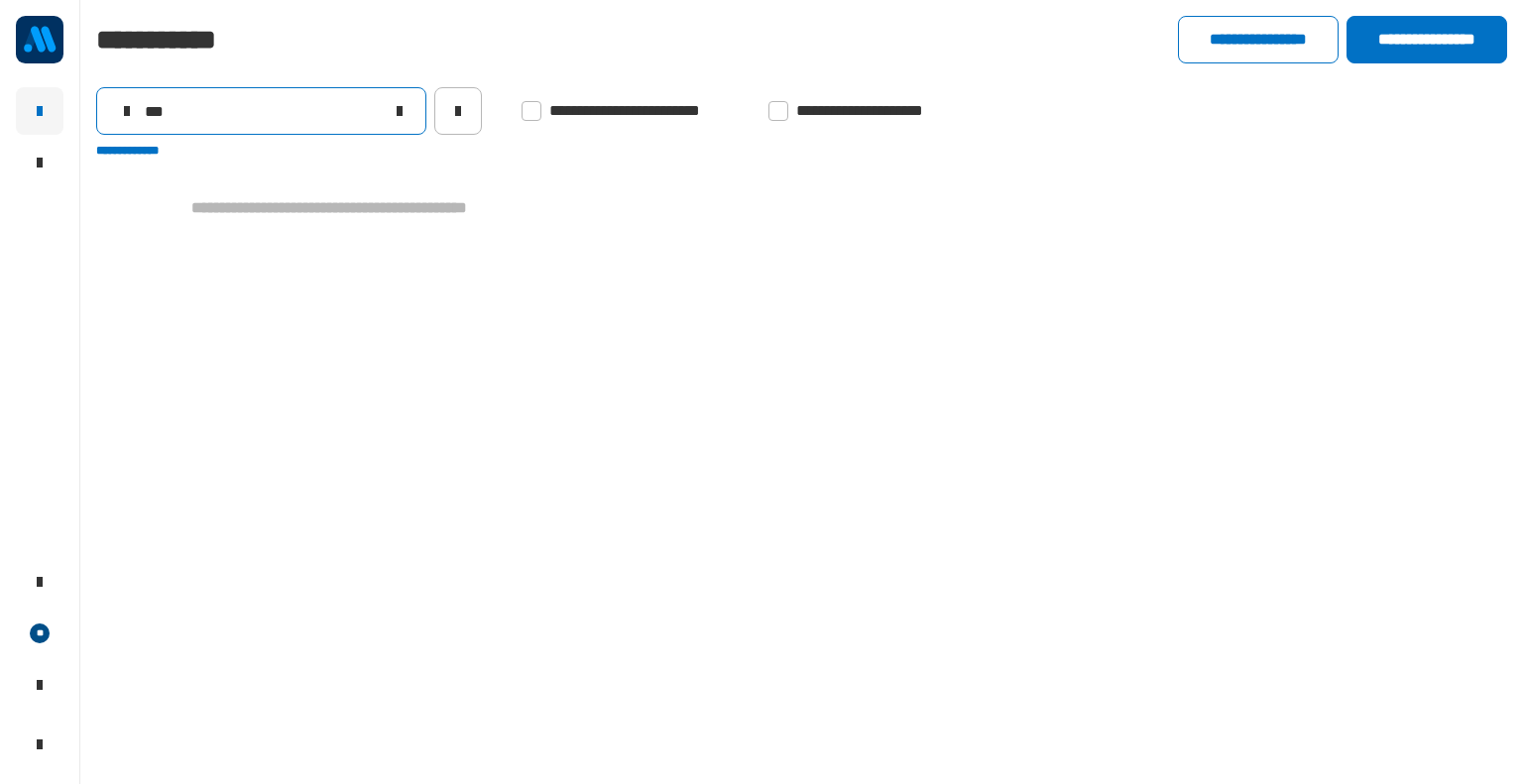 click 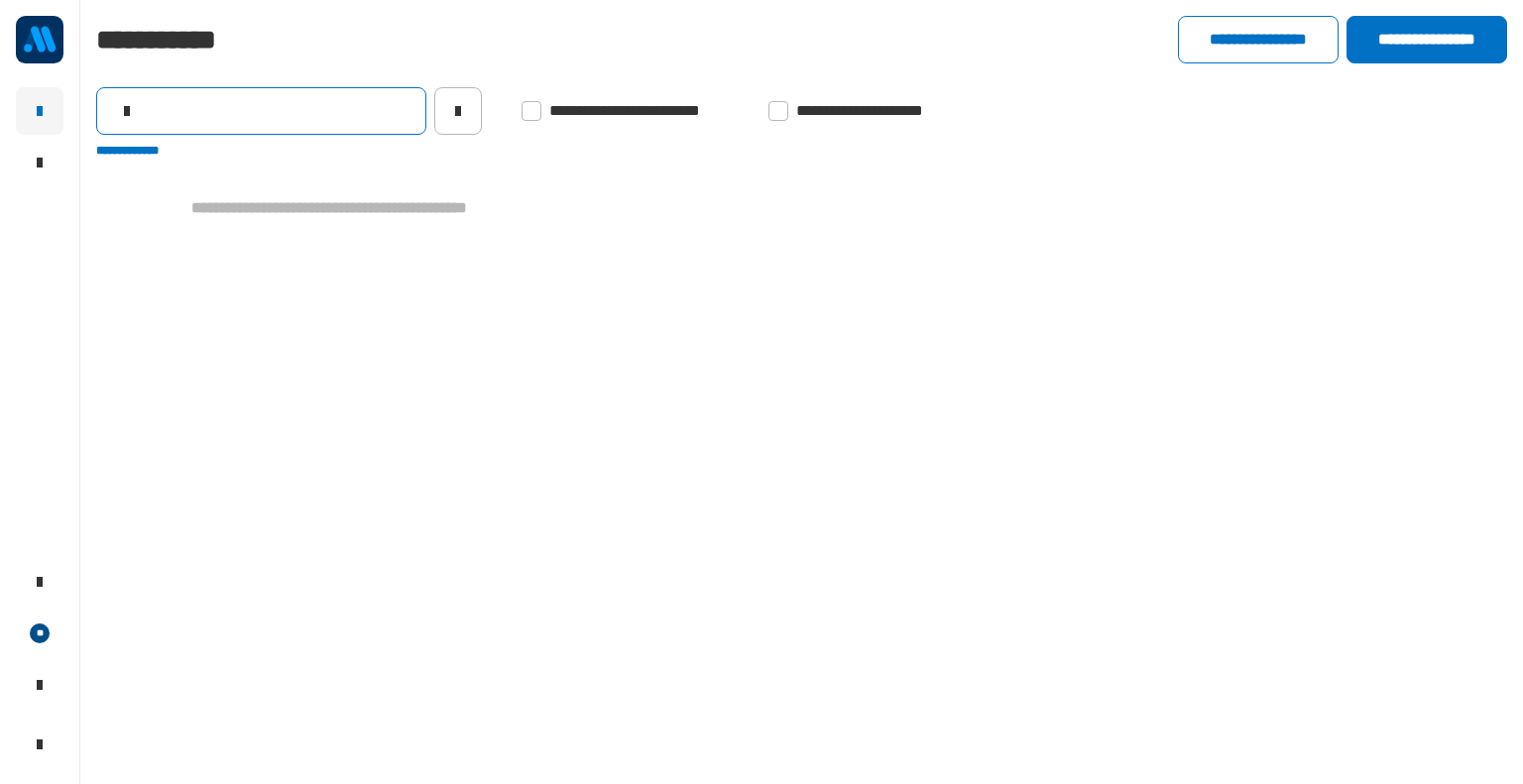 type 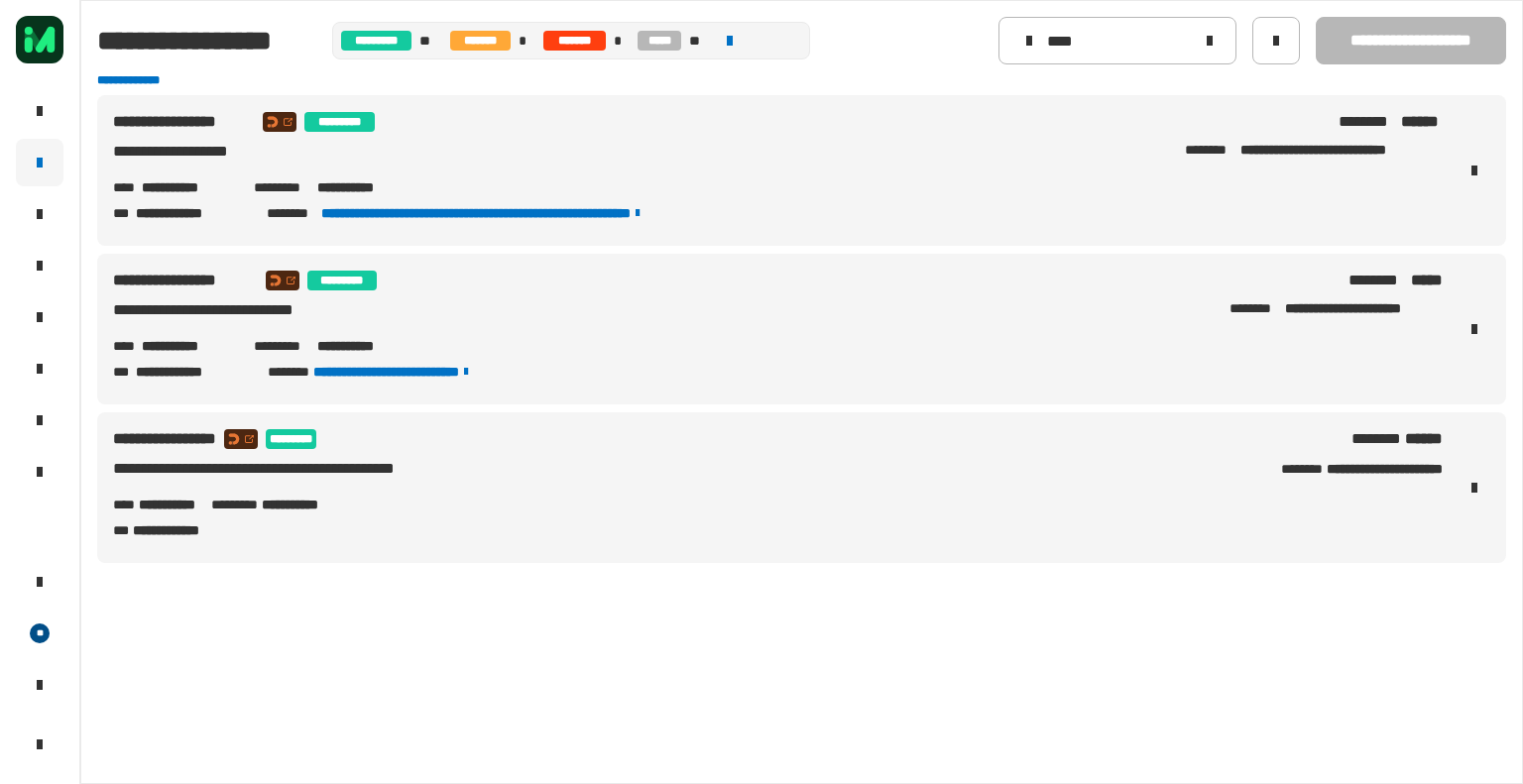 scroll, scrollTop: 0, scrollLeft: 0, axis: both 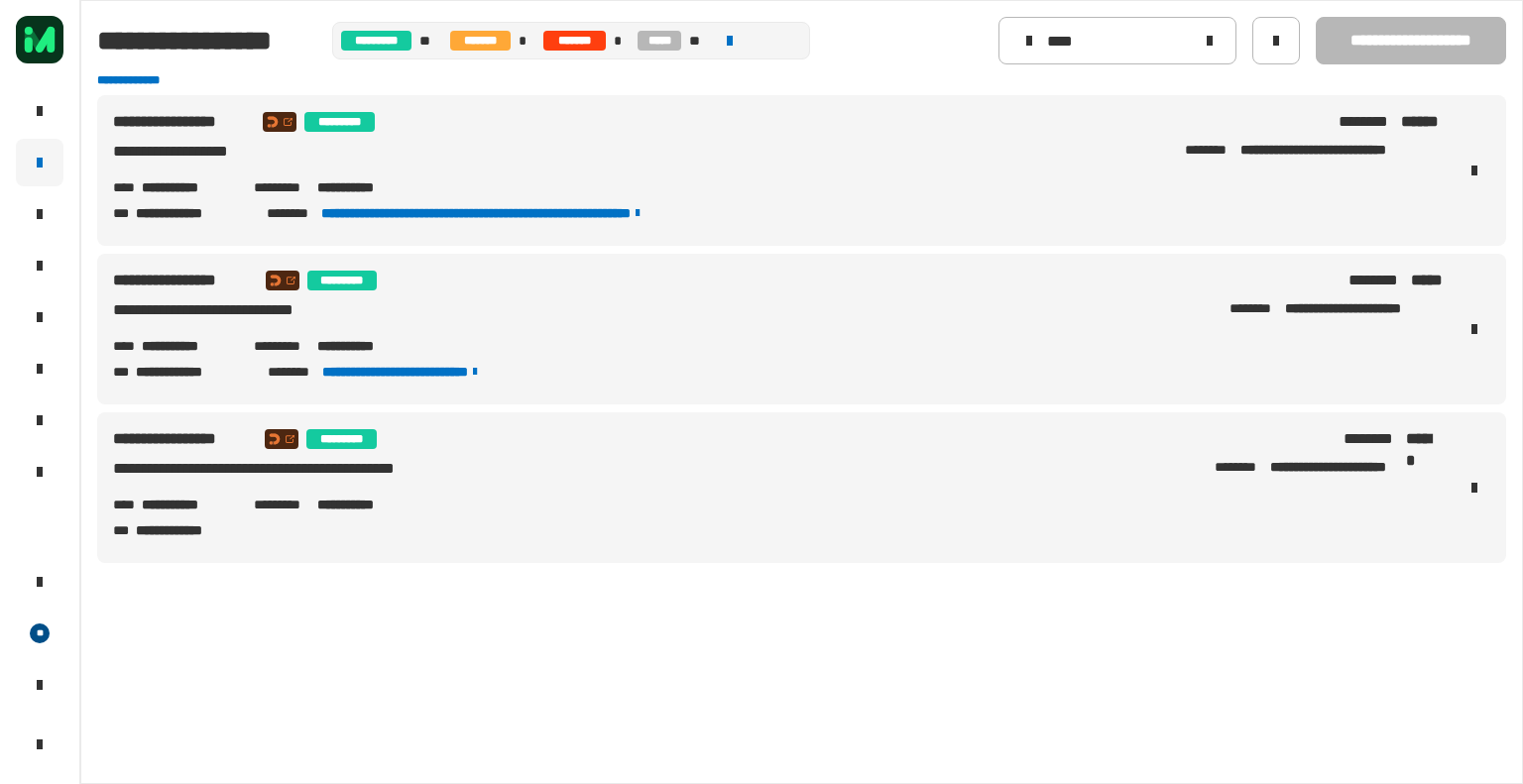 click on "****" 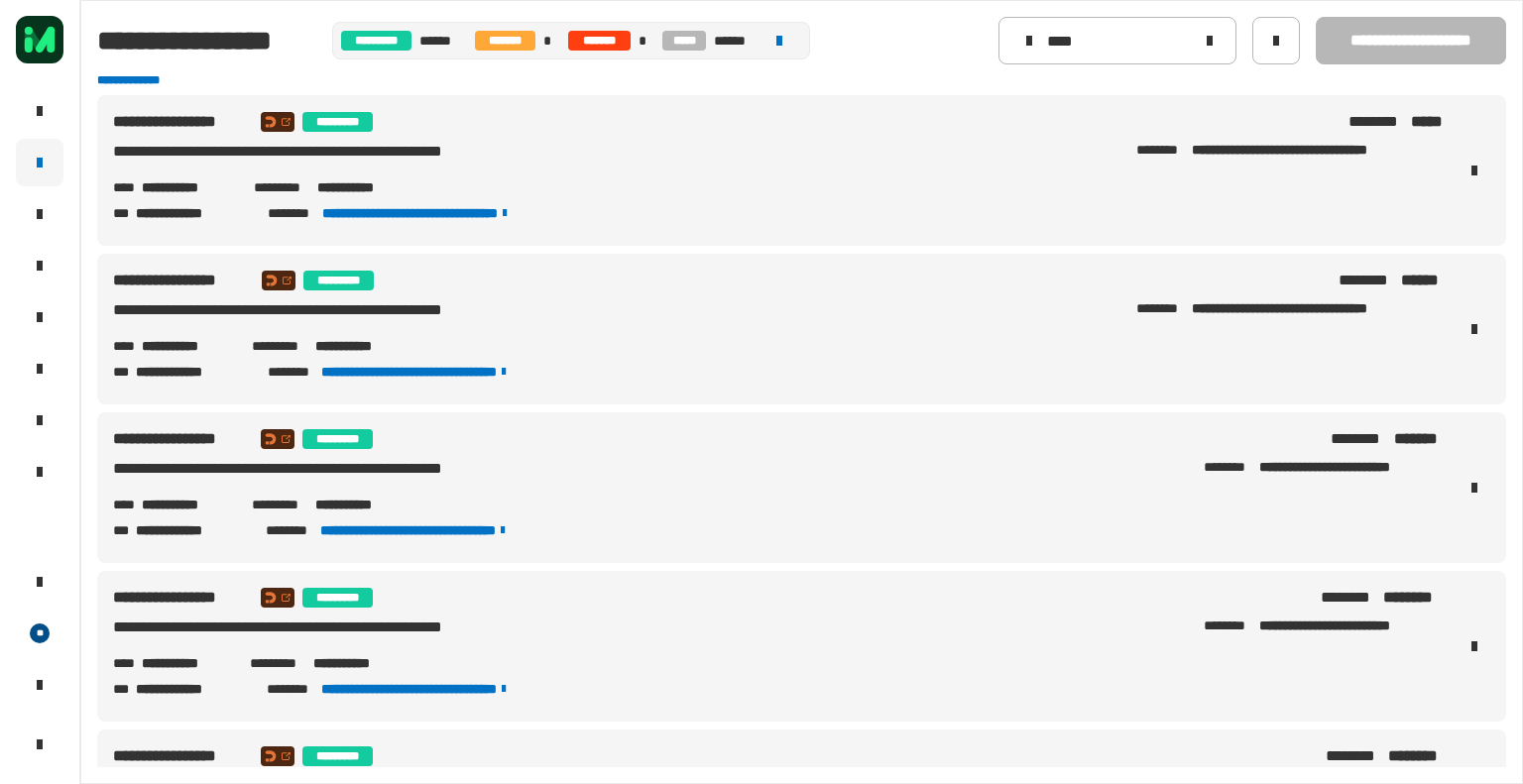type on "****" 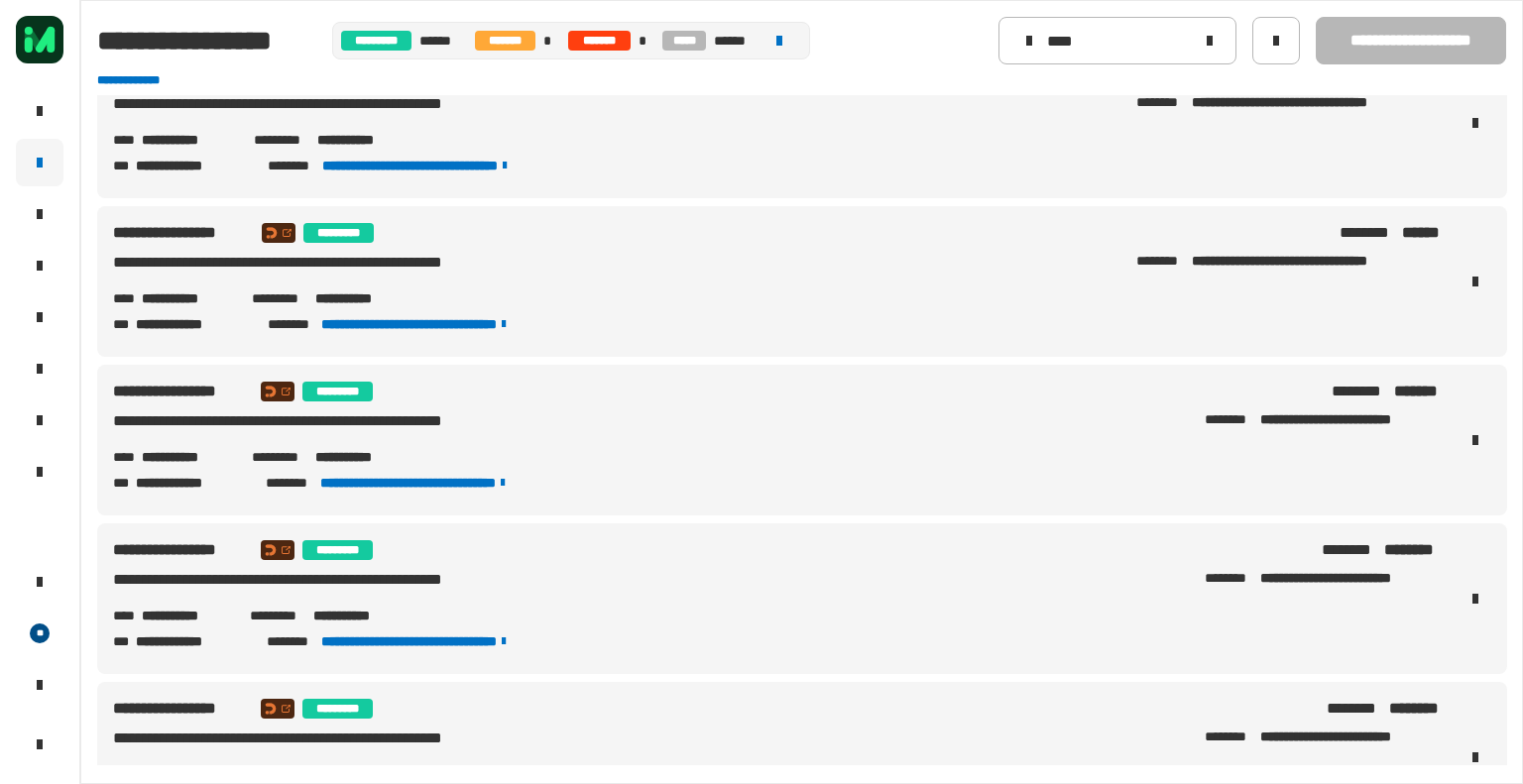 scroll, scrollTop: 59, scrollLeft: 0, axis: vertical 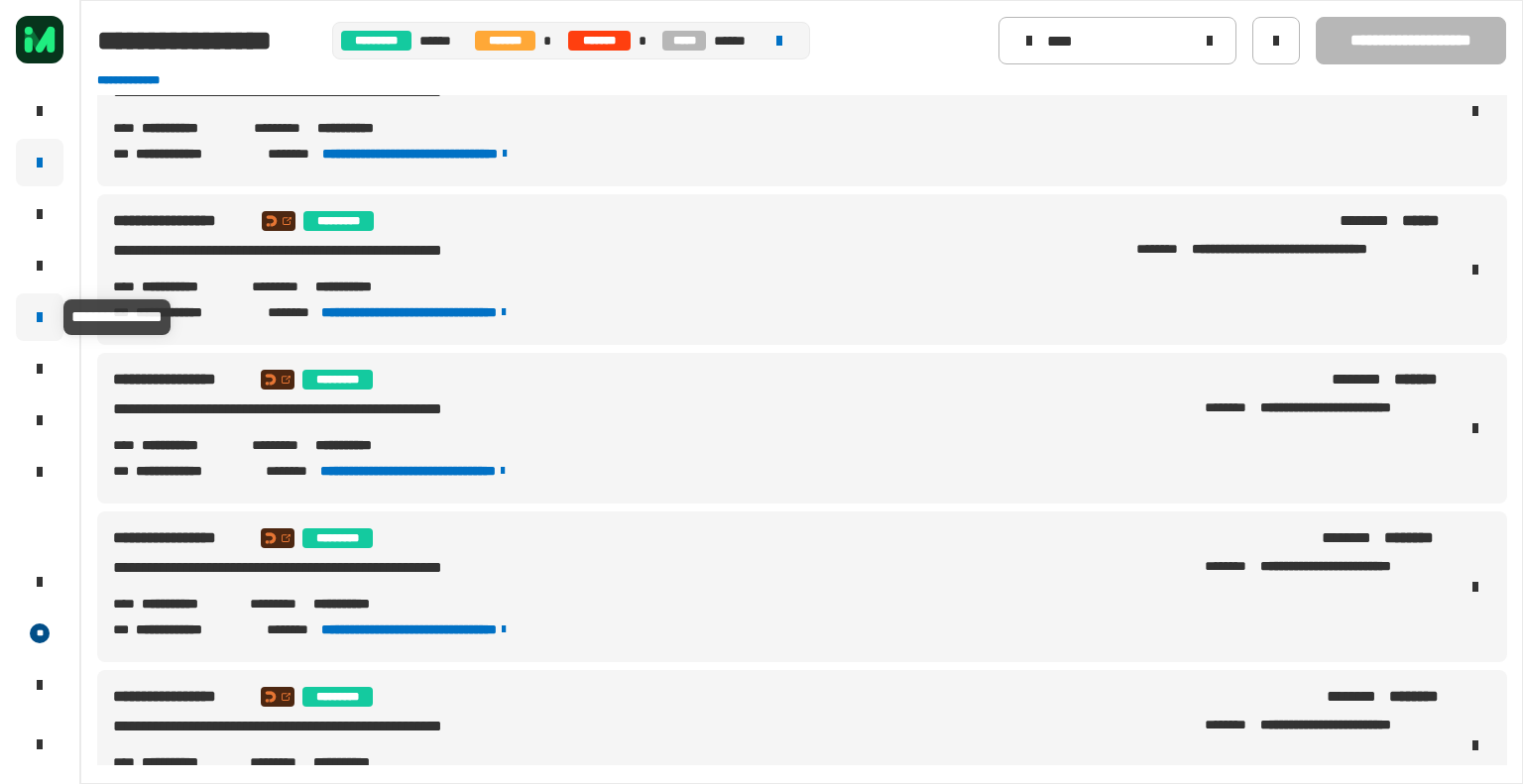 click 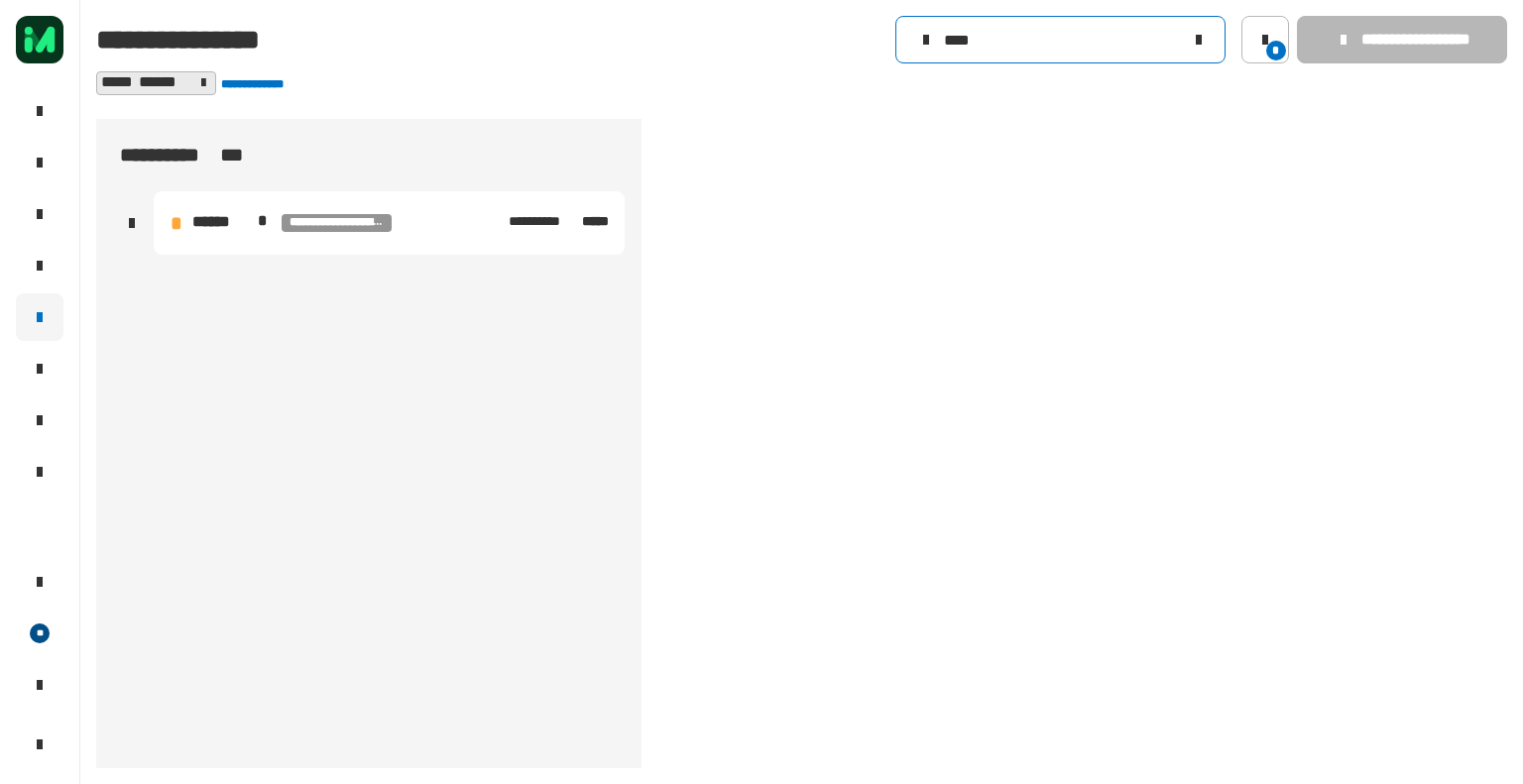 click on "****" 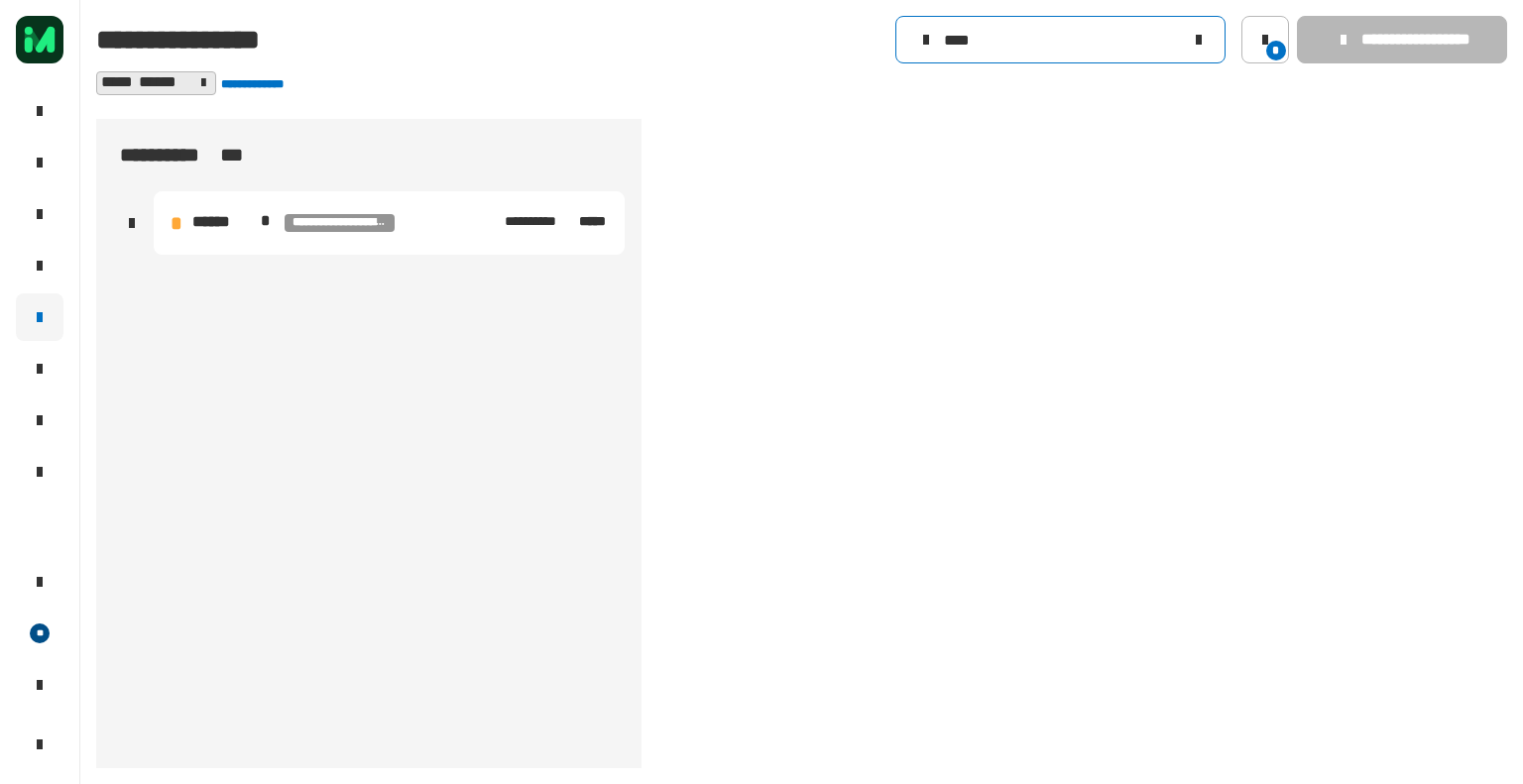 type on "****" 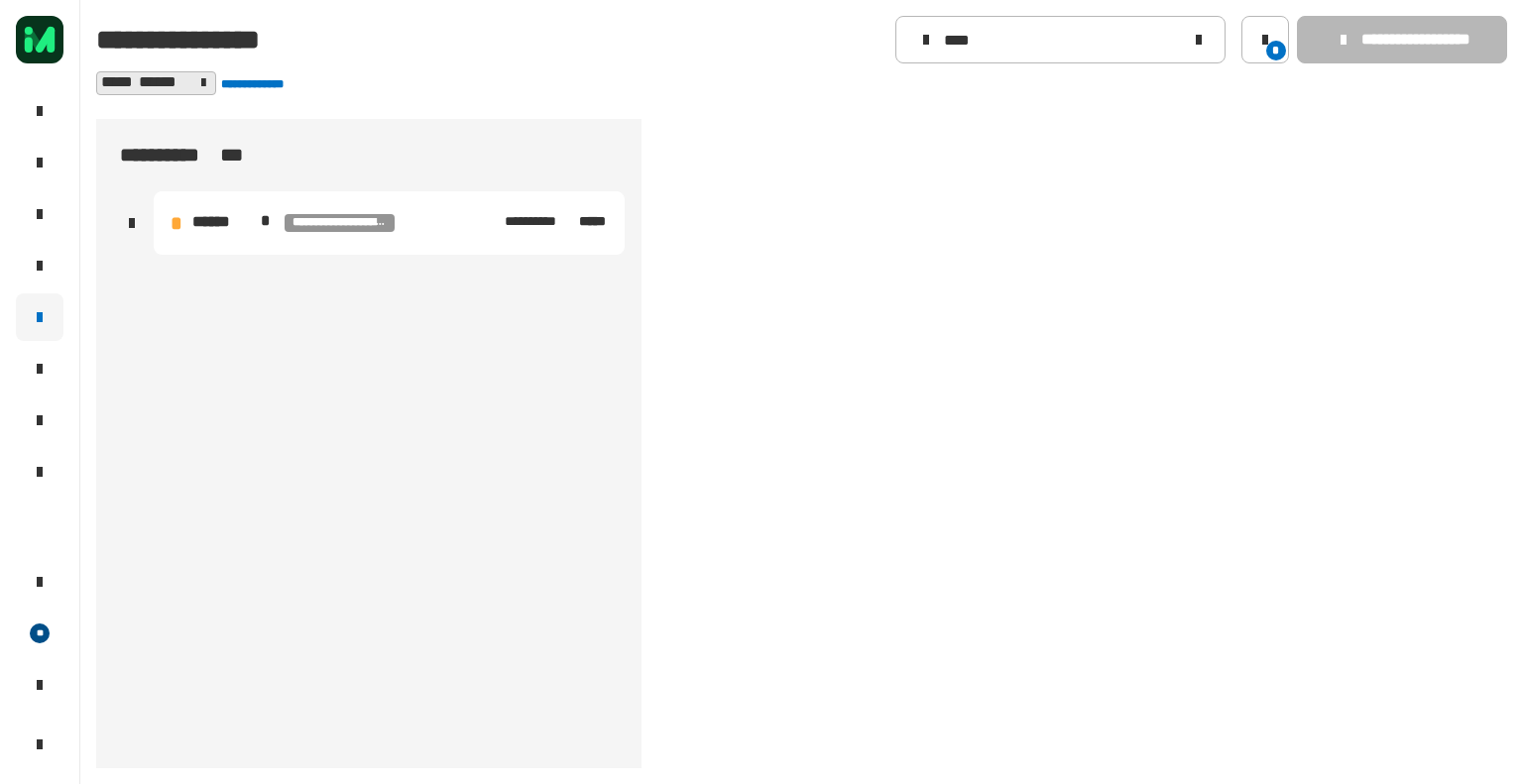 click on "**********" at bounding box center [389, 223] 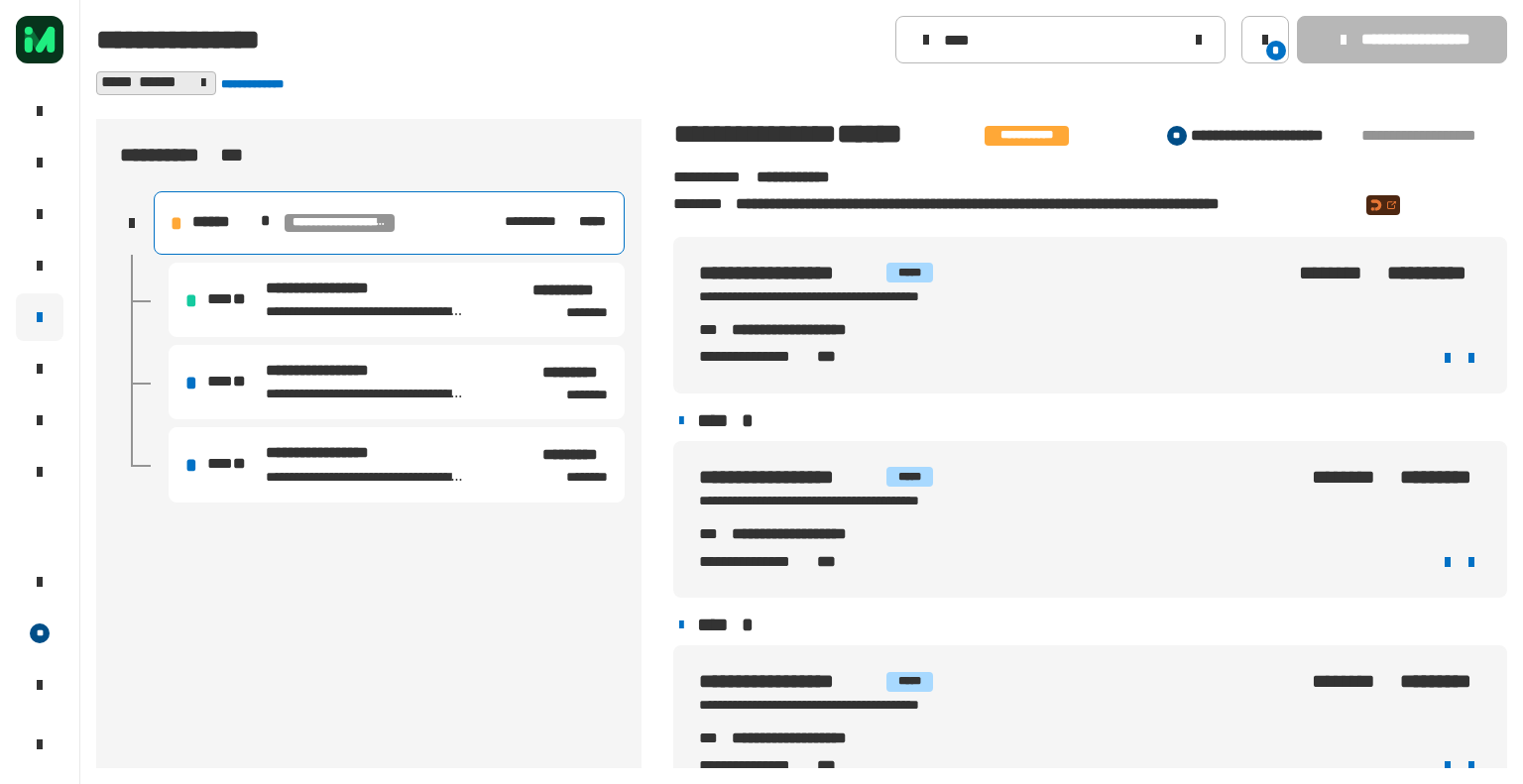 scroll, scrollTop: 56, scrollLeft: 0, axis: vertical 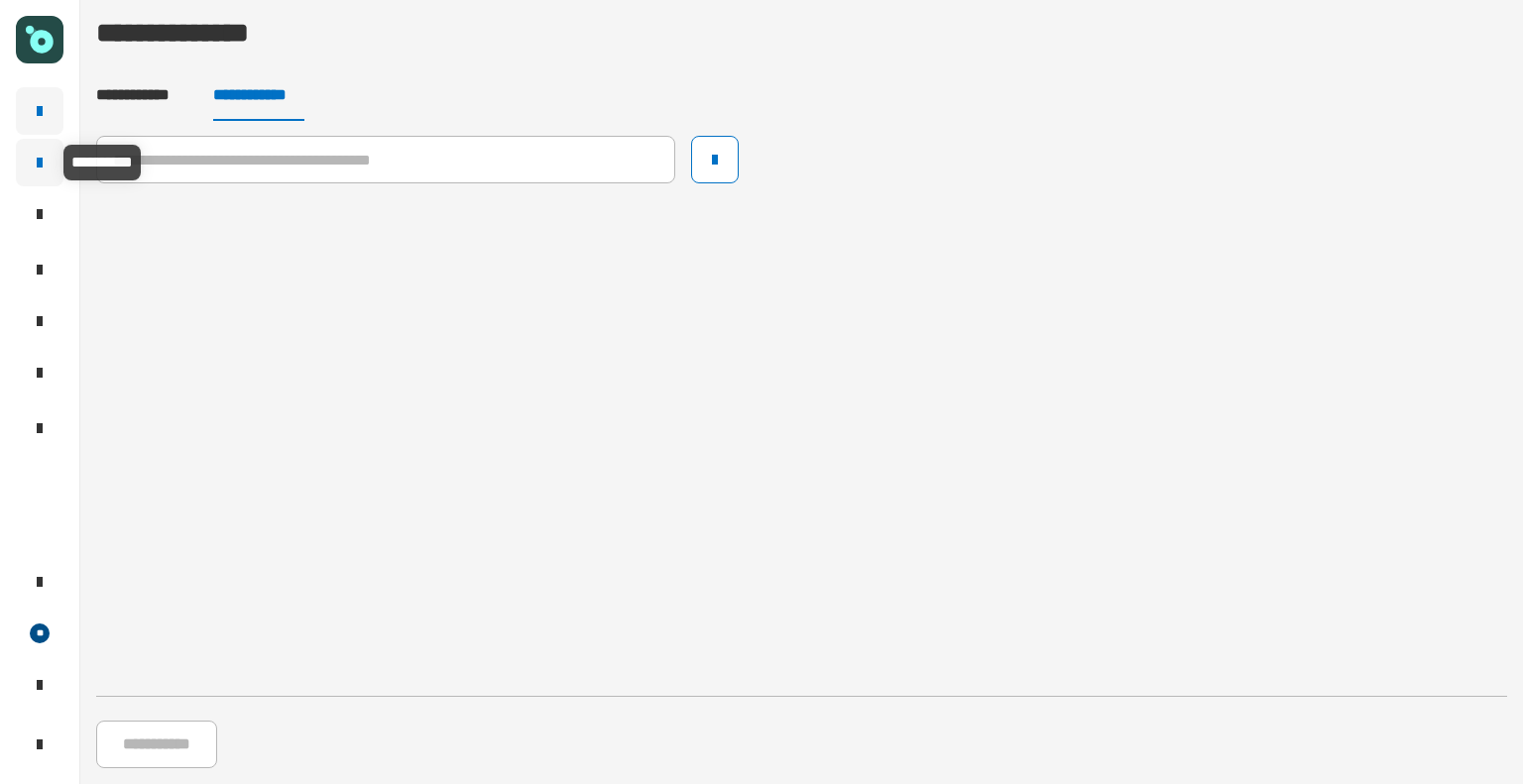click 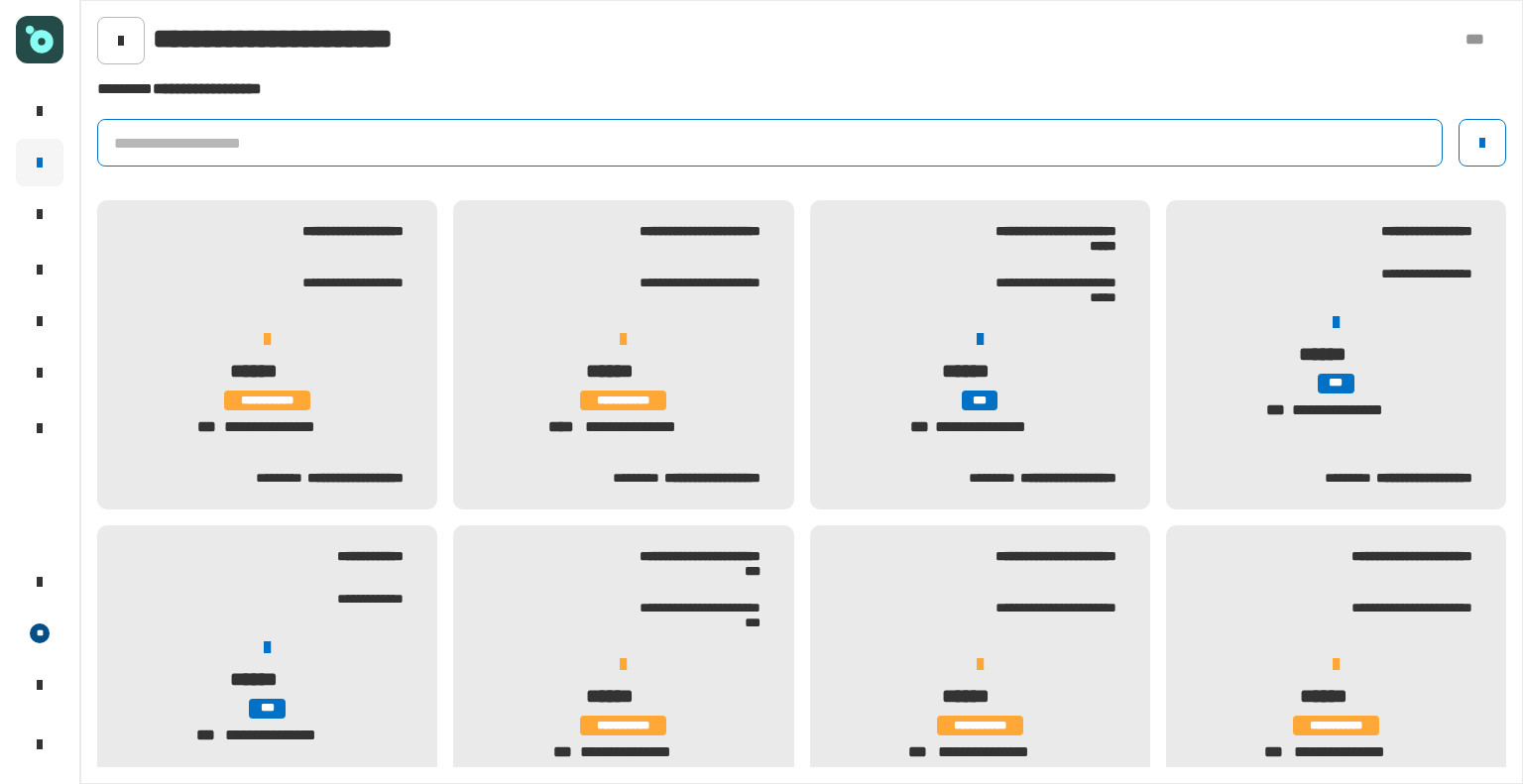 click 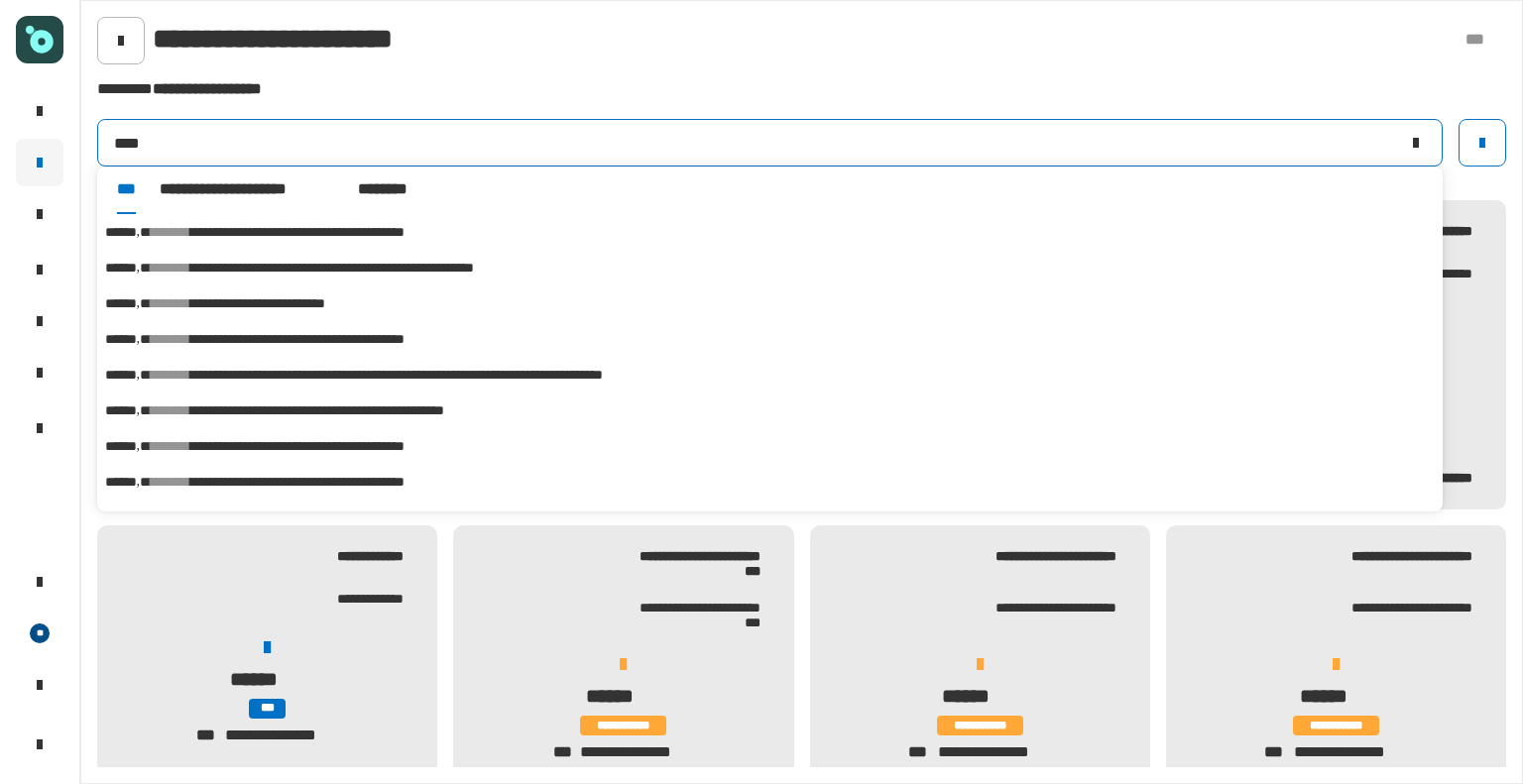 type on "****" 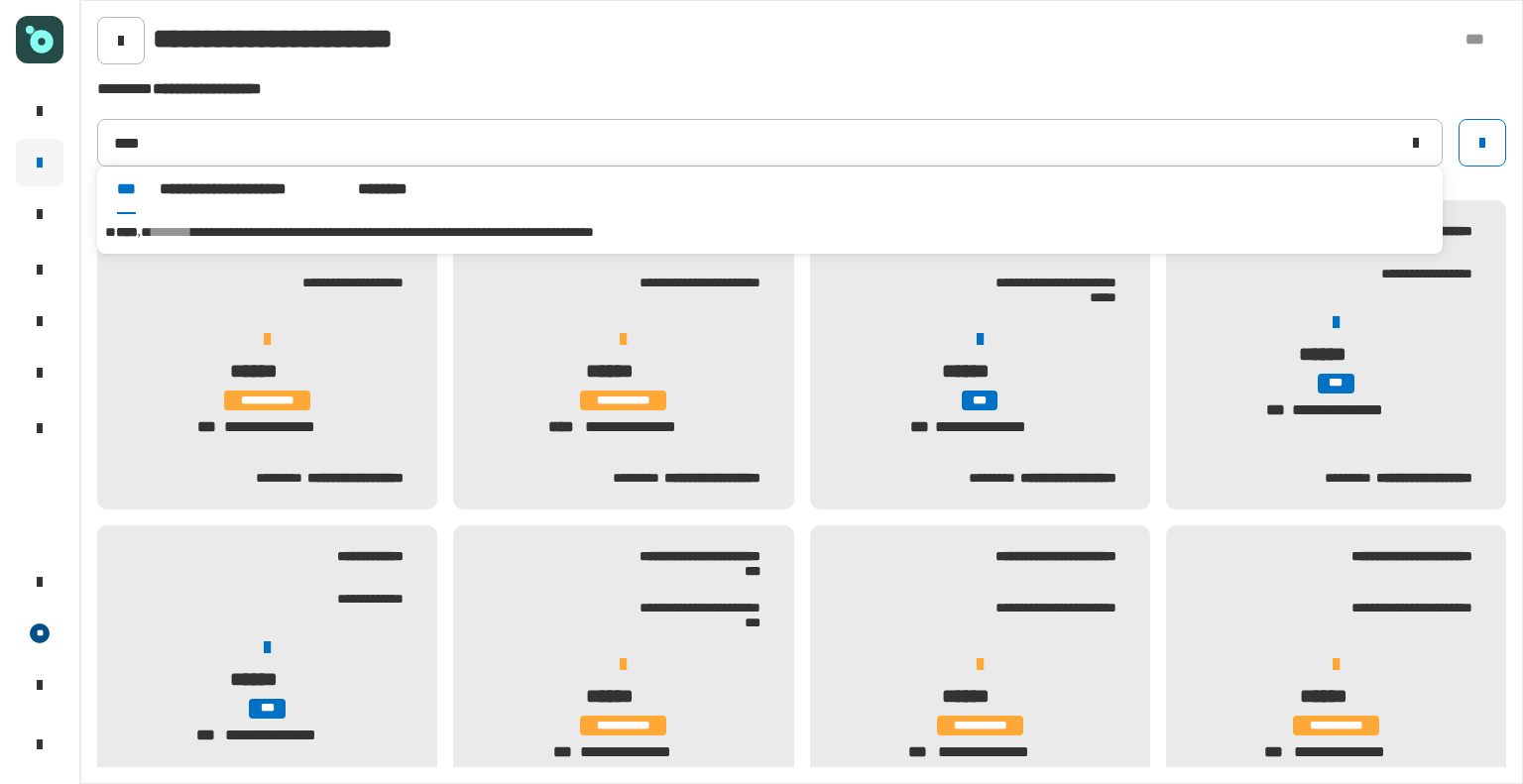 click on "********" at bounding box center (172, 232) 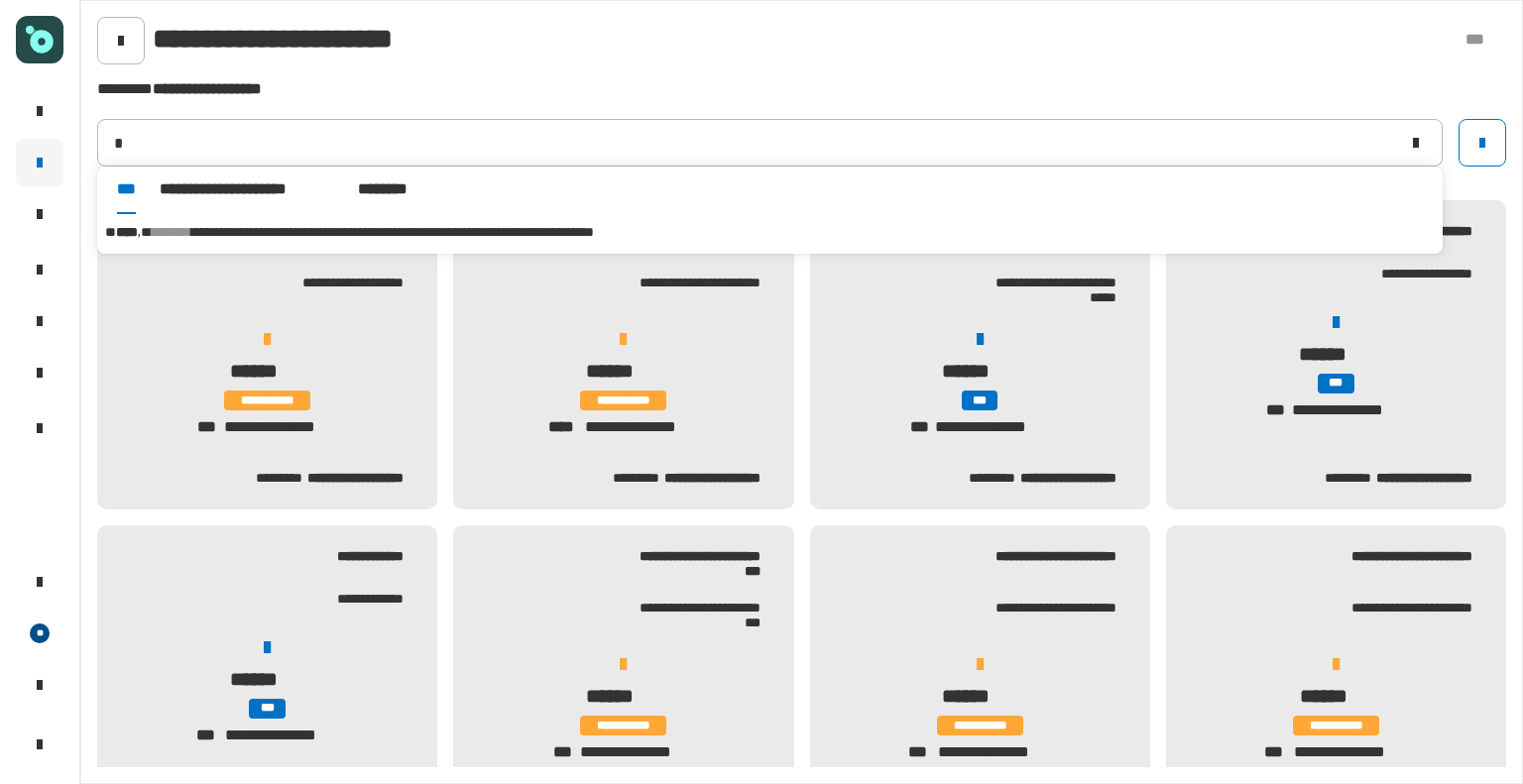 type on "******" 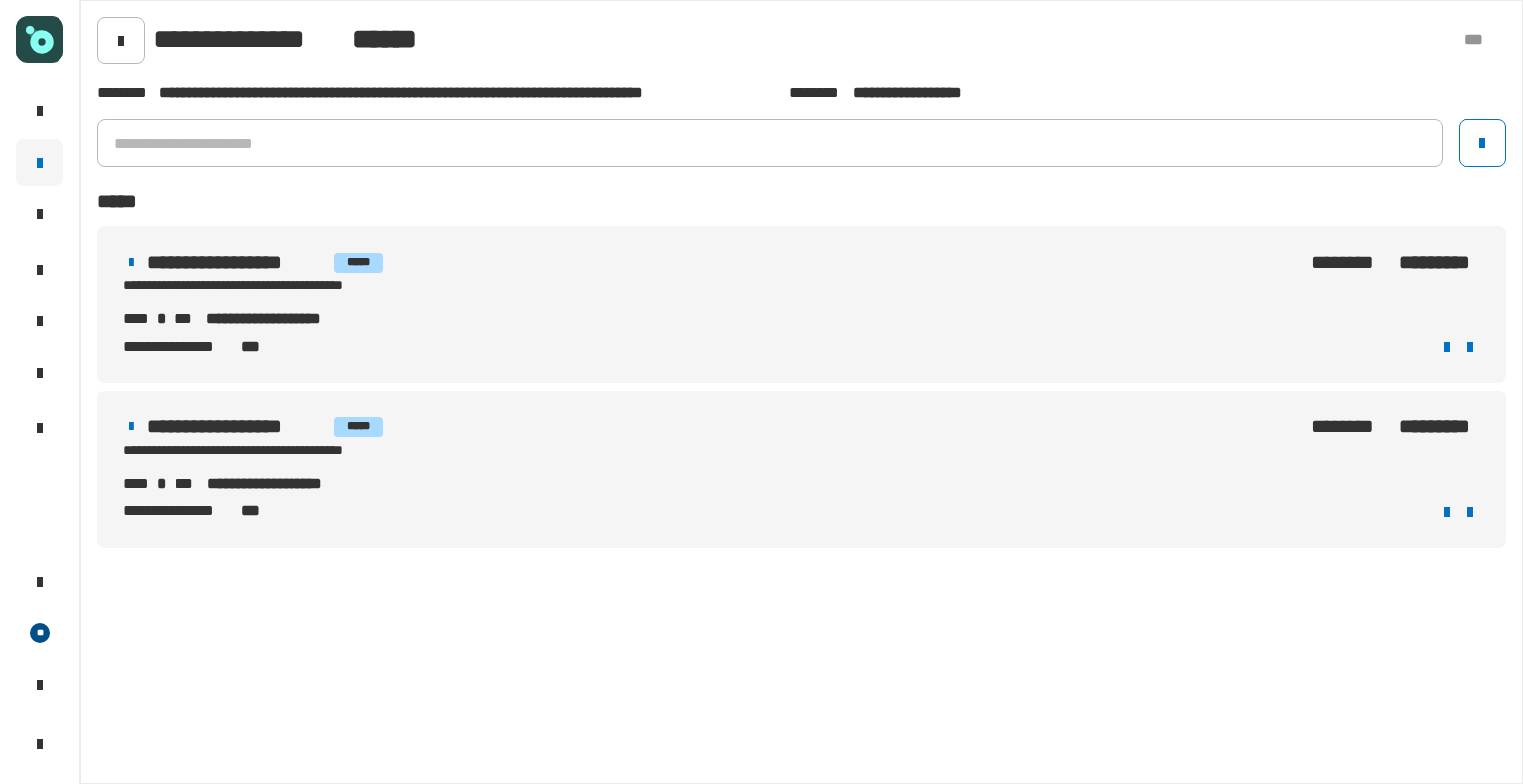 click on "**********" at bounding box center [391, 285] 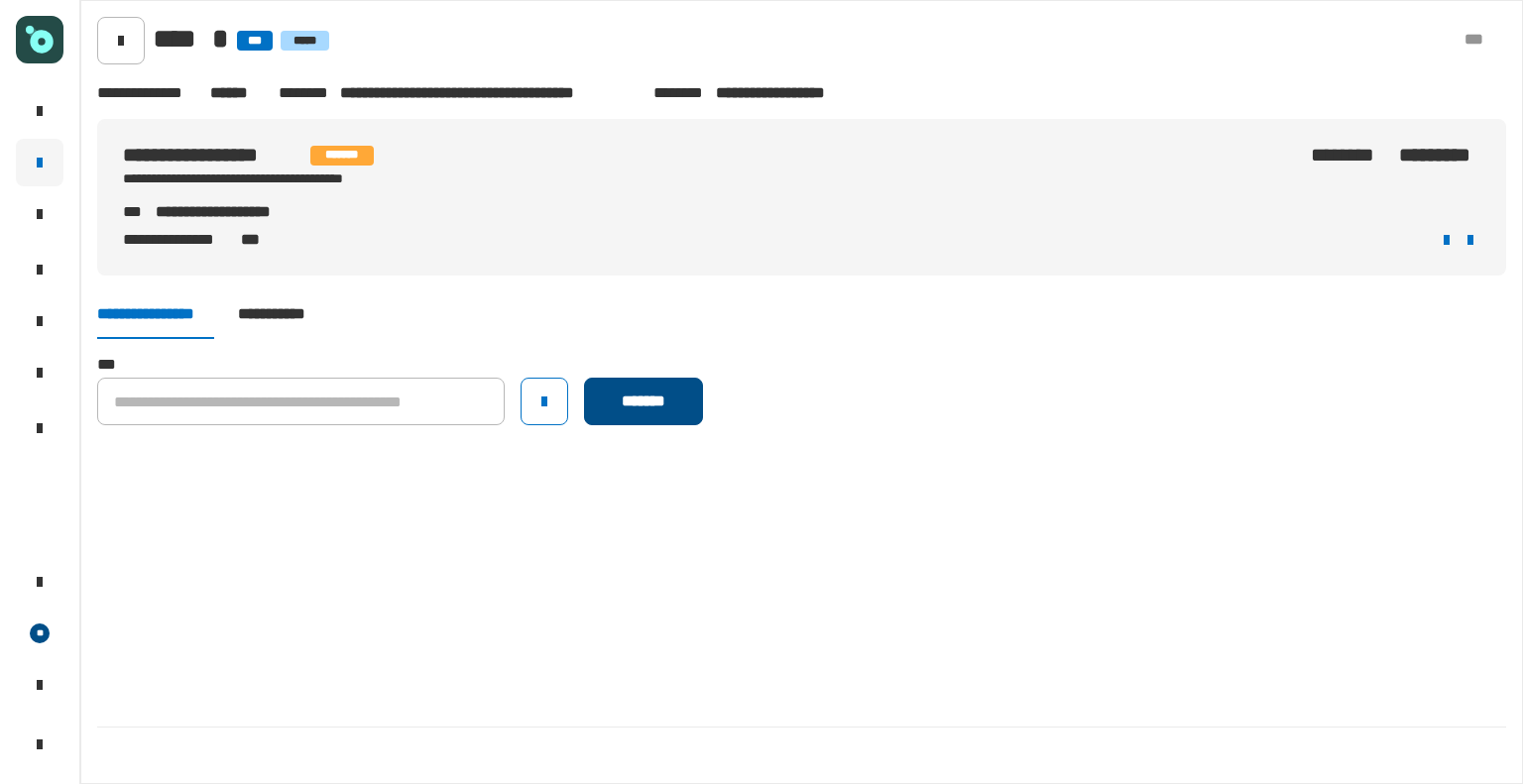 click on "*******" 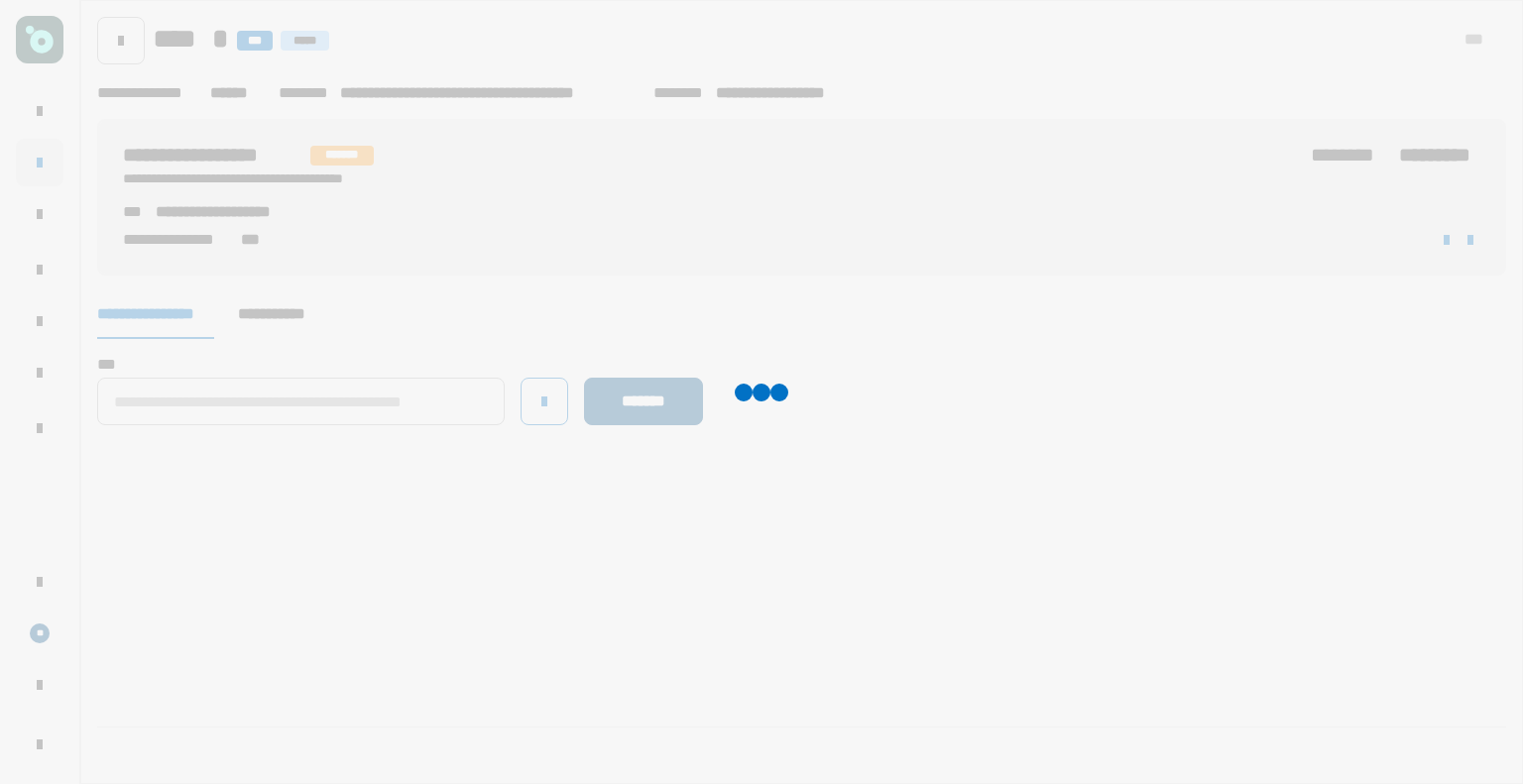 type 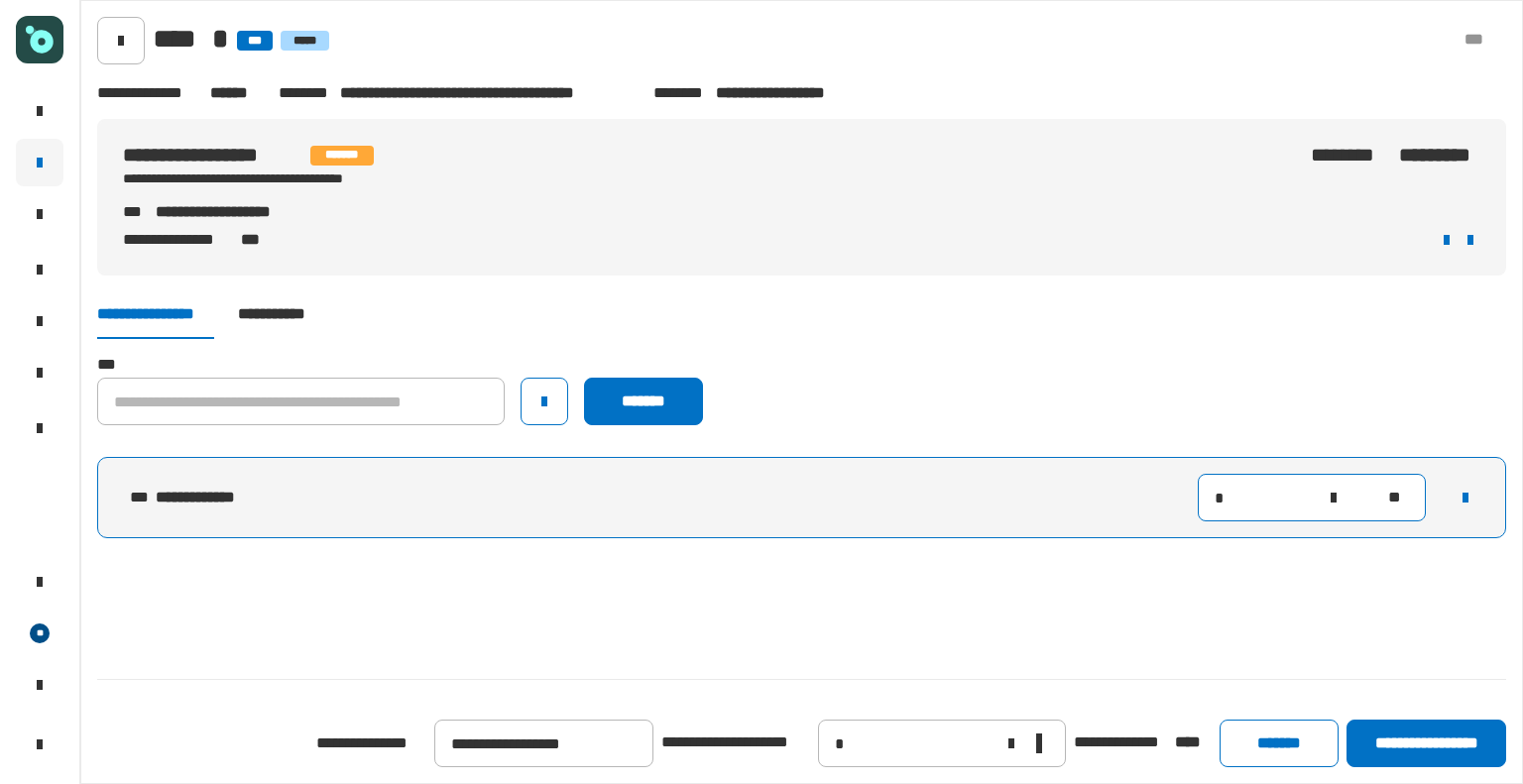 click on "*" 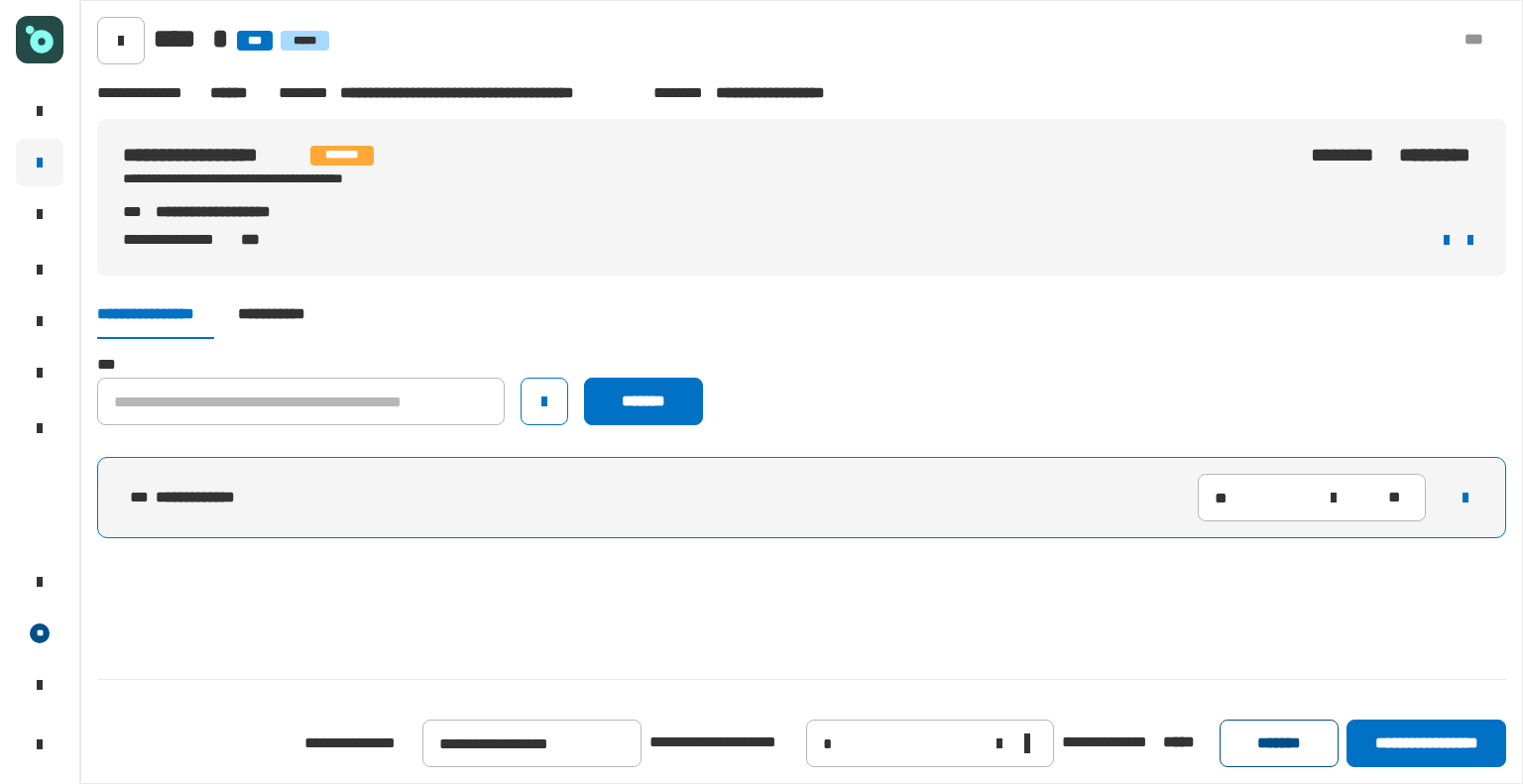 click on "*******" 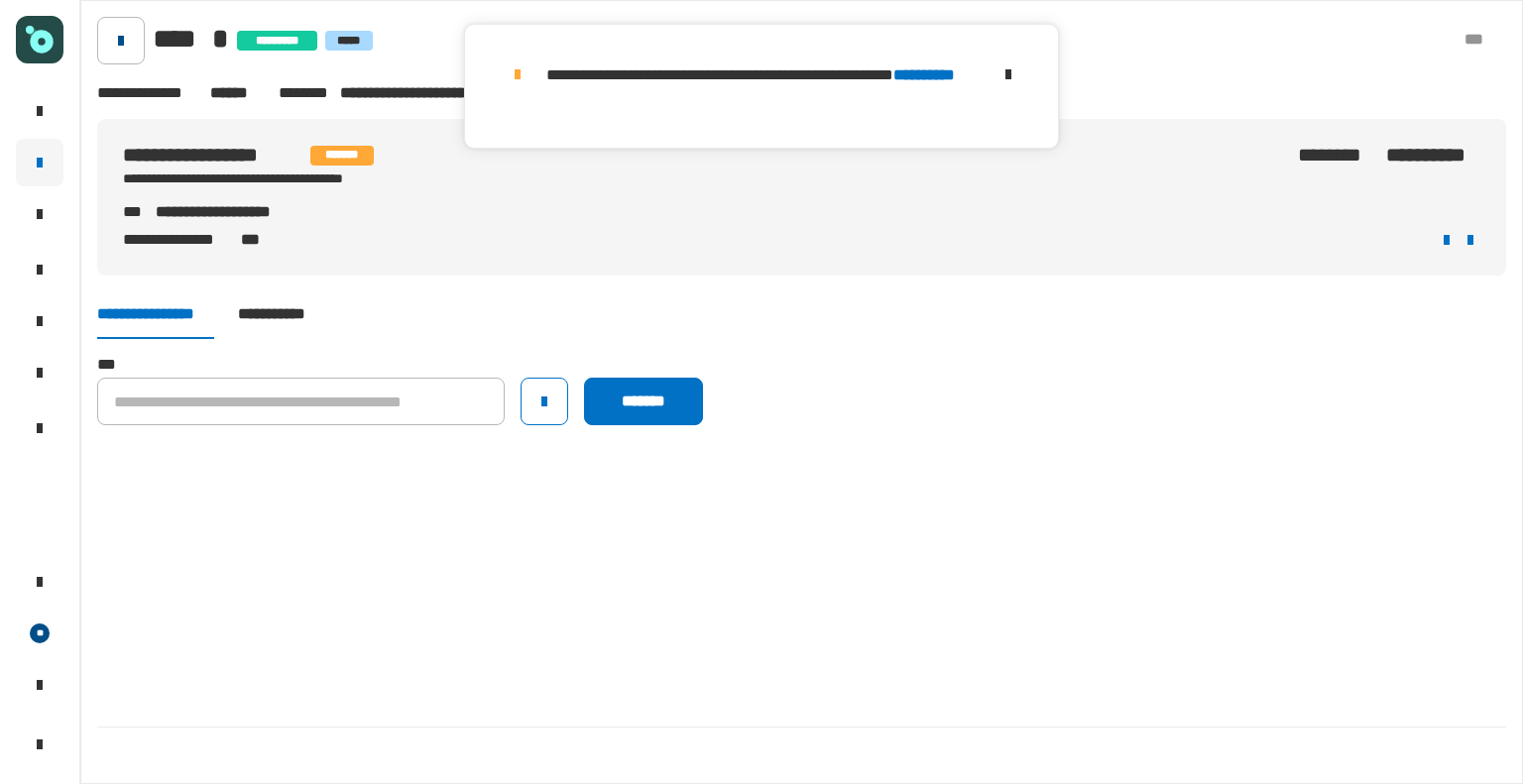 click 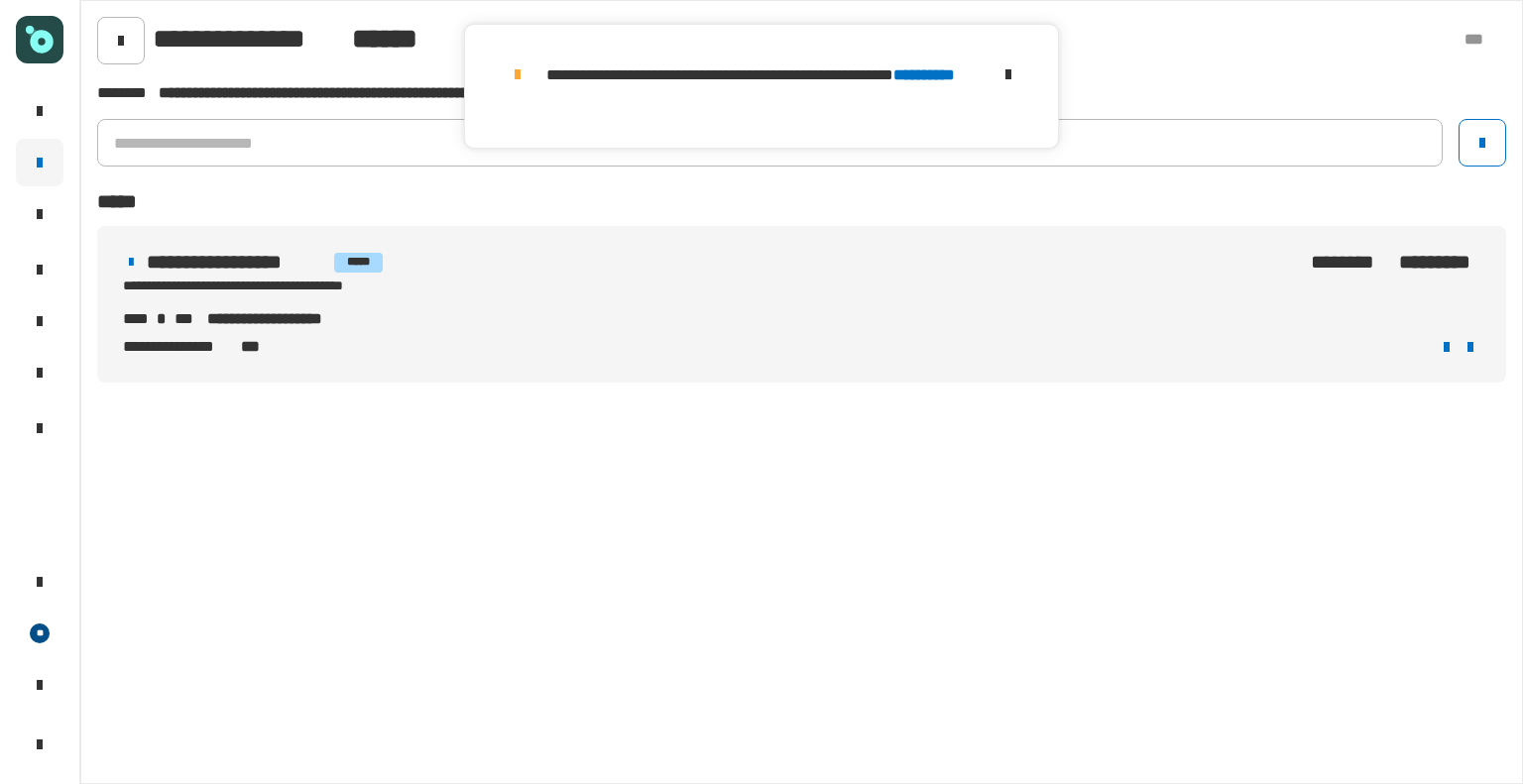 click on "**********" at bounding box center [391, 285] 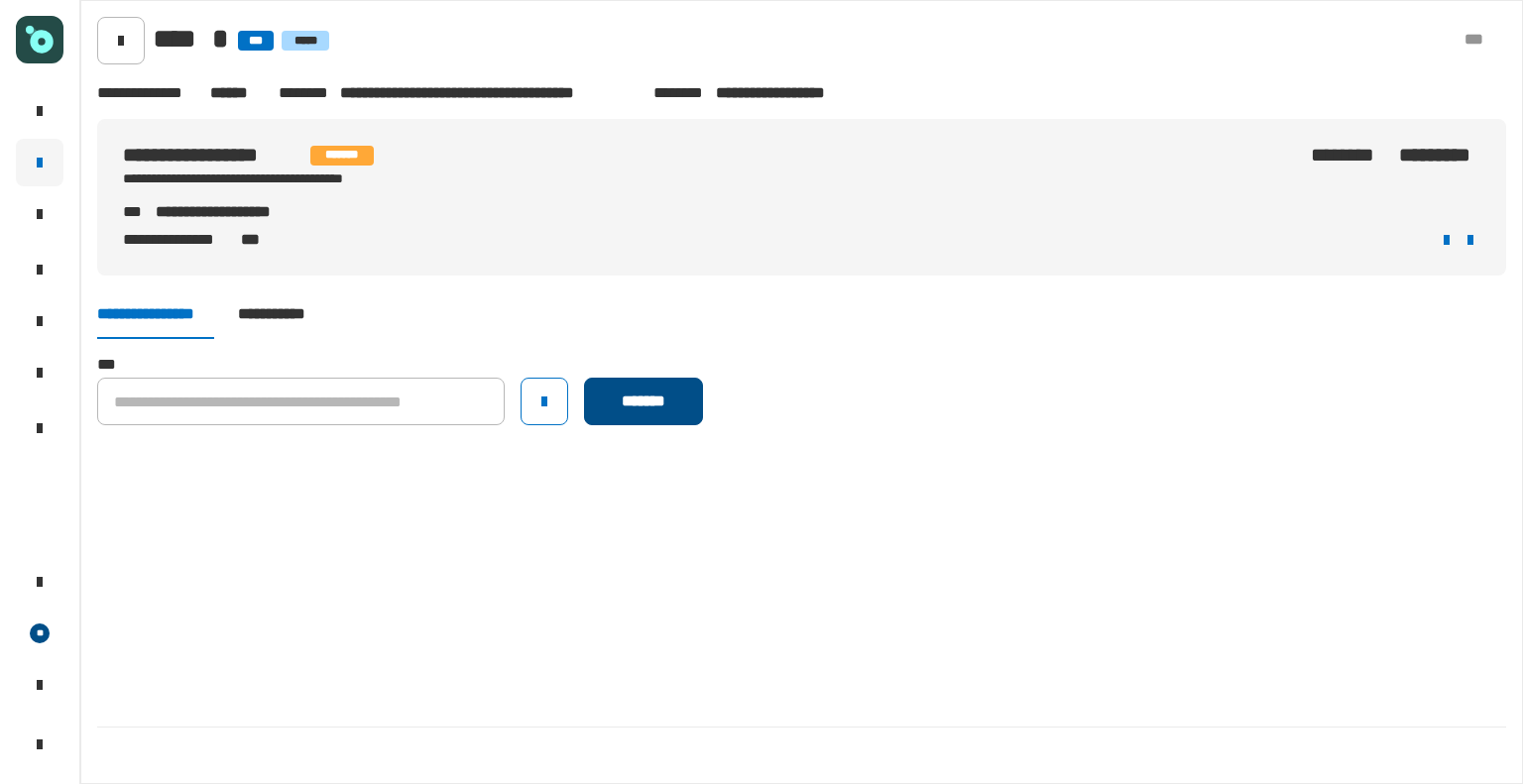 click on "*******" 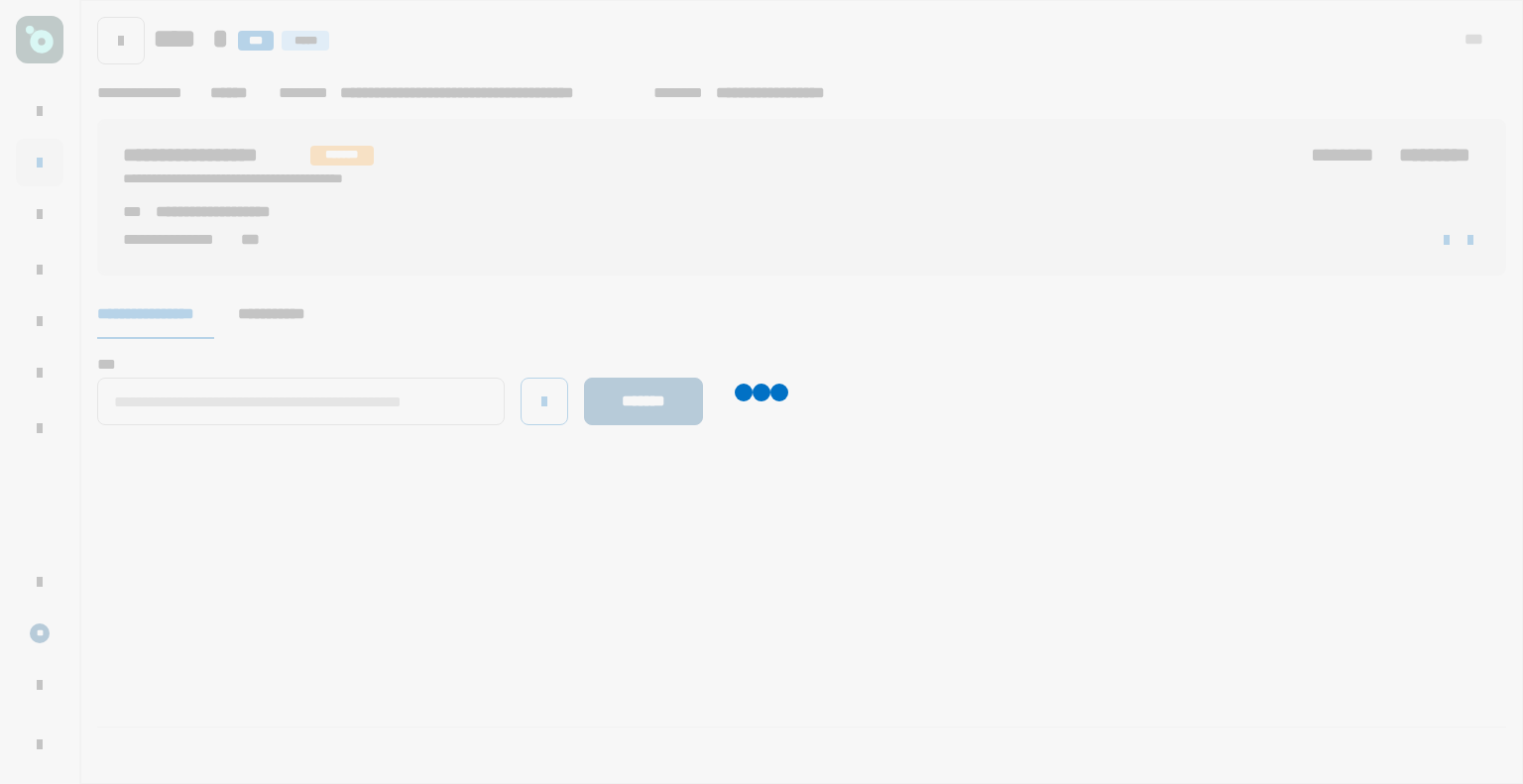 type 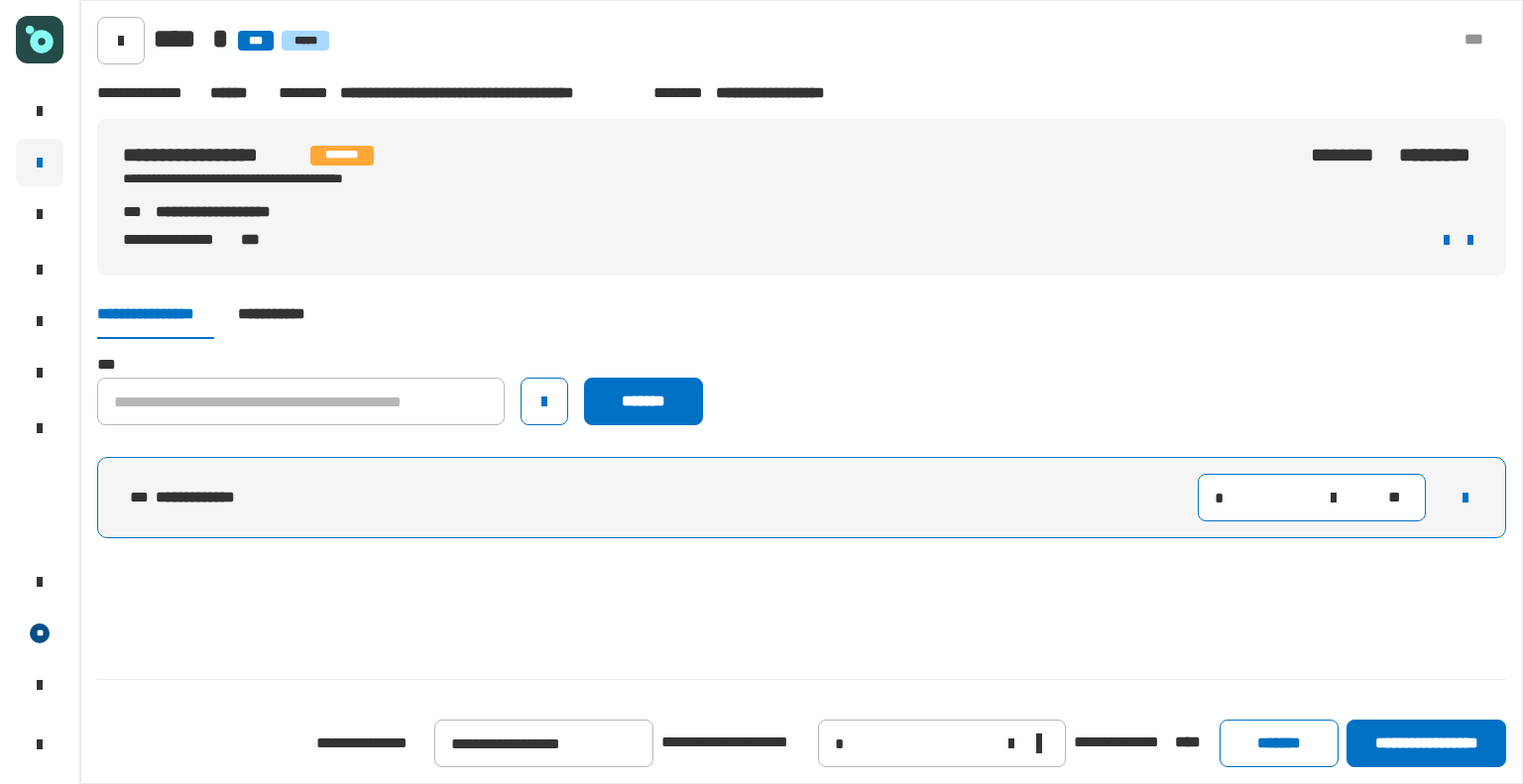 click on "*" 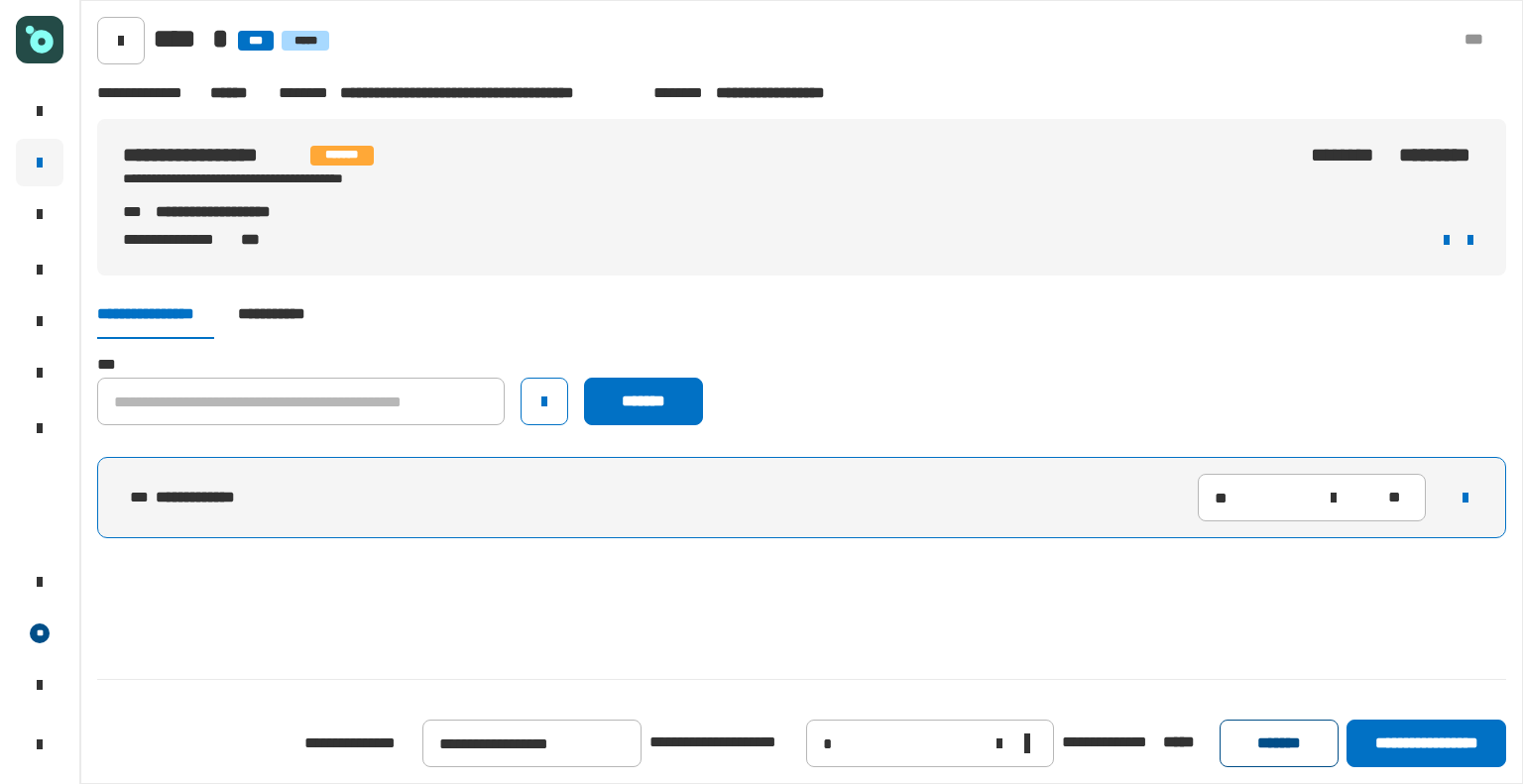 click on "*******" 